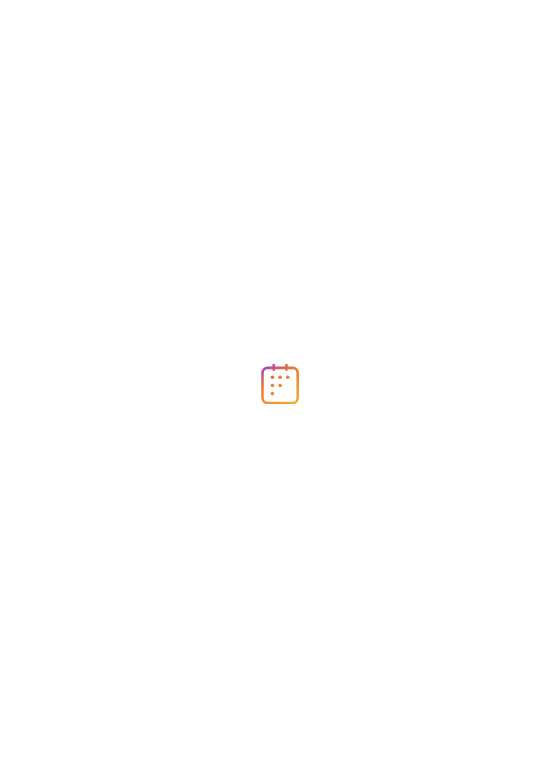 scroll, scrollTop: 0, scrollLeft: 0, axis: both 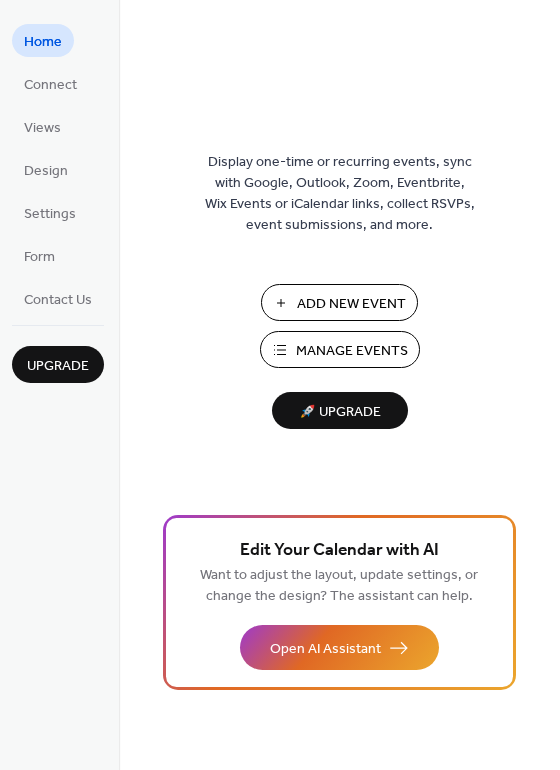 click on "Manage Events" at bounding box center (352, 351) 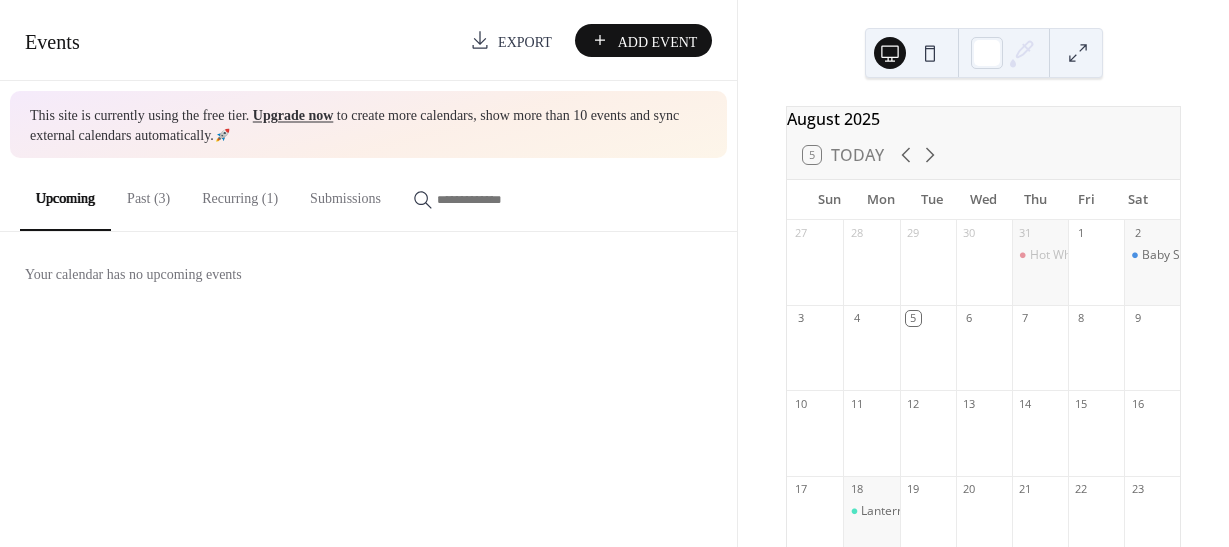 scroll, scrollTop: 0, scrollLeft: 0, axis: both 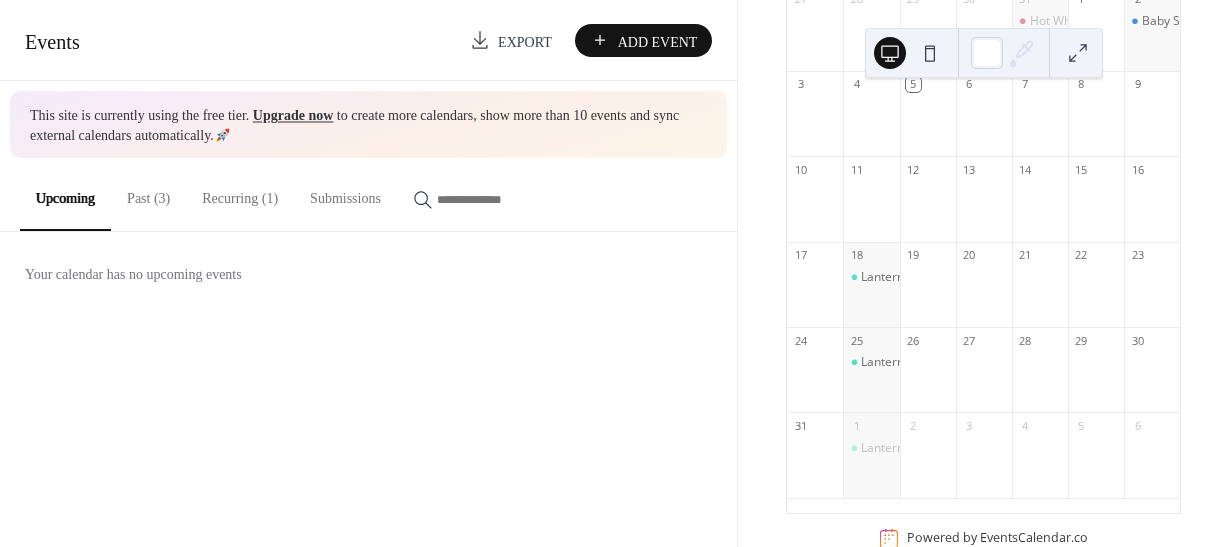 click on "Lantern Light School in Session" at bounding box center [871, 448] 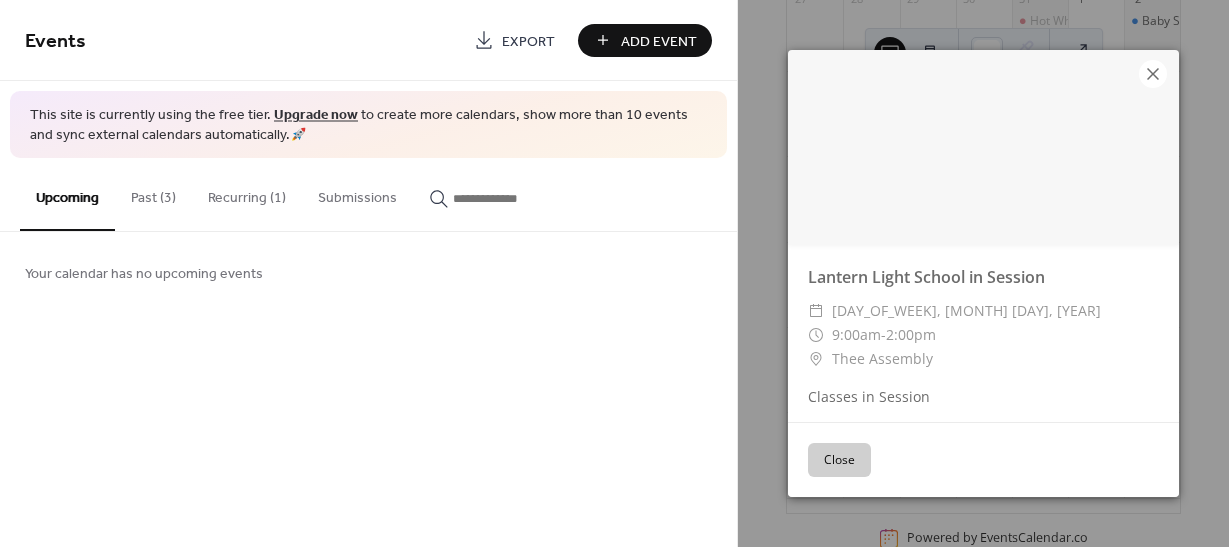 click 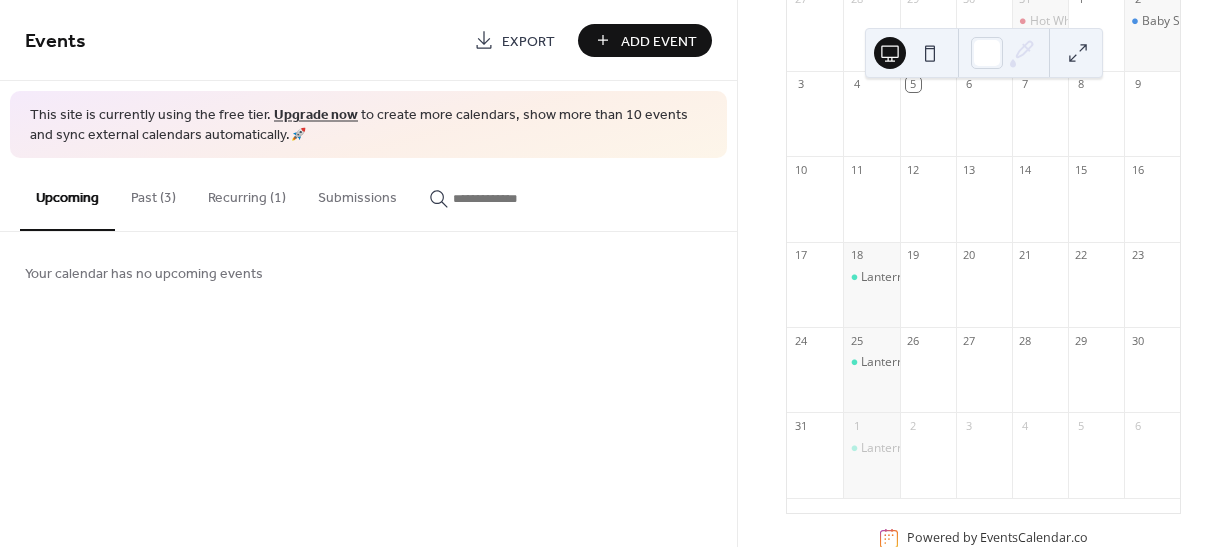 click on "Recurring (1)" at bounding box center (247, 193) 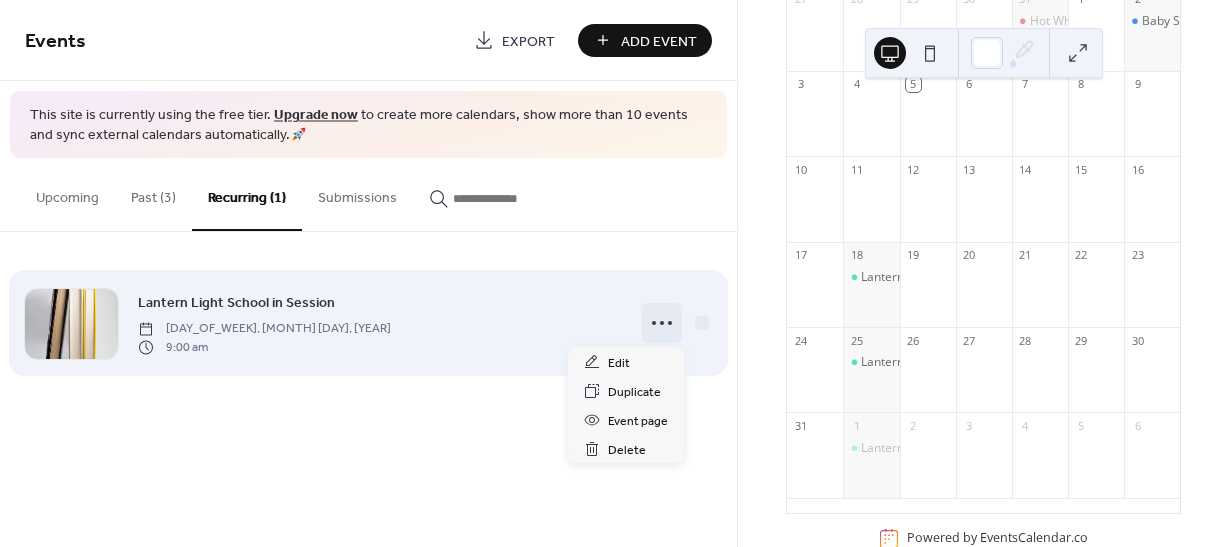 click 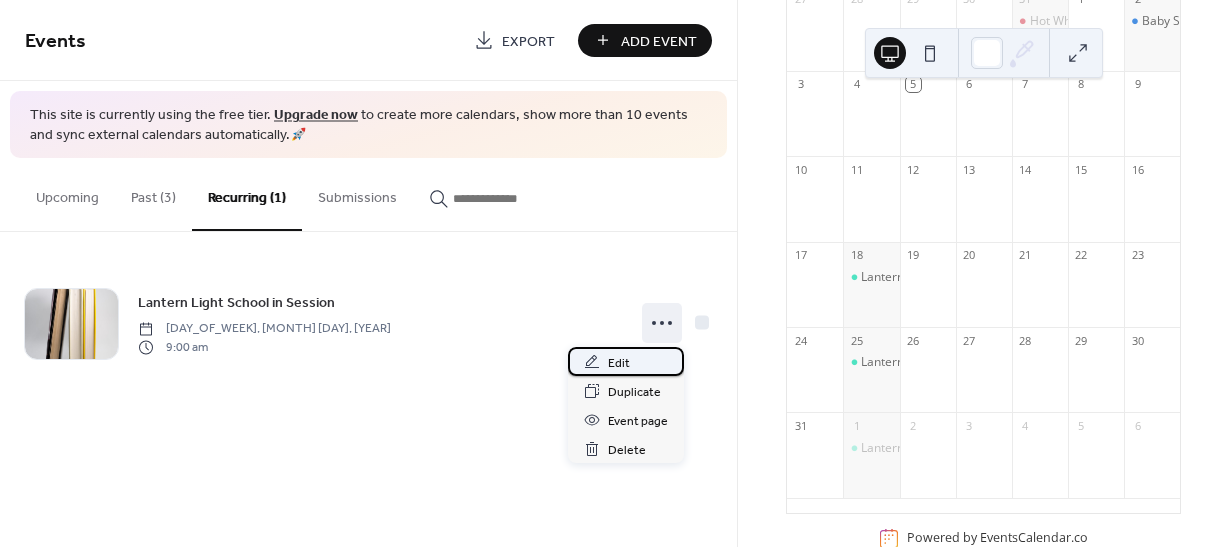 click on "Edit" at bounding box center (619, 363) 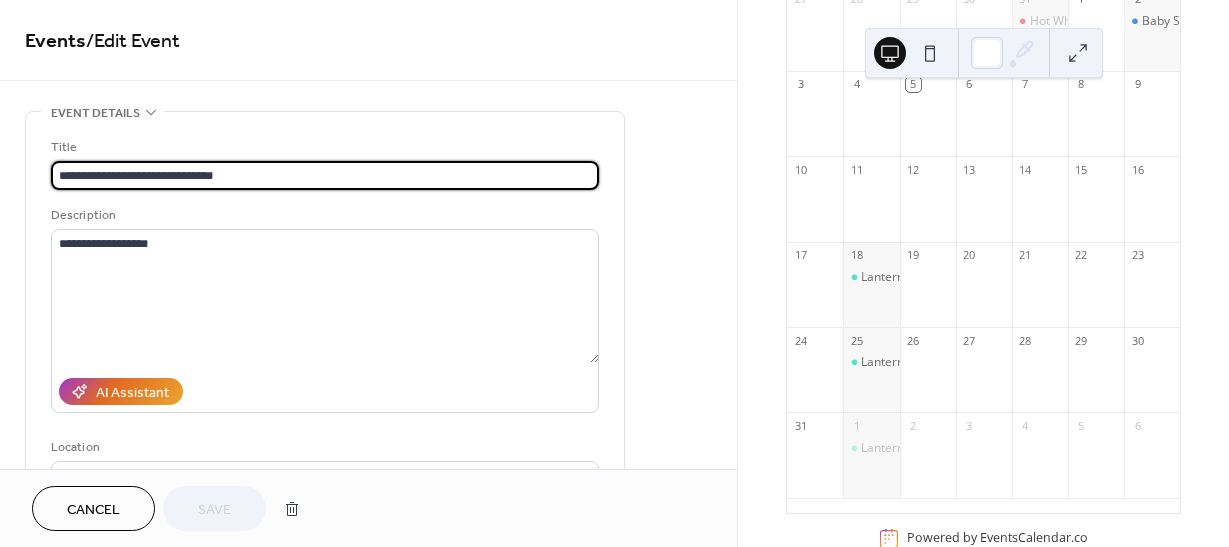 type on "**********" 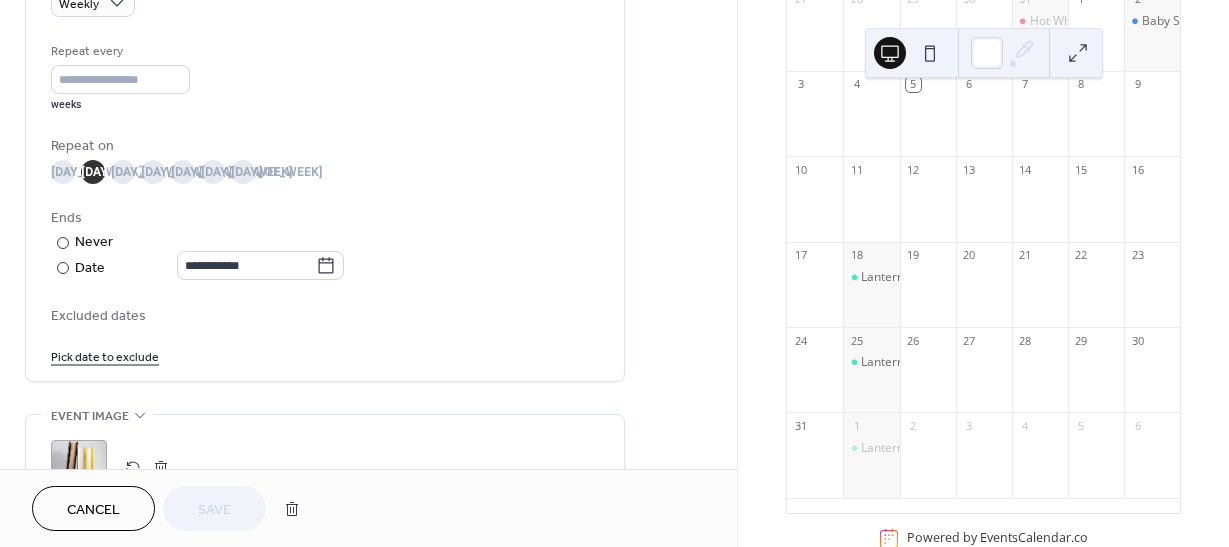 scroll, scrollTop: 930, scrollLeft: 0, axis: vertical 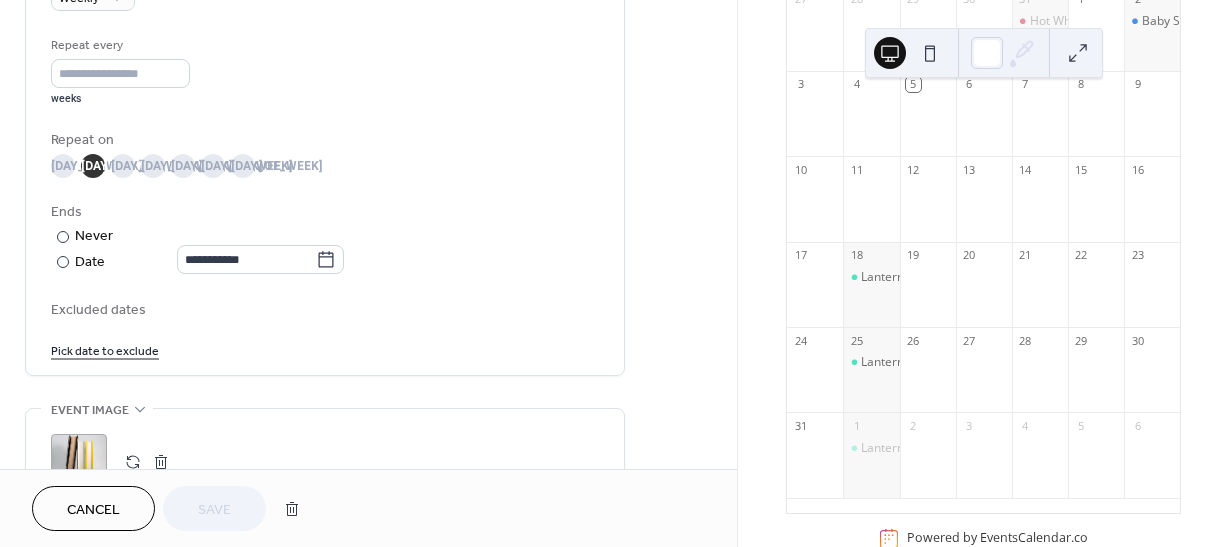 click on "Pick date to exclude" at bounding box center [105, 349] 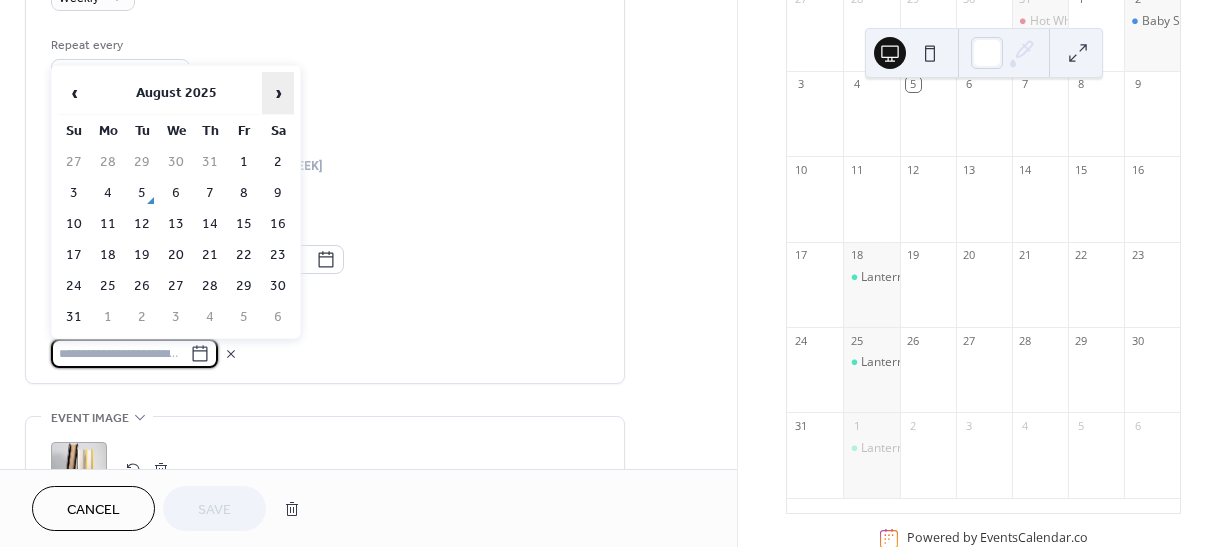 click on "›" at bounding box center [278, 93] 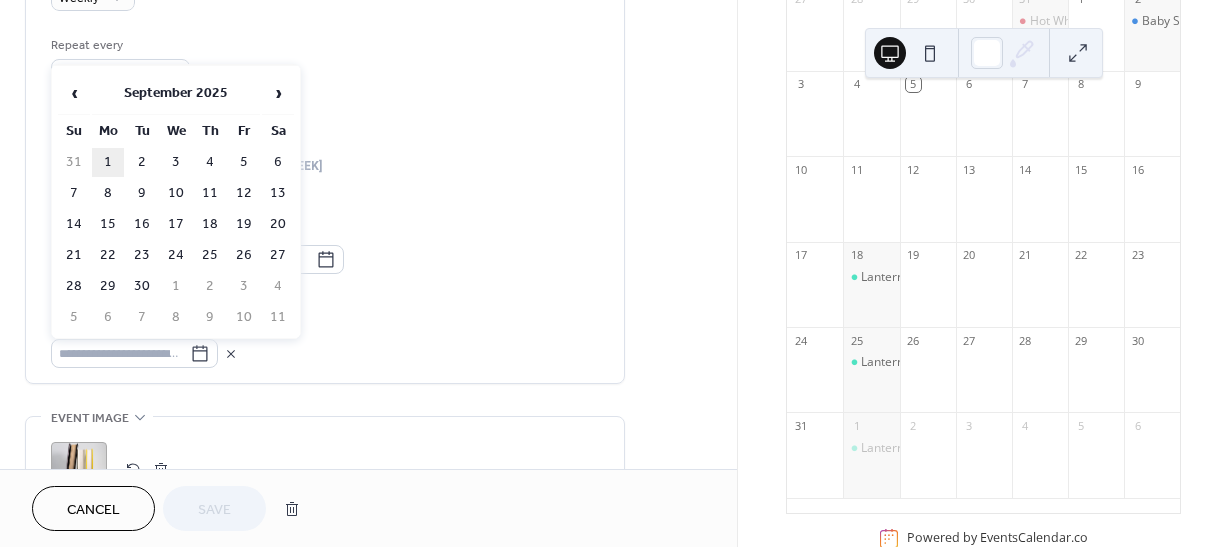 click on "1" at bounding box center (108, 162) 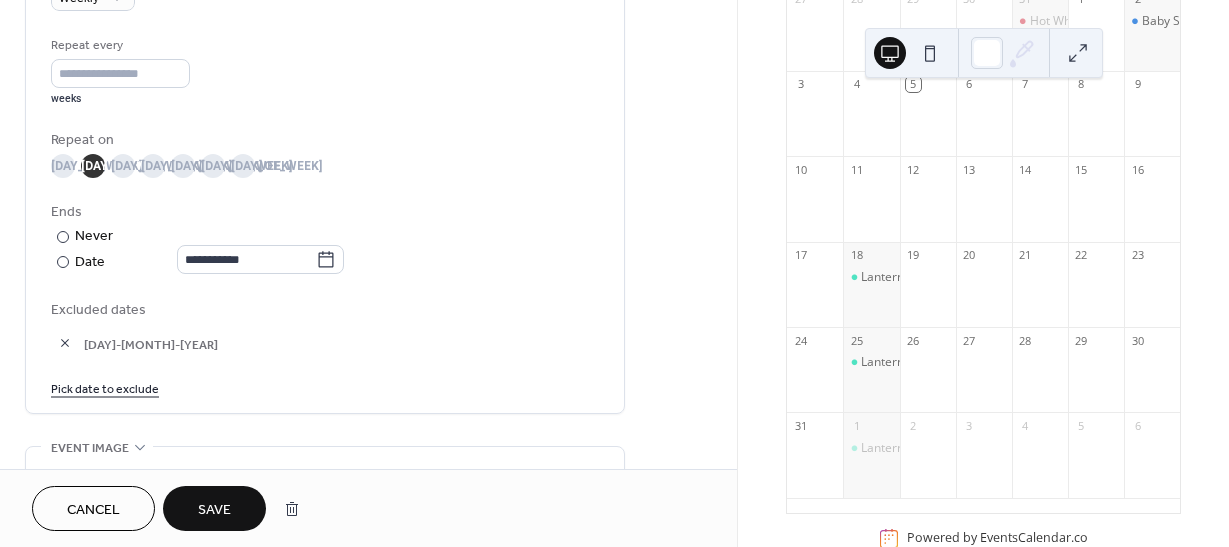 click on "Pick date to exclude" at bounding box center [105, 387] 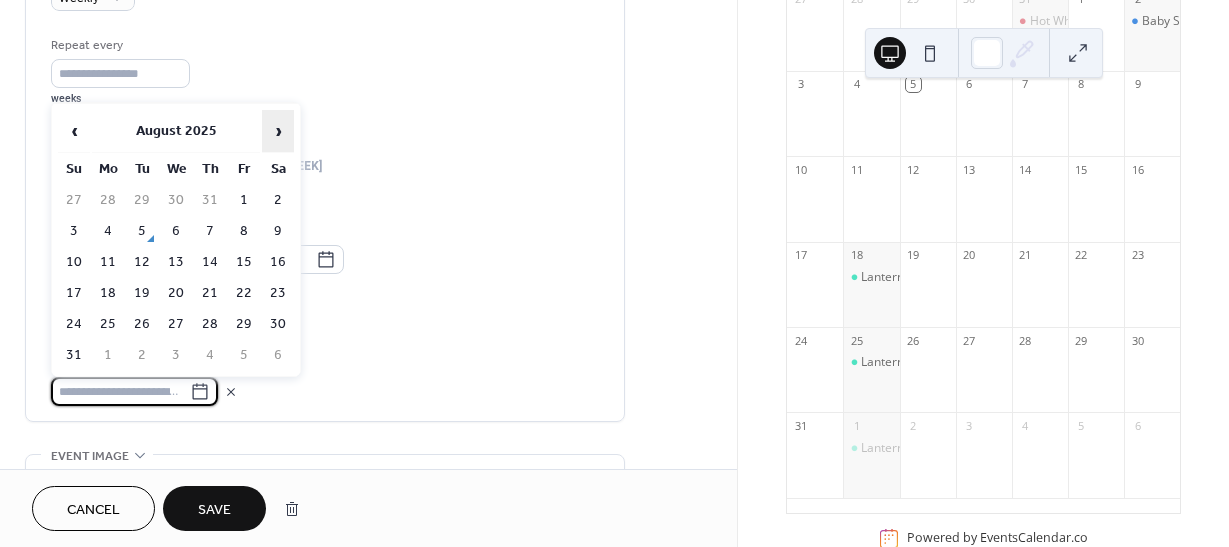 click on "›" at bounding box center [278, 131] 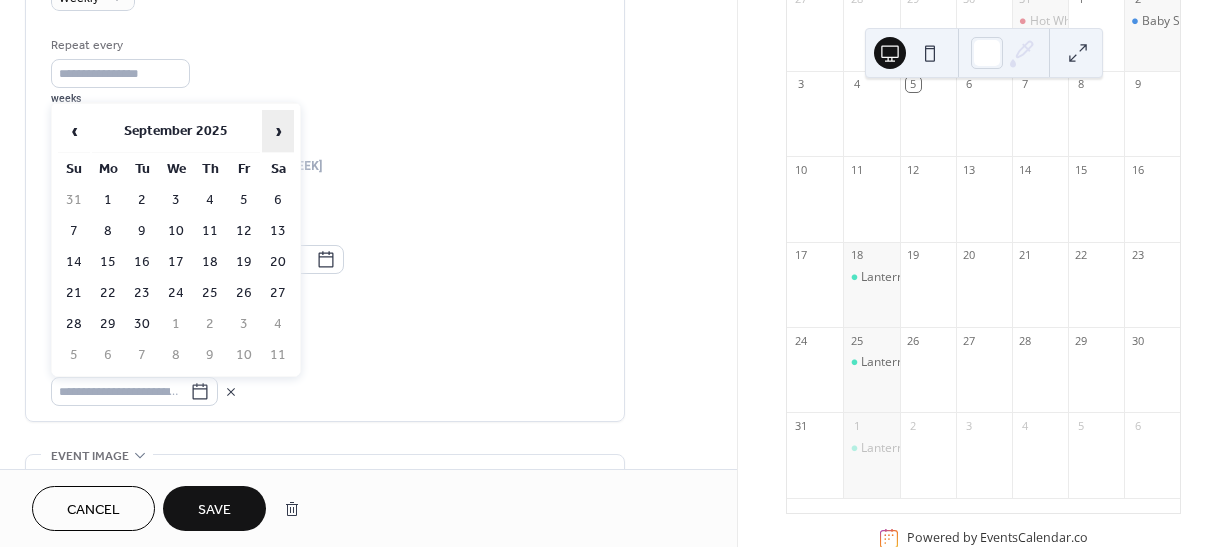 click on "›" at bounding box center [278, 131] 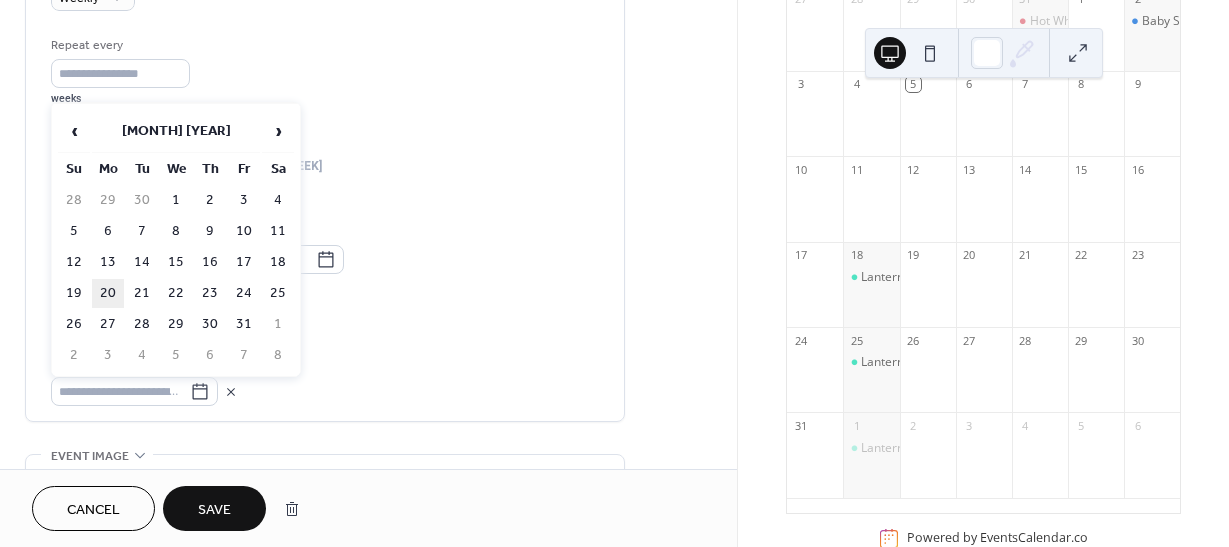 click on "20" at bounding box center [108, 293] 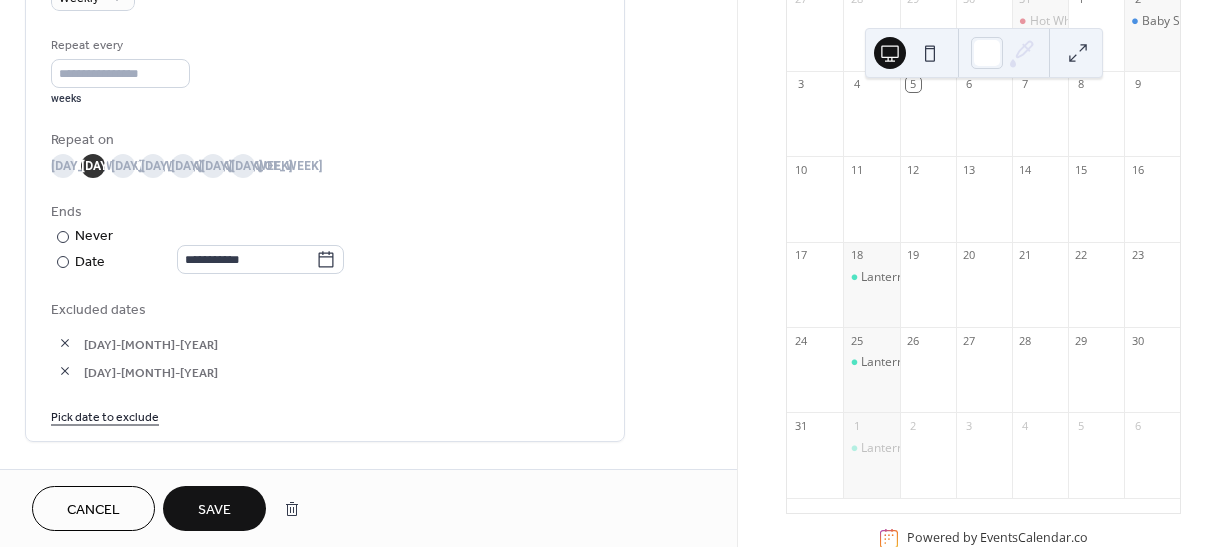 click on "Pick date to exclude" at bounding box center (105, 415) 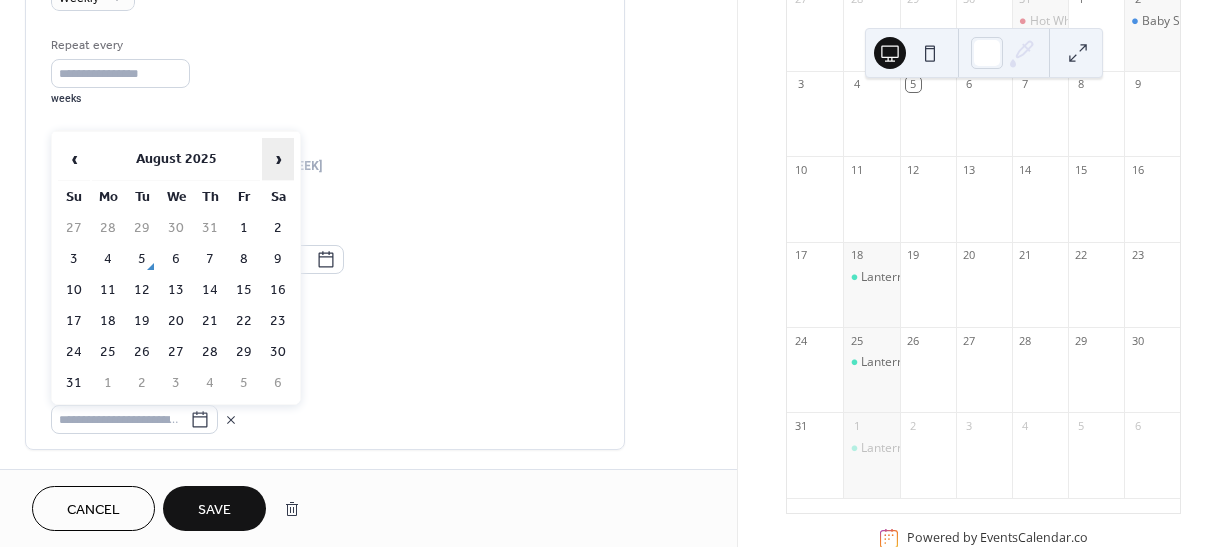 click on "›" at bounding box center [278, 159] 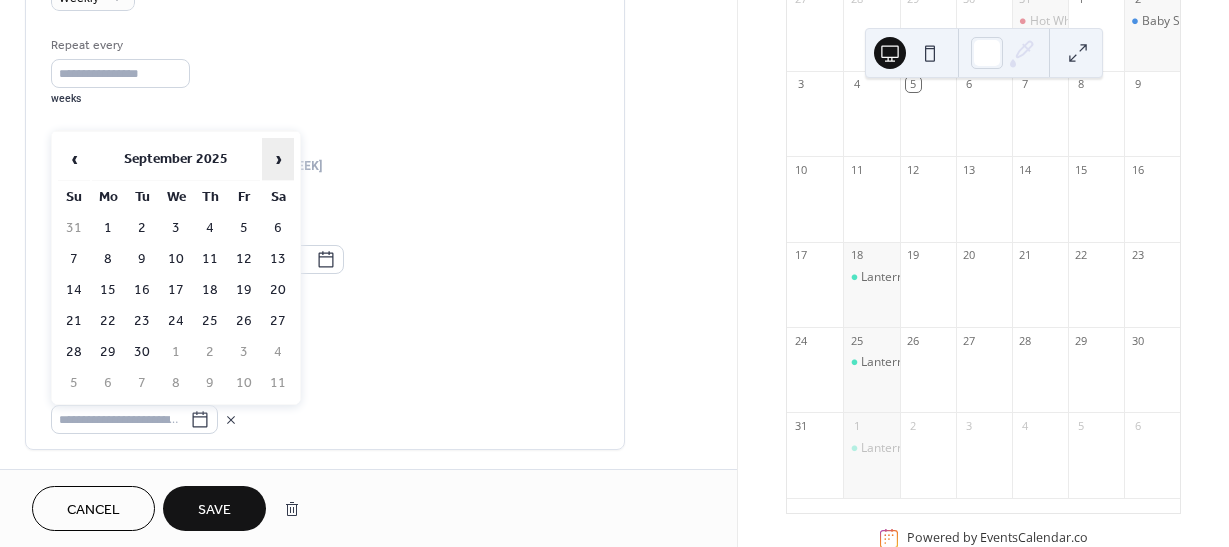 click on "›" at bounding box center [278, 159] 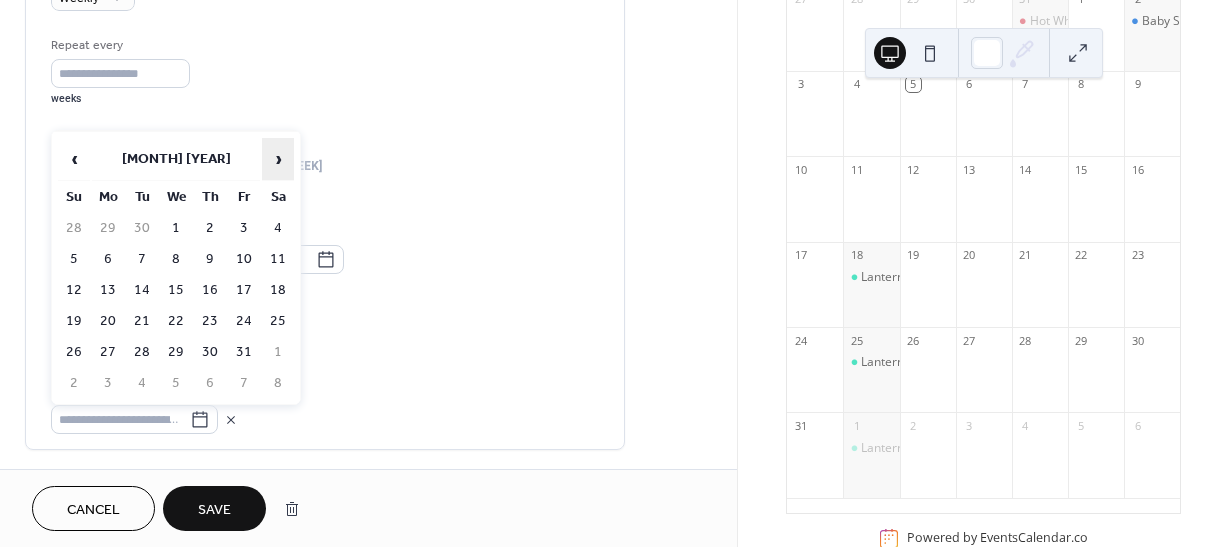 click on "›" at bounding box center (278, 159) 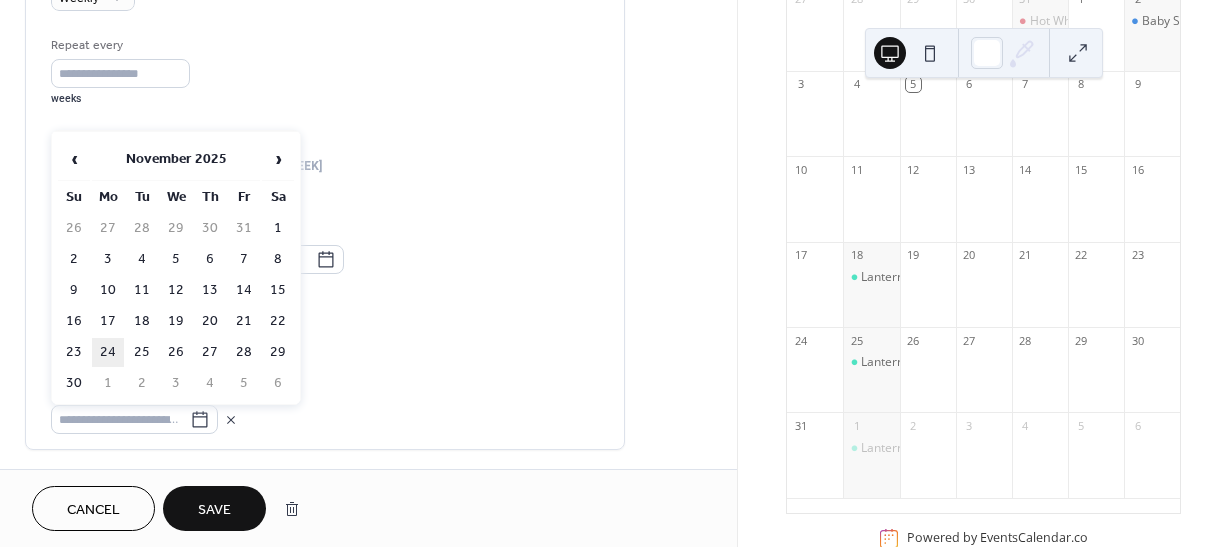 click on "24" at bounding box center (108, 352) 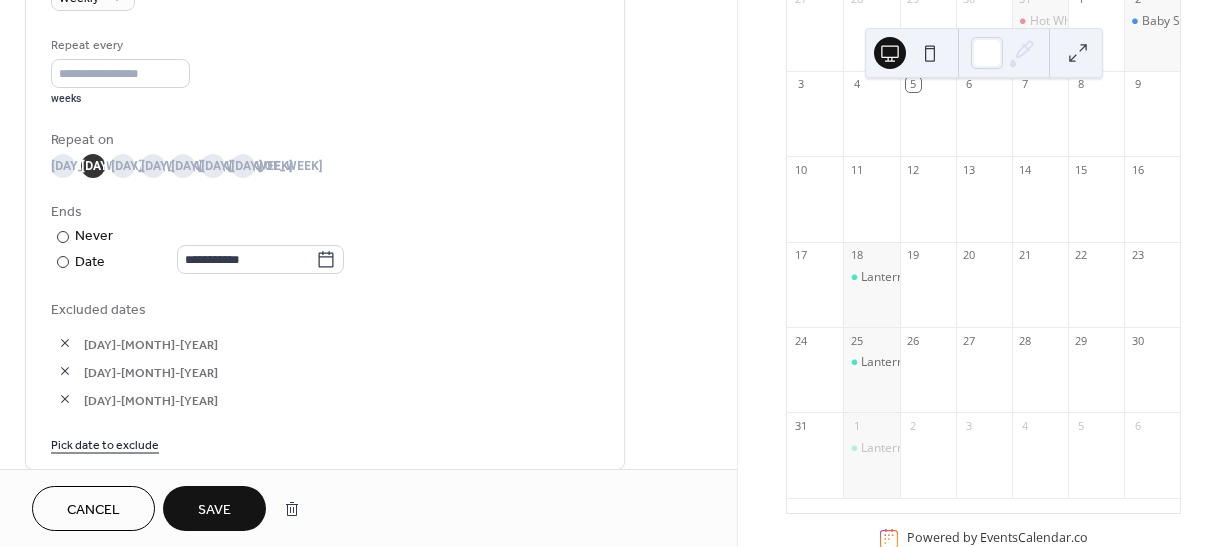 click on "Pick date to exclude" at bounding box center (105, 443) 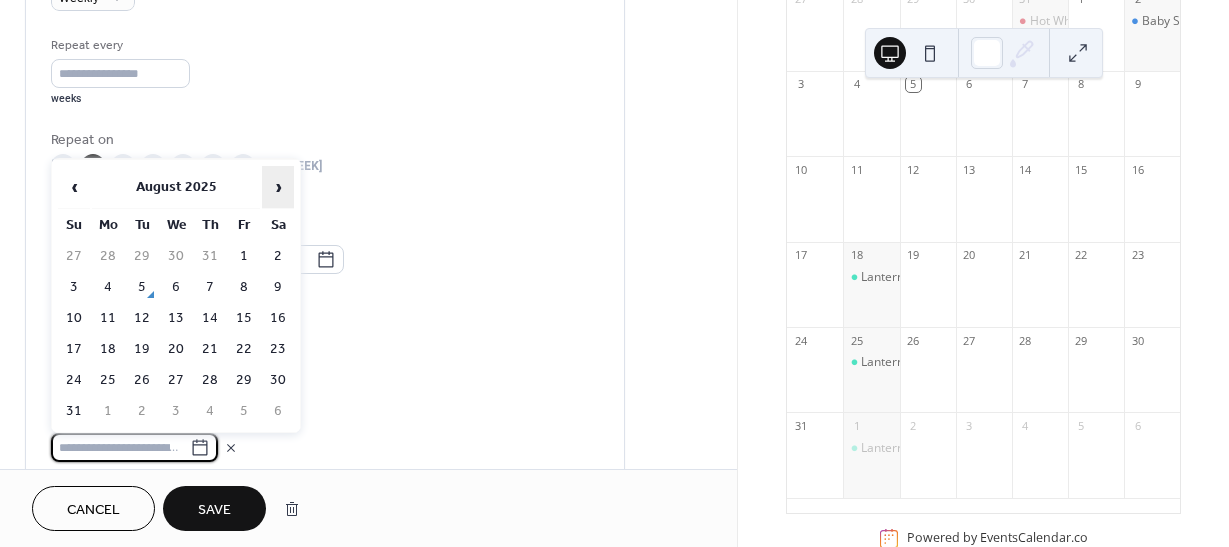 click on "›" at bounding box center [278, 187] 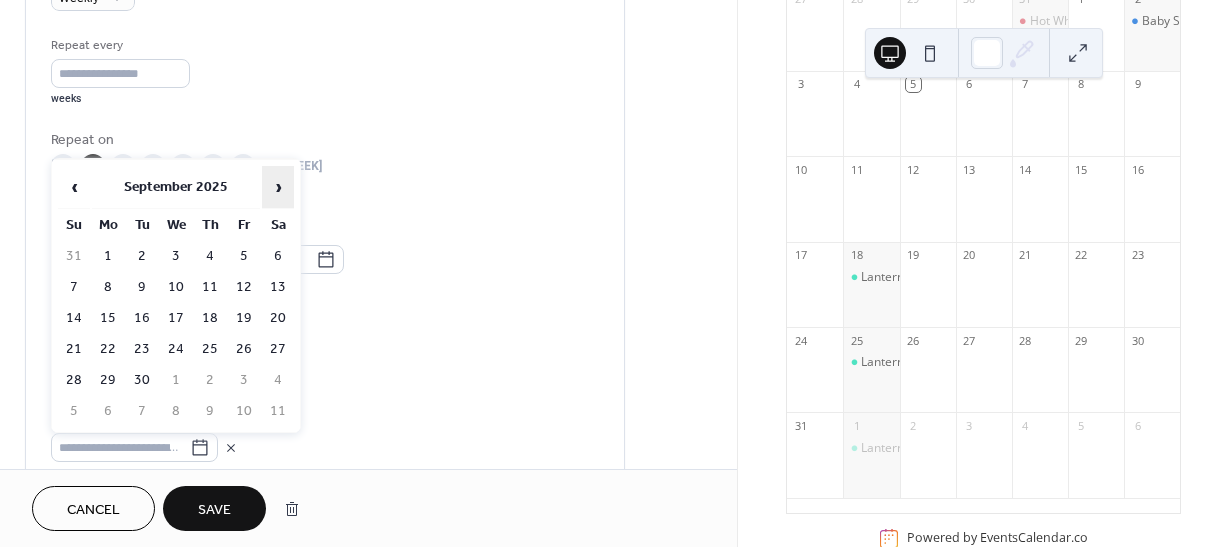 click on "›" at bounding box center (278, 187) 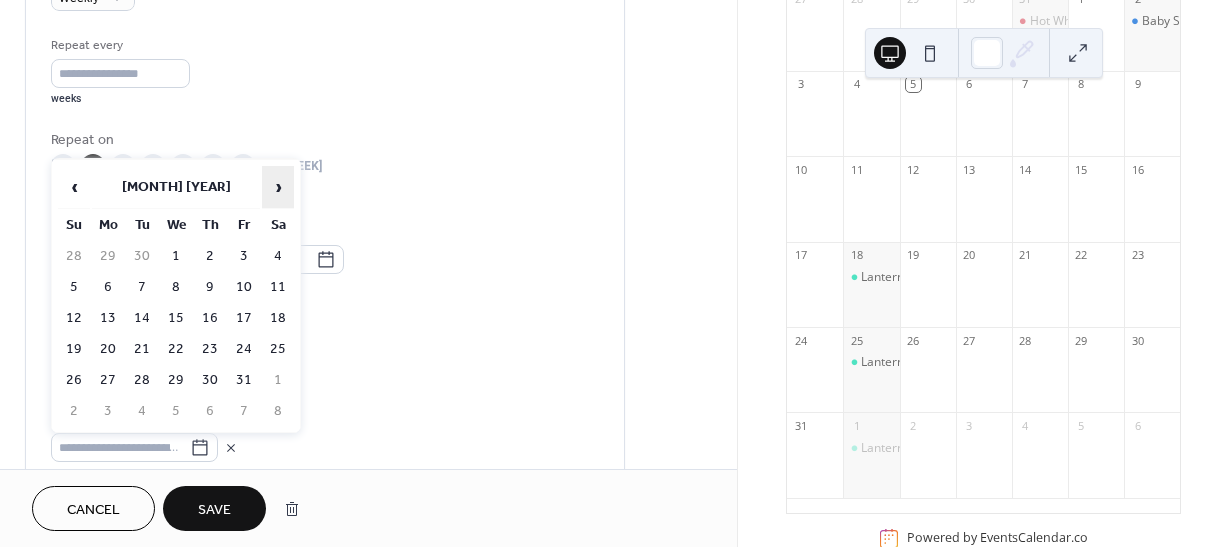 click on "›" at bounding box center (278, 187) 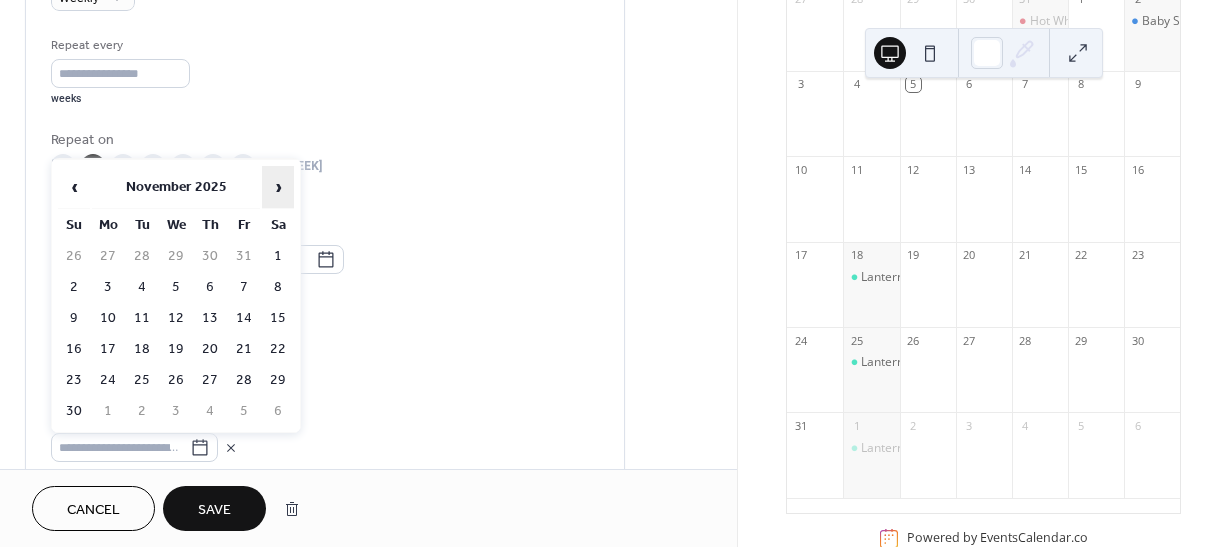 click on "›" at bounding box center [278, 187] 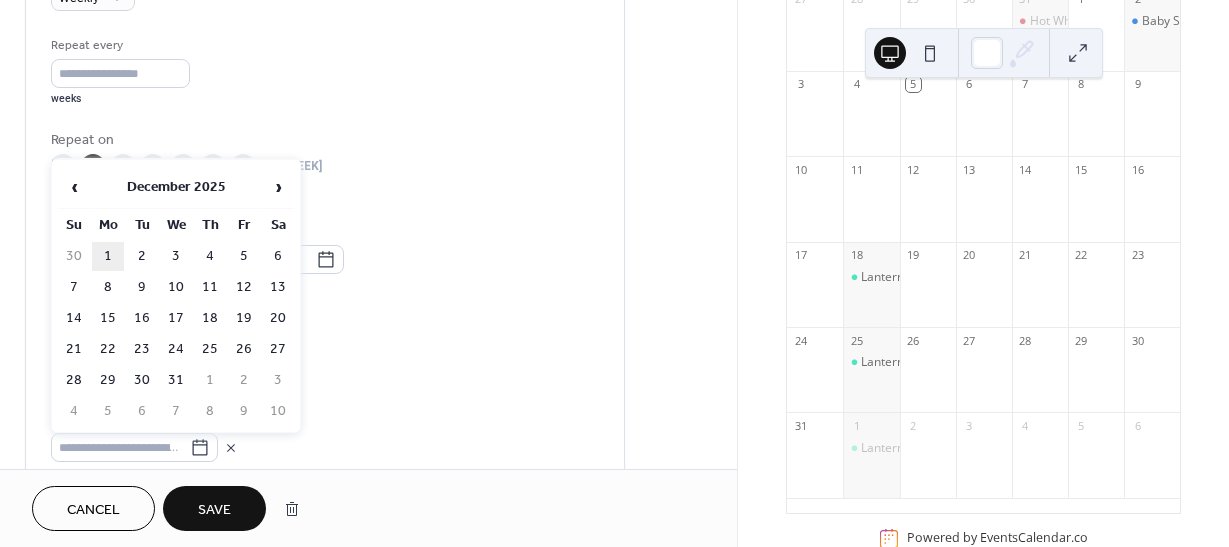 click on "1" at bounding box center (108, 256) 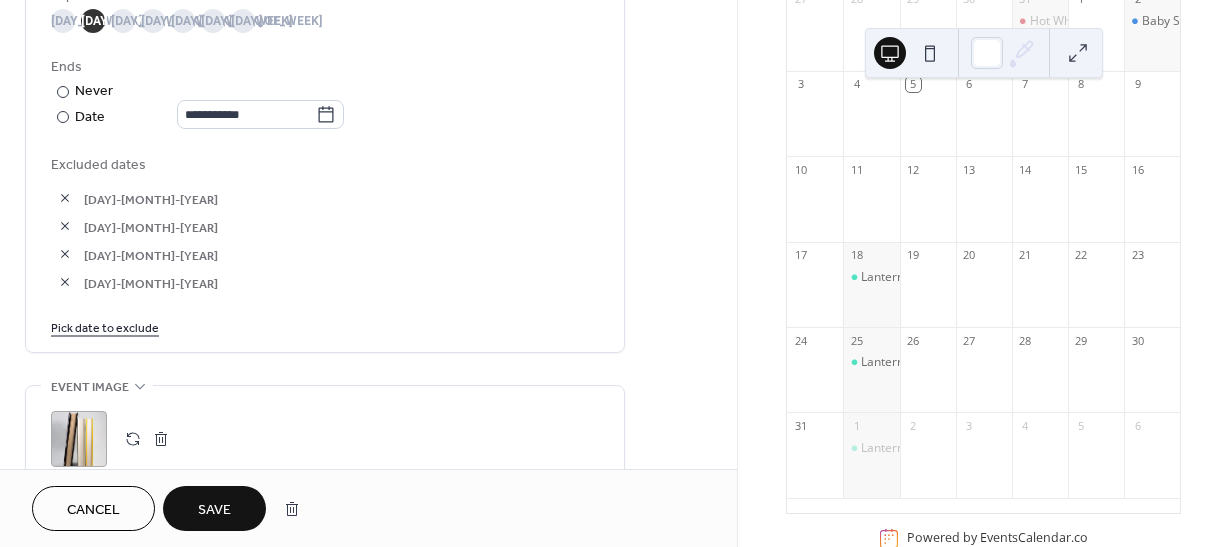 scroll, scrollTop: 1076, scrollLeft: 0, axis: vertical 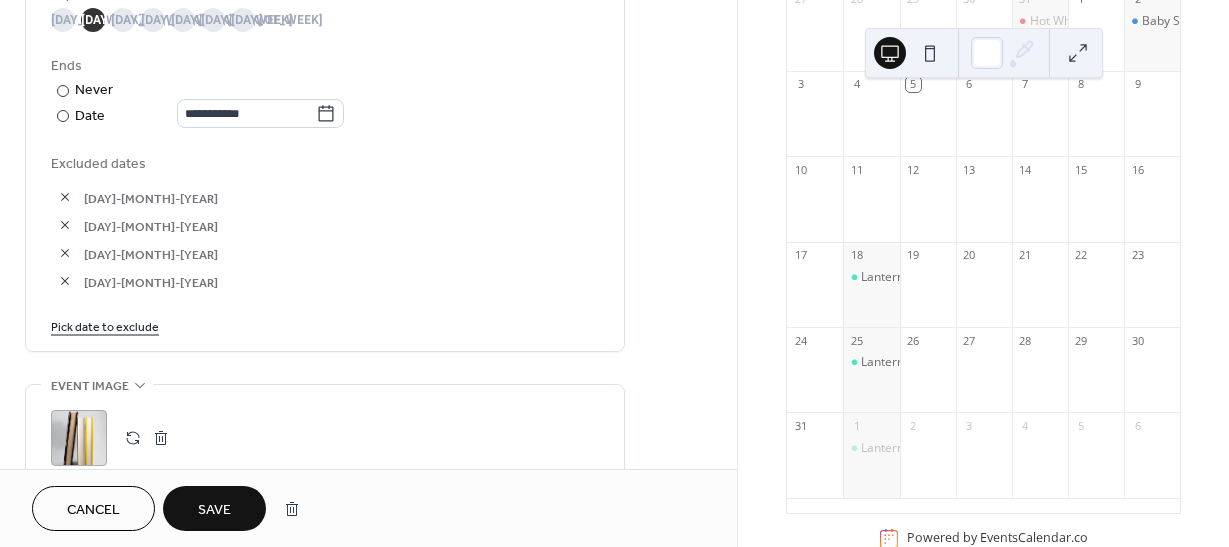 click on "Pick date to exclude" at bounding box center (105, 325) 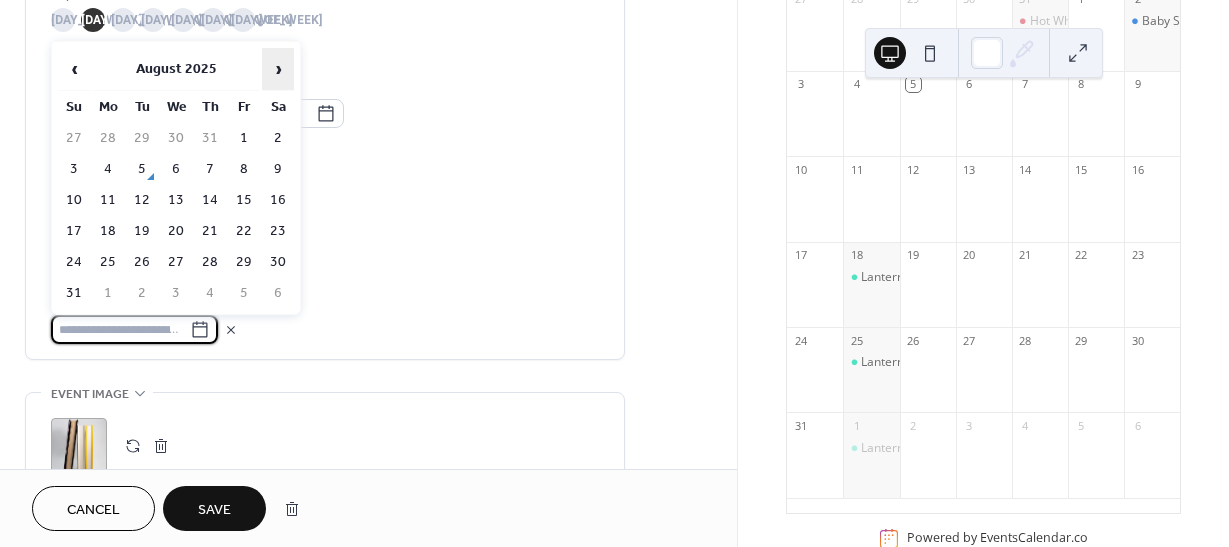 click on "›" at bounding box center [278, 69] 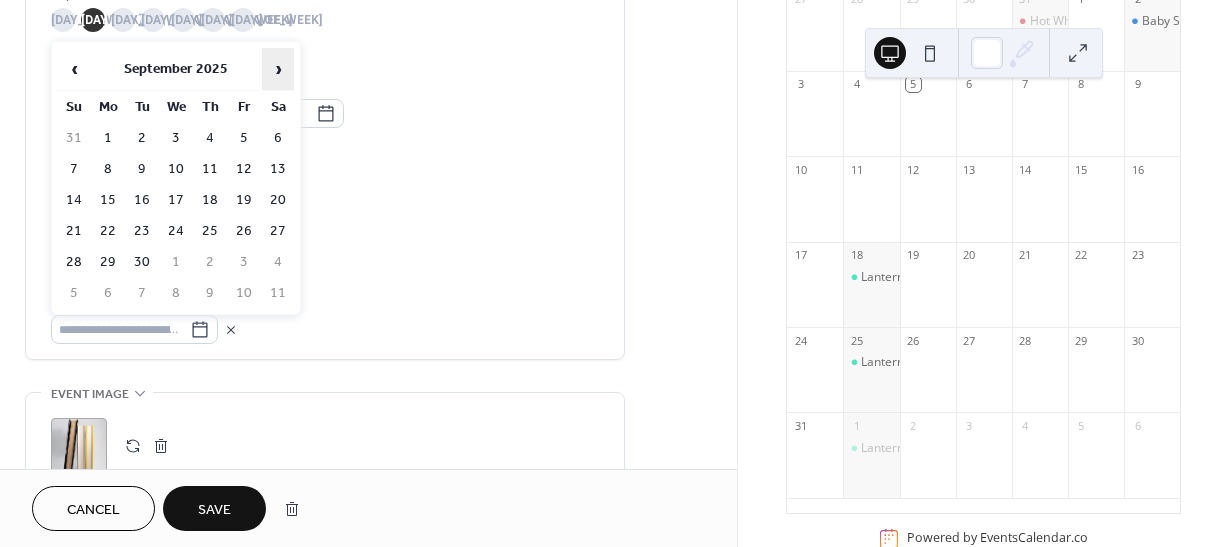 click on "›" at bounding box center (278, 69) 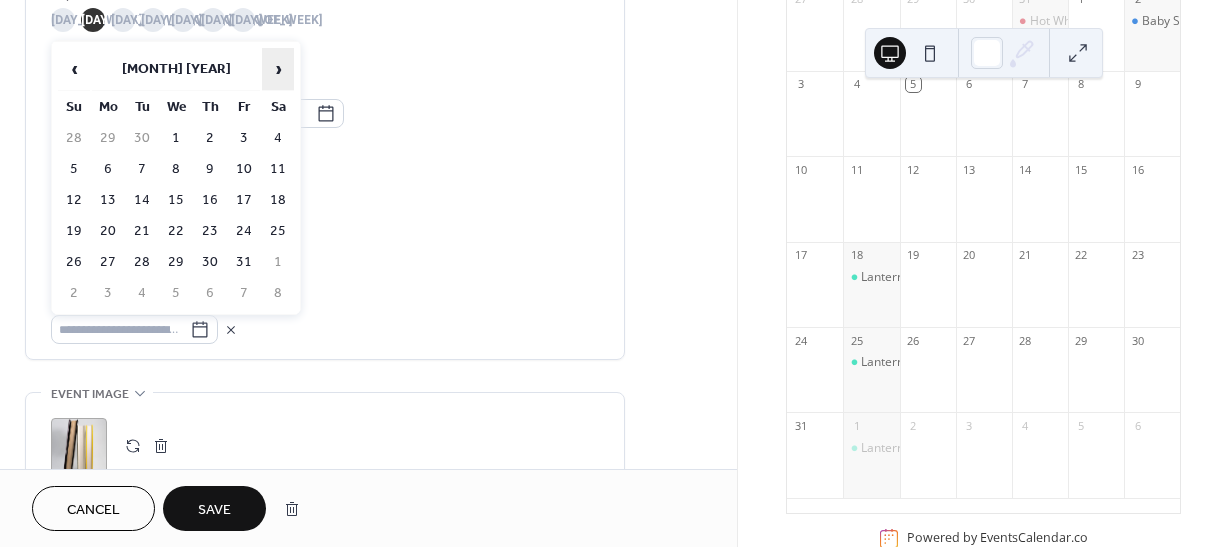 click on "›" at bounding box center [278, 69] 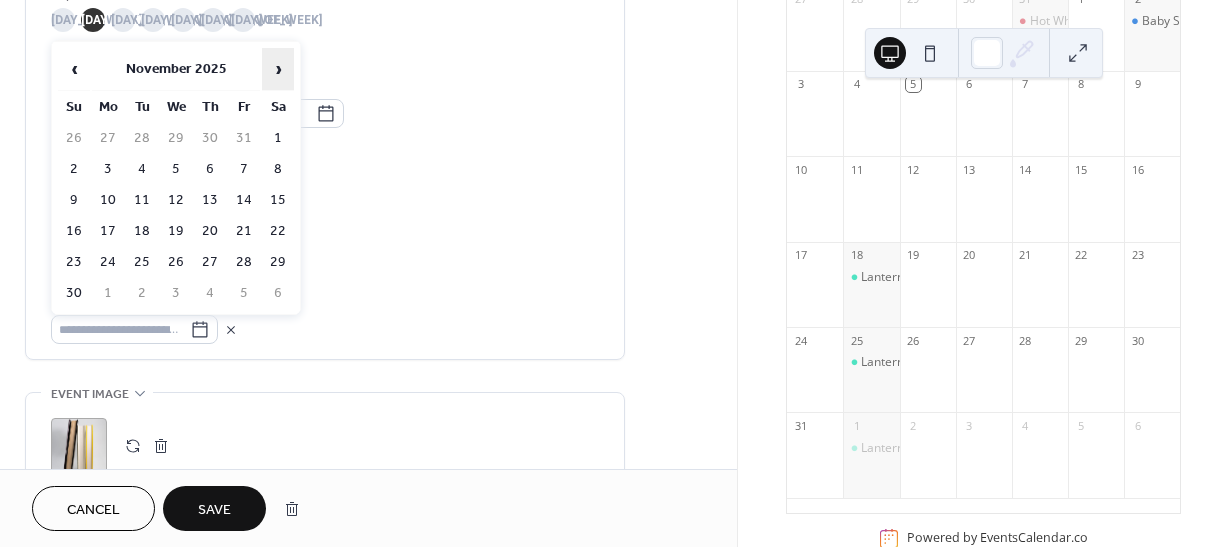 click on "›" at bounding box center [278, 69] 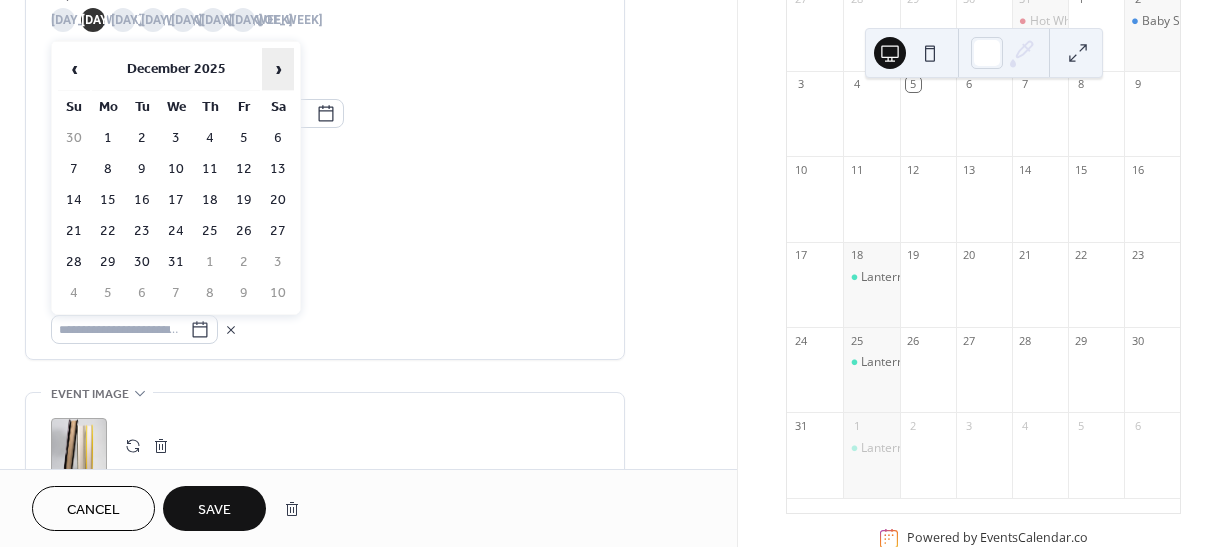 click on "›" at bounding box center [278, 69] 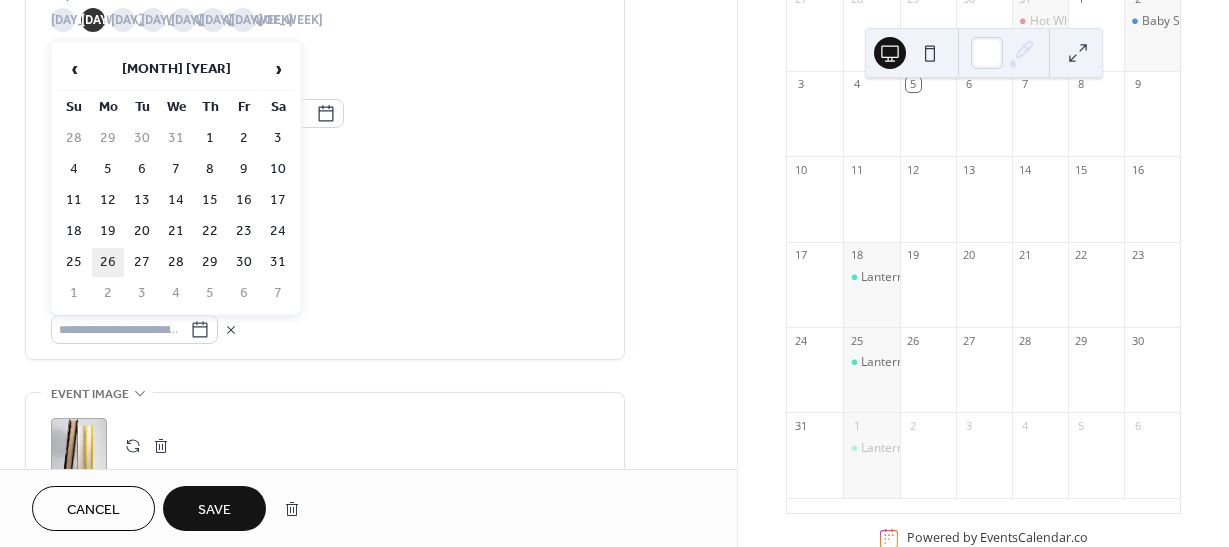 click on "26" at bounding box center (108, 262) 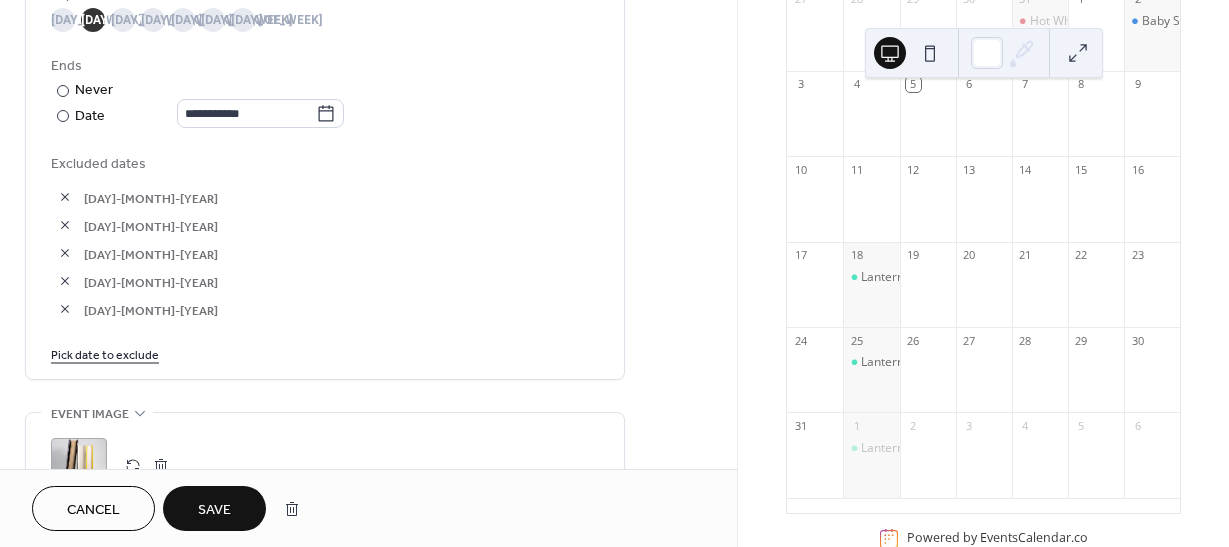click on "Pick date to exclude" at bounding box center (105, 353) 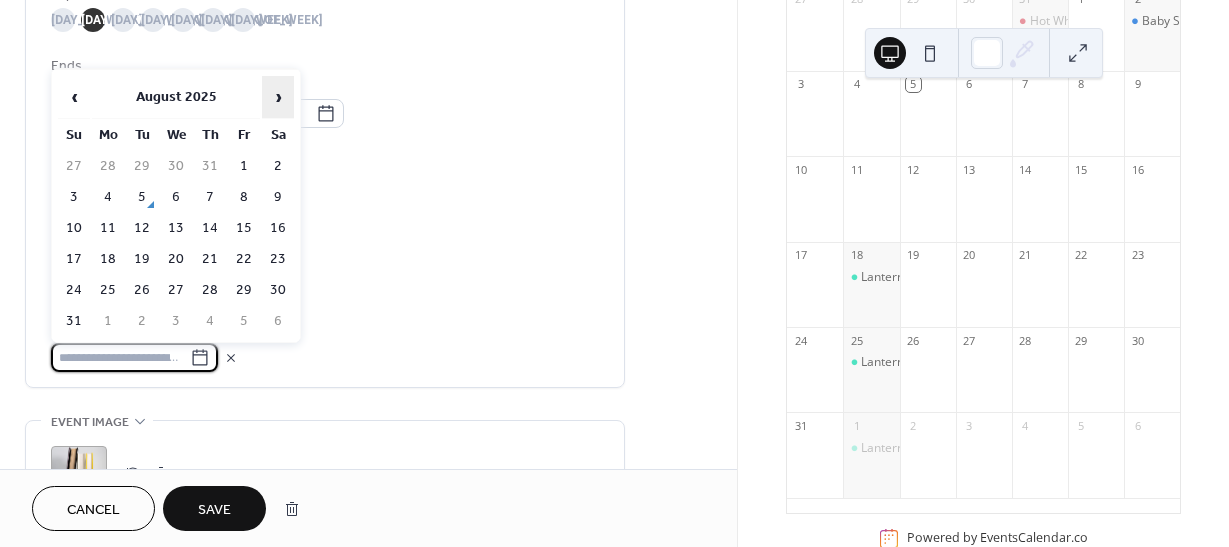 click on "›" at bounding box center (278, 97) 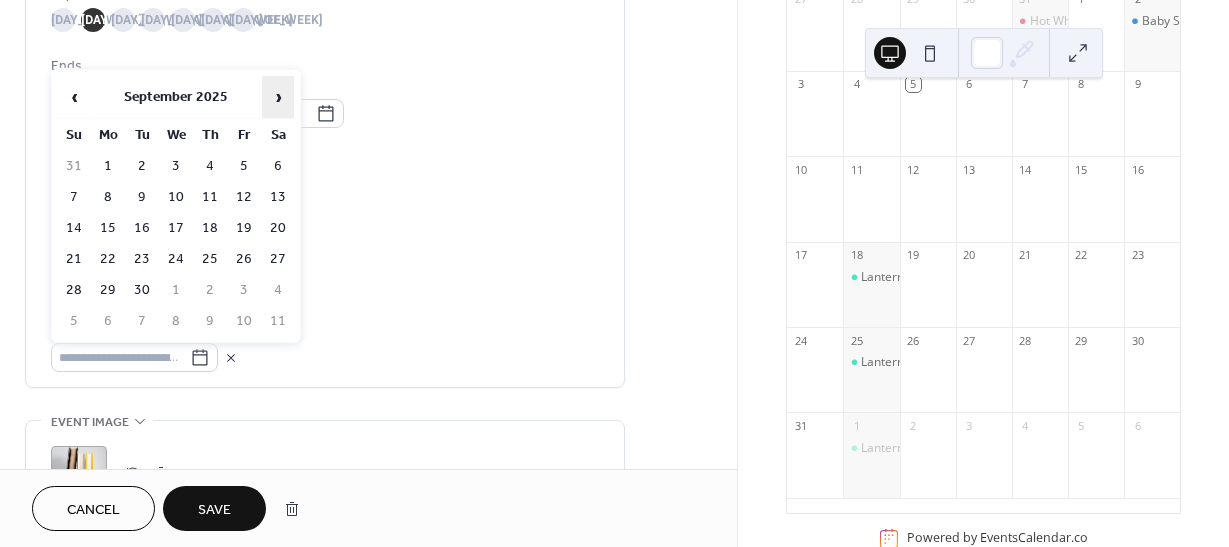click on "›" at bounding box center [278, 97] 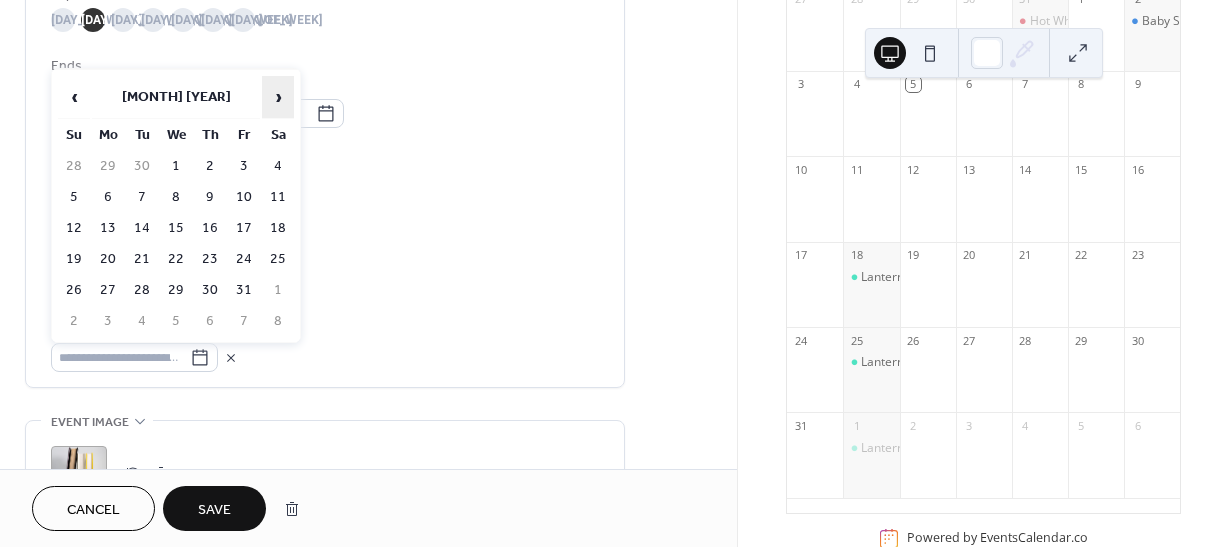 click on "›" at bounding box center (278, 97) 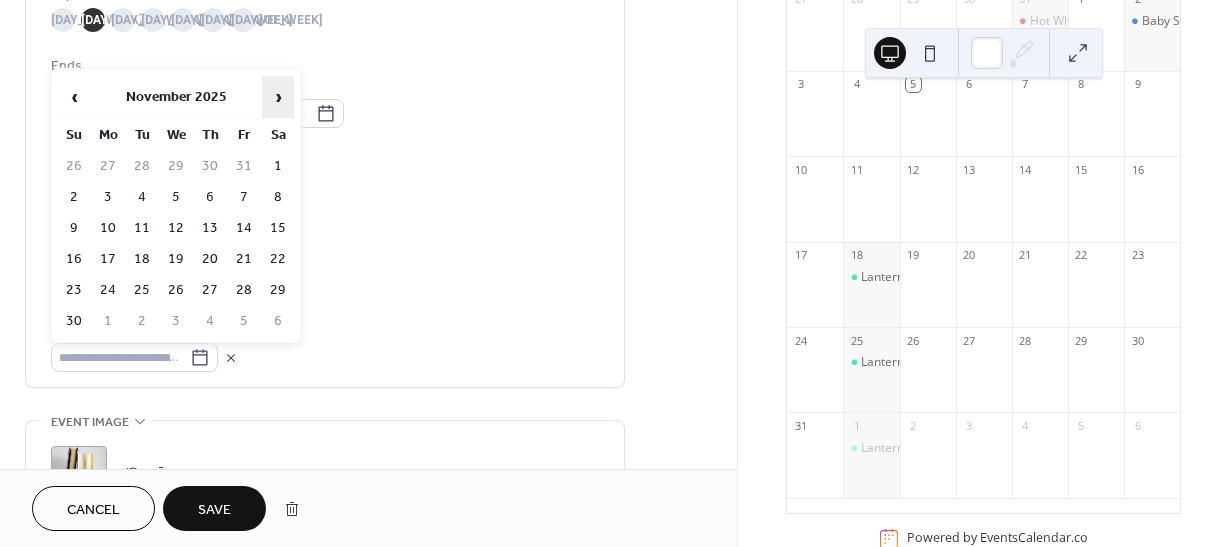 click on "›" at bounding box center (278, 97) 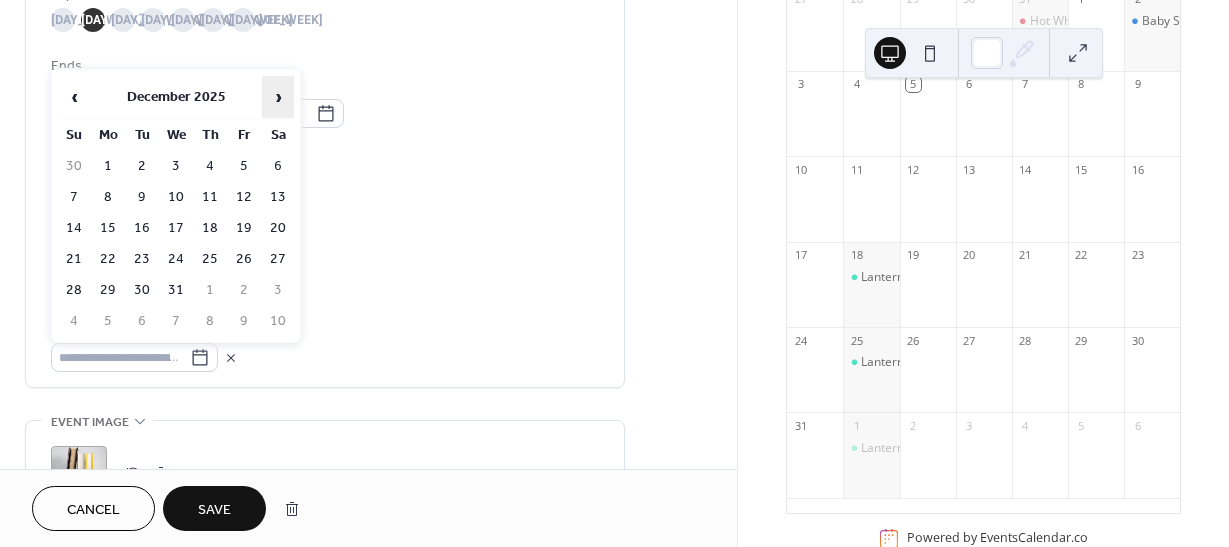 click on "›" at bounding box center [278, 97] 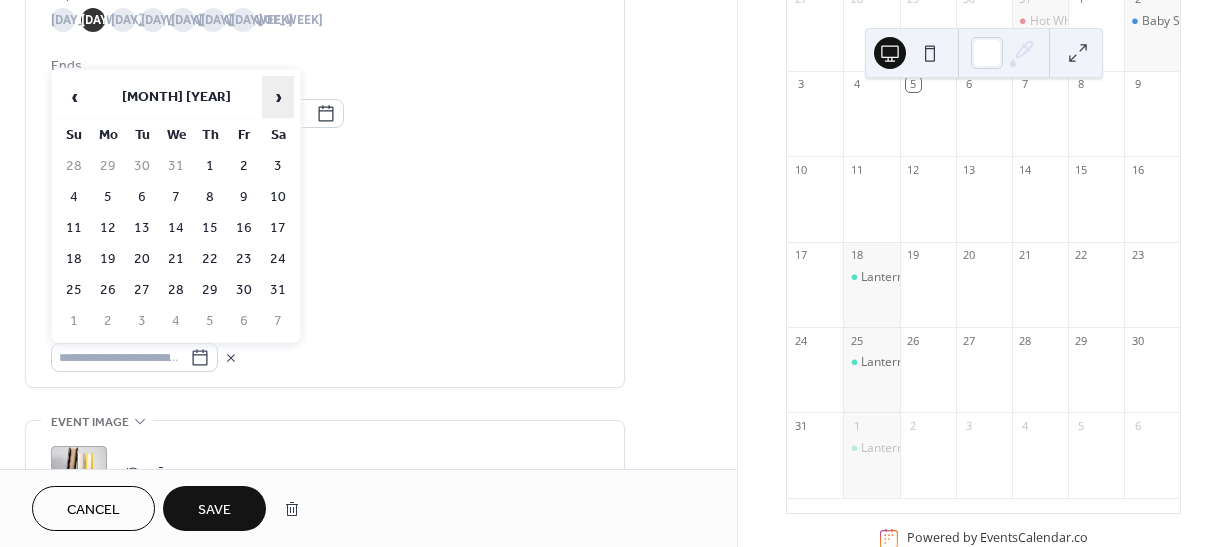 click on "›" at bounding box center [278, 97] 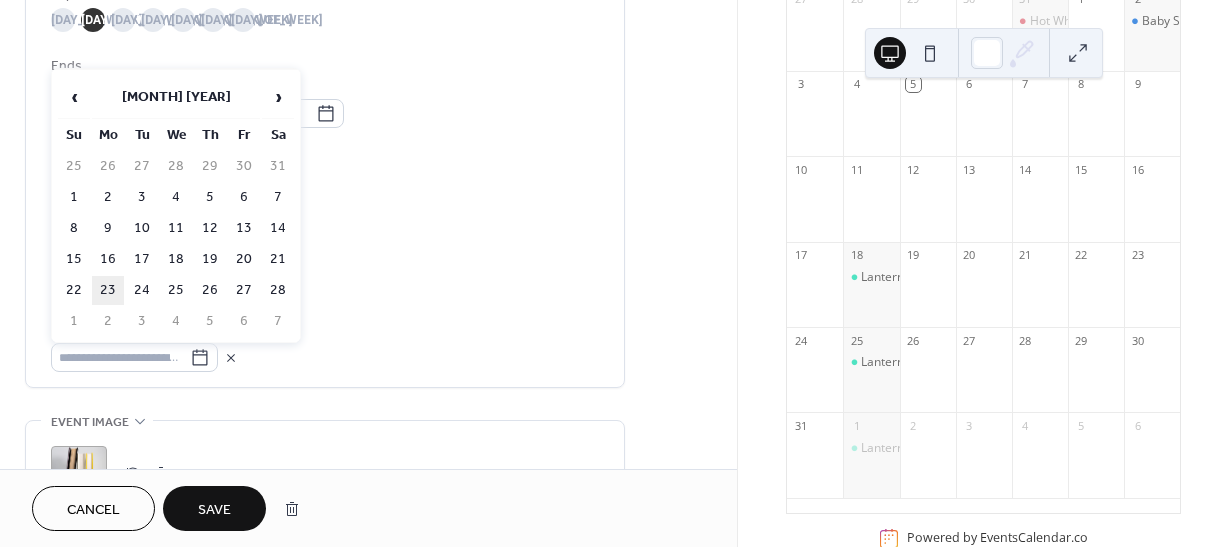 click on "23" at bounding box center [108, 290] 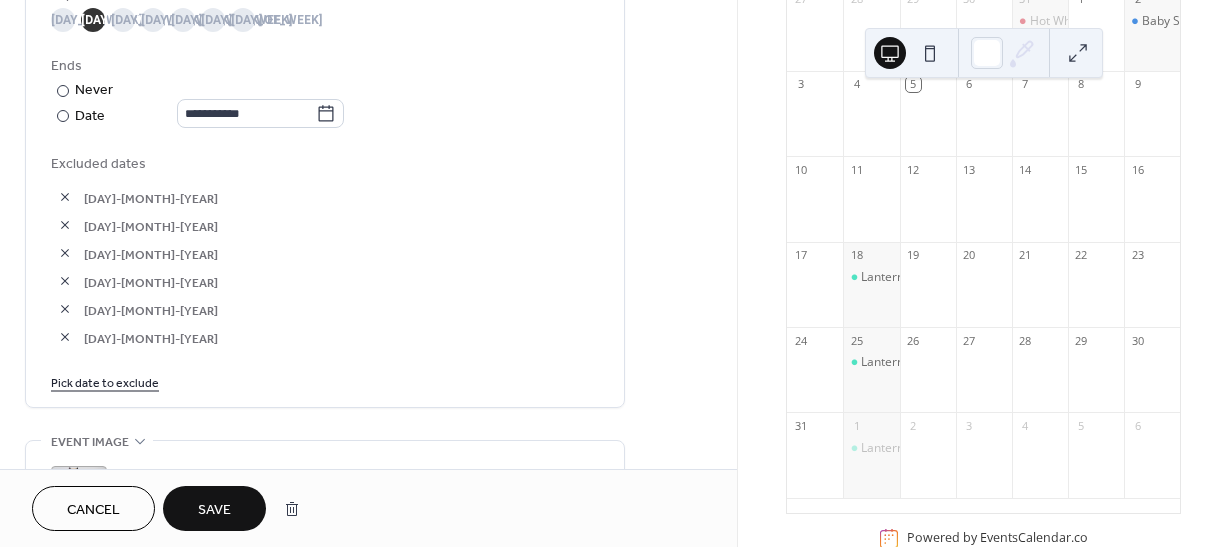 click on "Pick date to exclude" at bounding box center [105, 381] 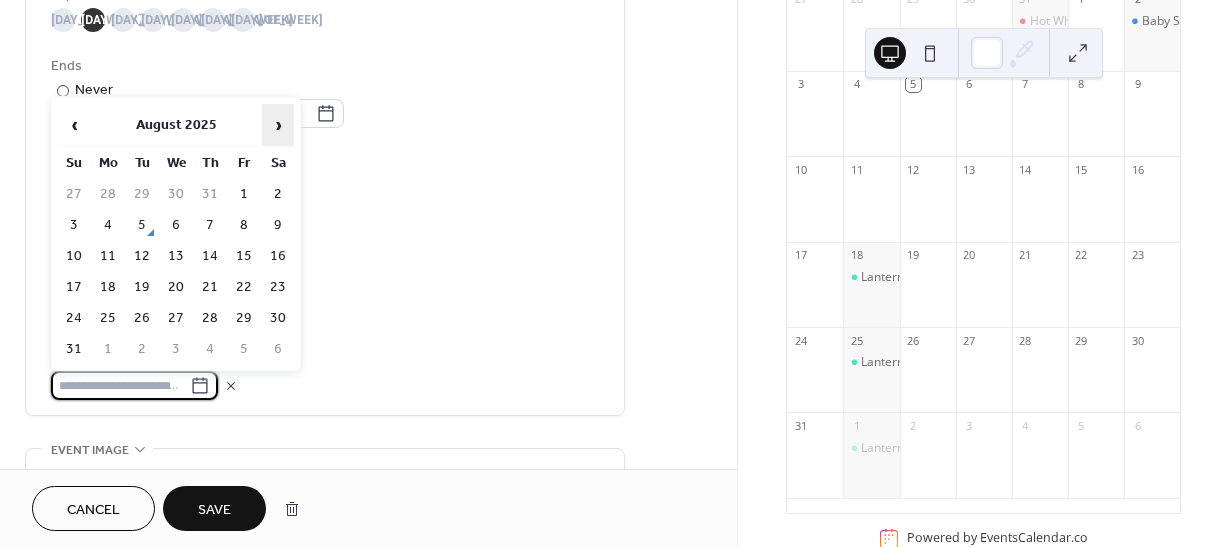 click on "›" at bounding box center (278, 125) 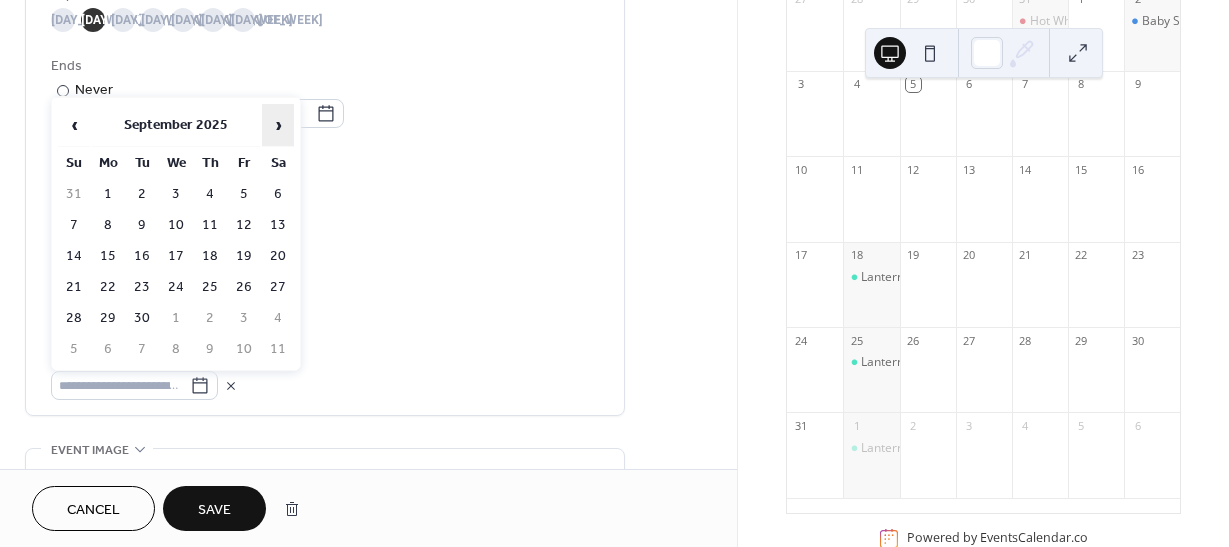 click on "›" at bounding box center [278, 125] 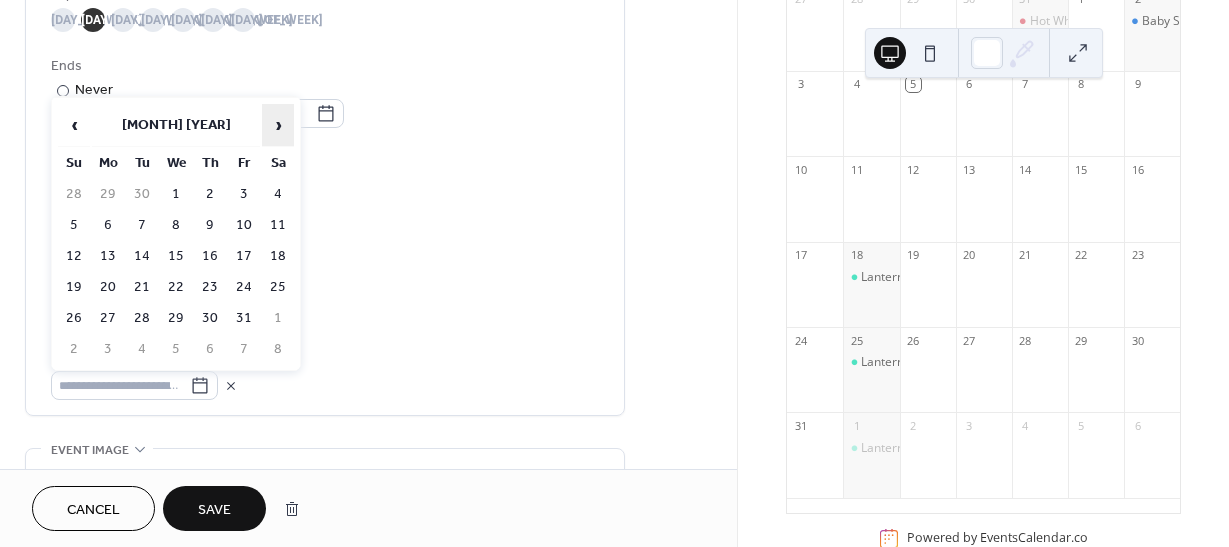 click on "›" at bounding box center (278, 125) 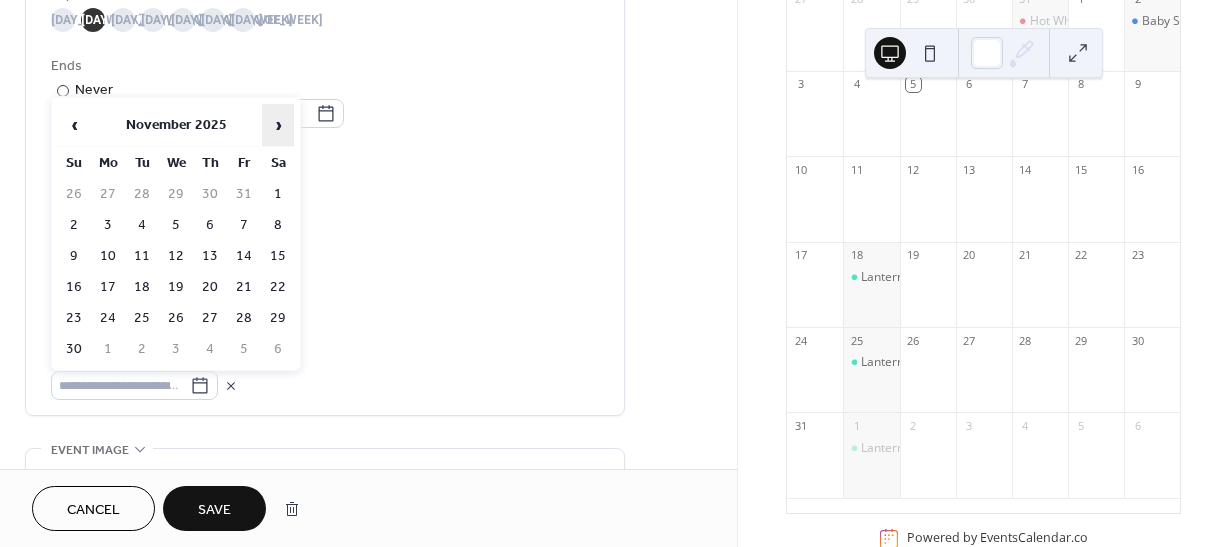 click on "›" at bounding box center (278, 125) 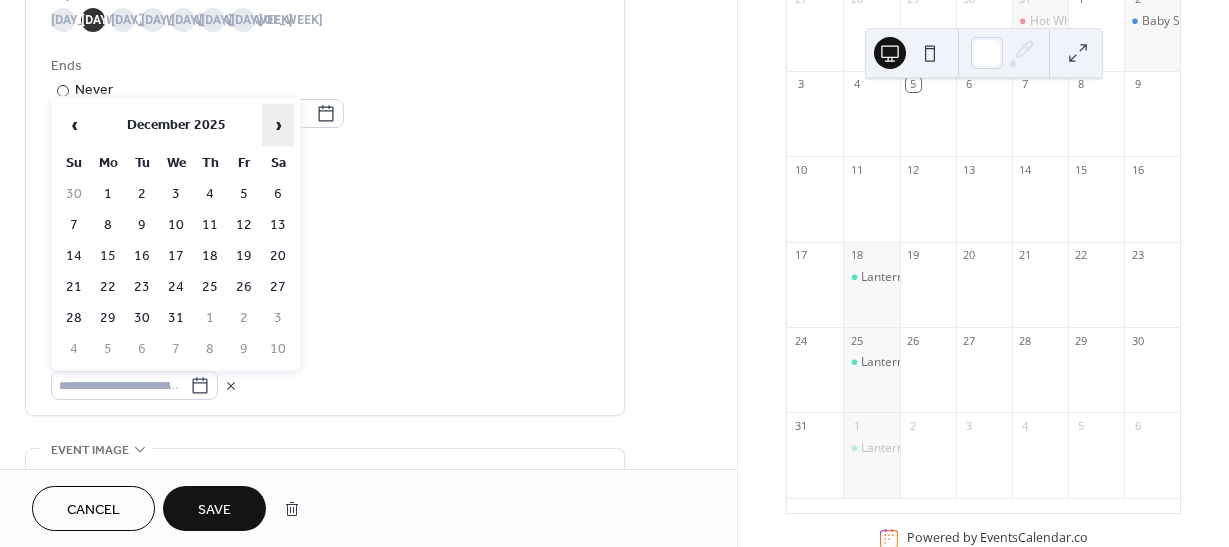click on "›" at bounding box center [278, 125] 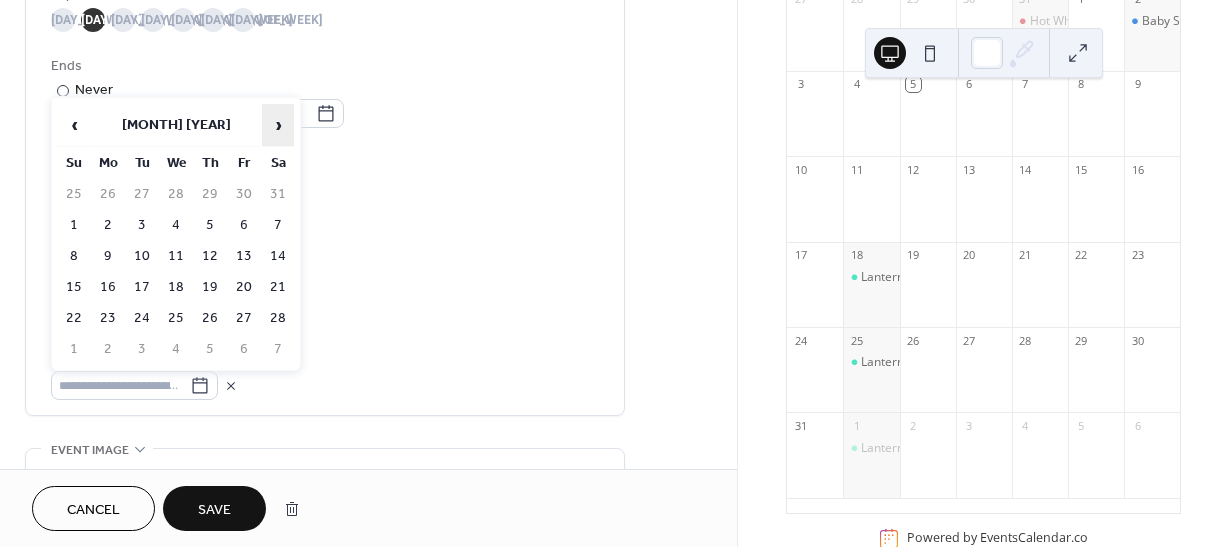click on "›" at bounding box center [278, 125] 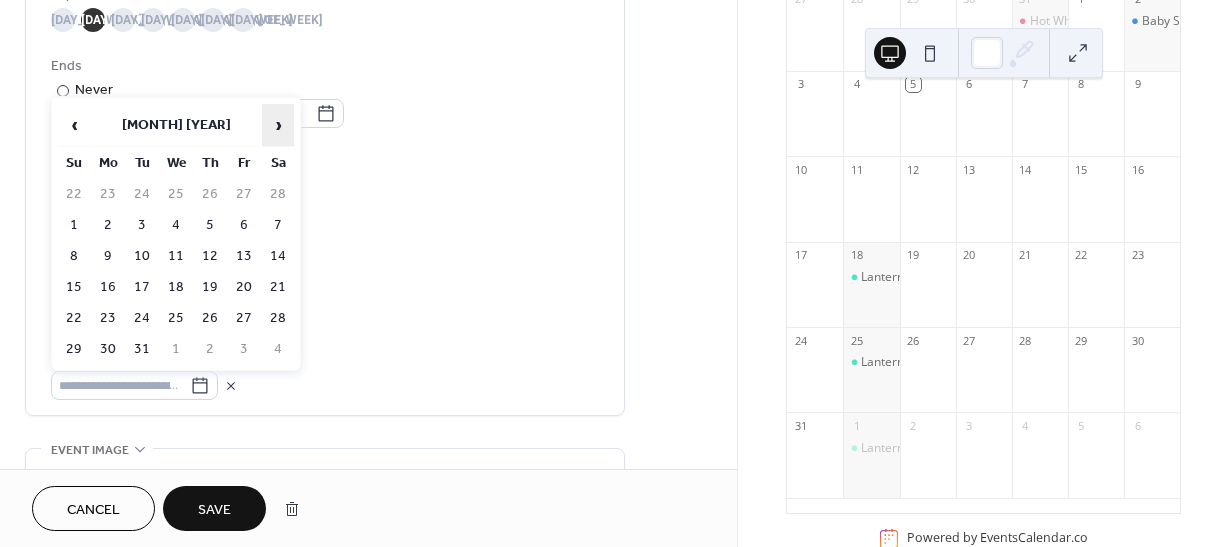 click on "›" at bounding box center (278, 125) 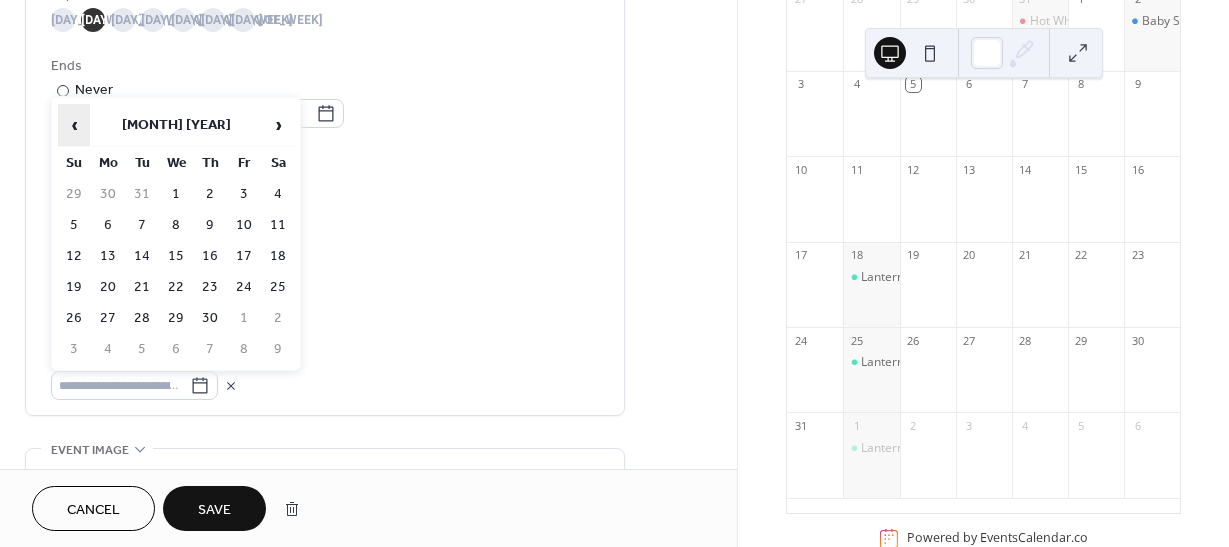 click on "‹" at bounding box center (74, 125) 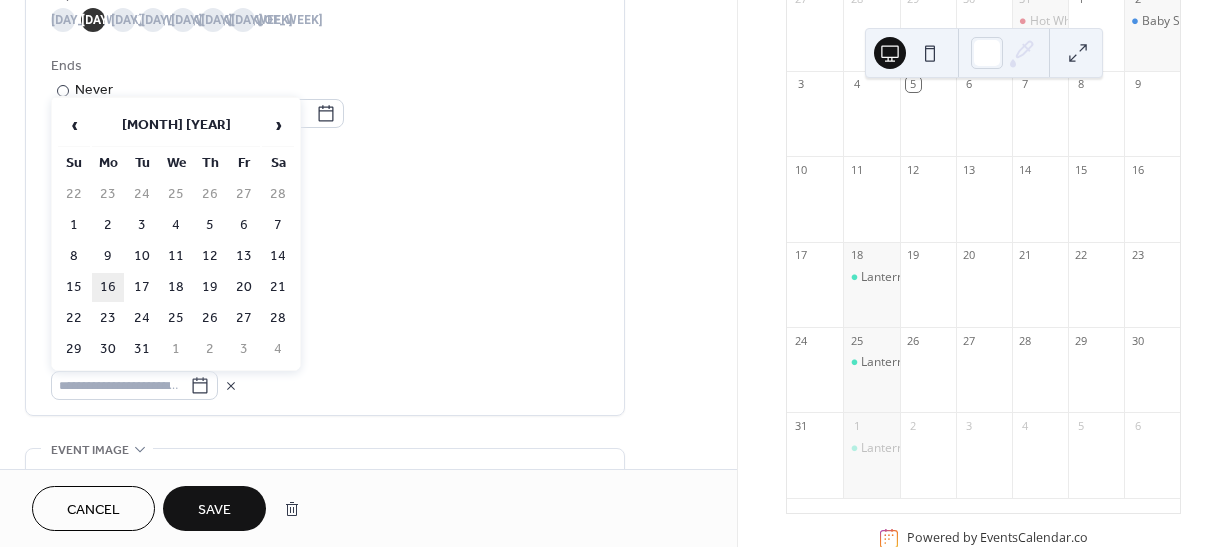 click on "16" at bounding box center (108, 287) 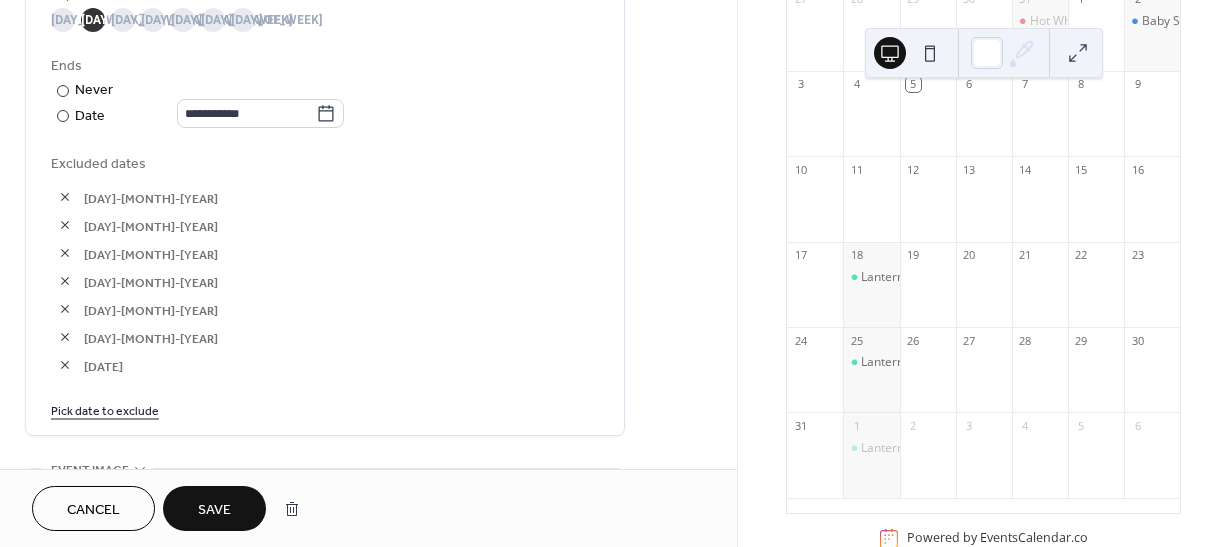 click on "Pick date to exclude" at bounding box center [105, 409] 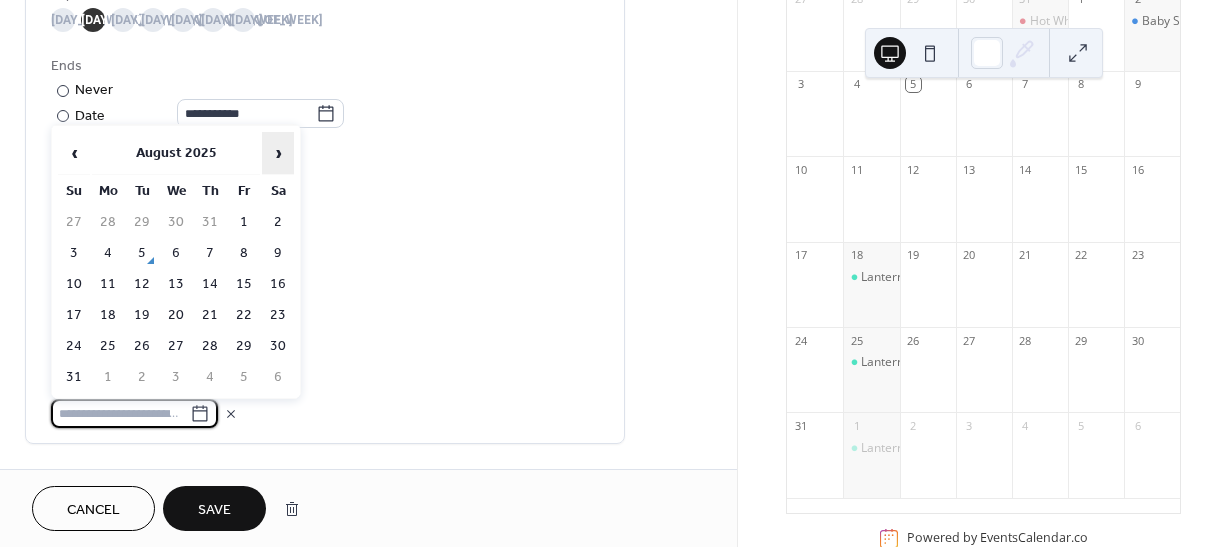 click on "›" at bounding box center [278, 153] 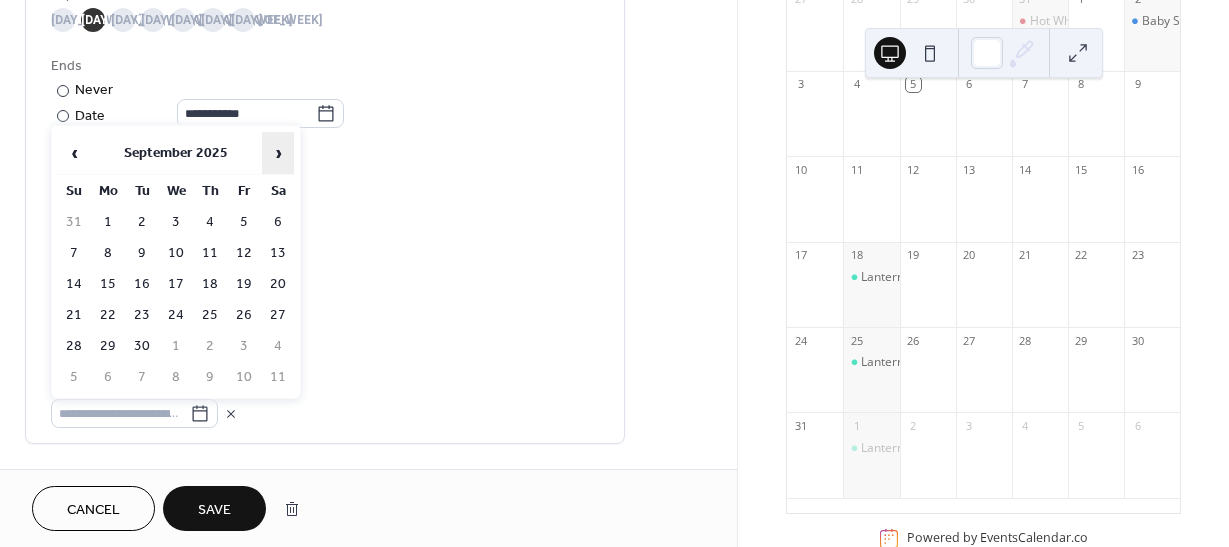 click on "›" at bounding box center [278, 153] 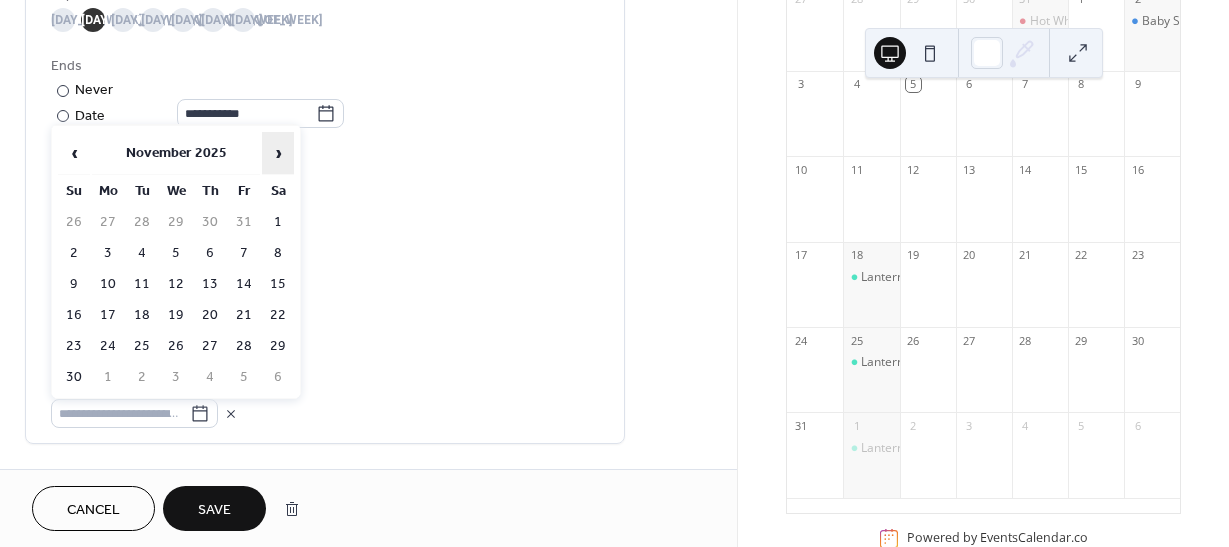 click on "›" at bounding box center [278, 153] 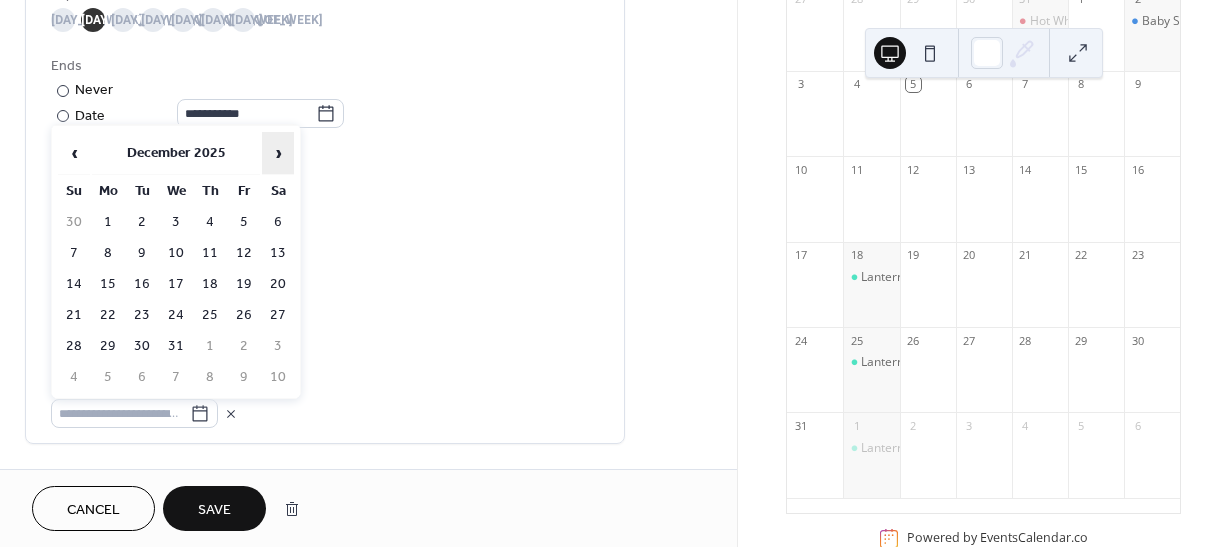 click on "›" at bounding box center (278, 153) 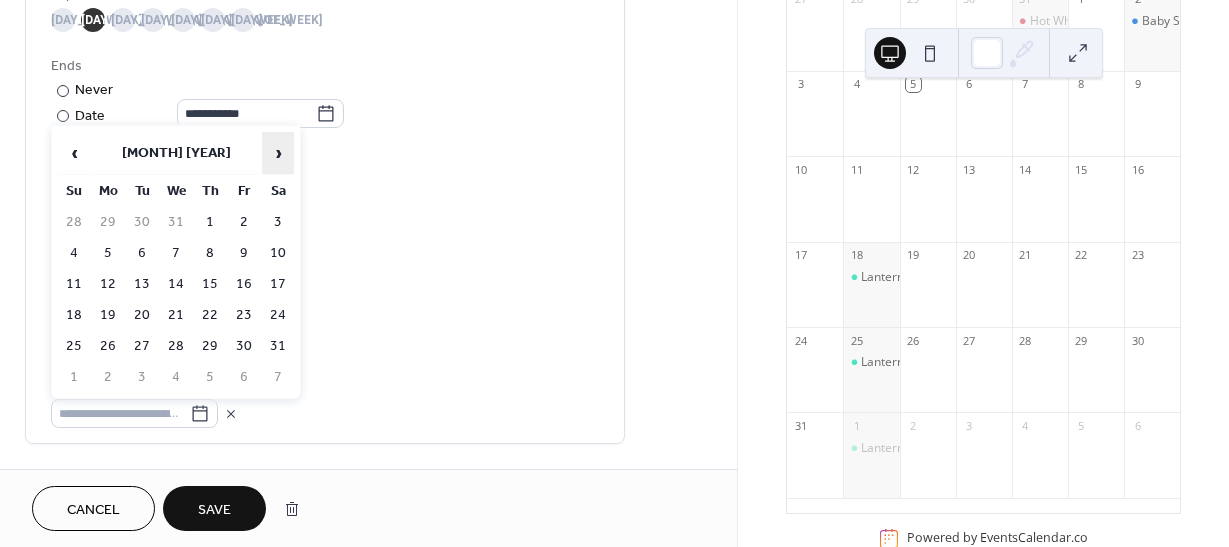 click on "›" at bounding box center [278, 153] 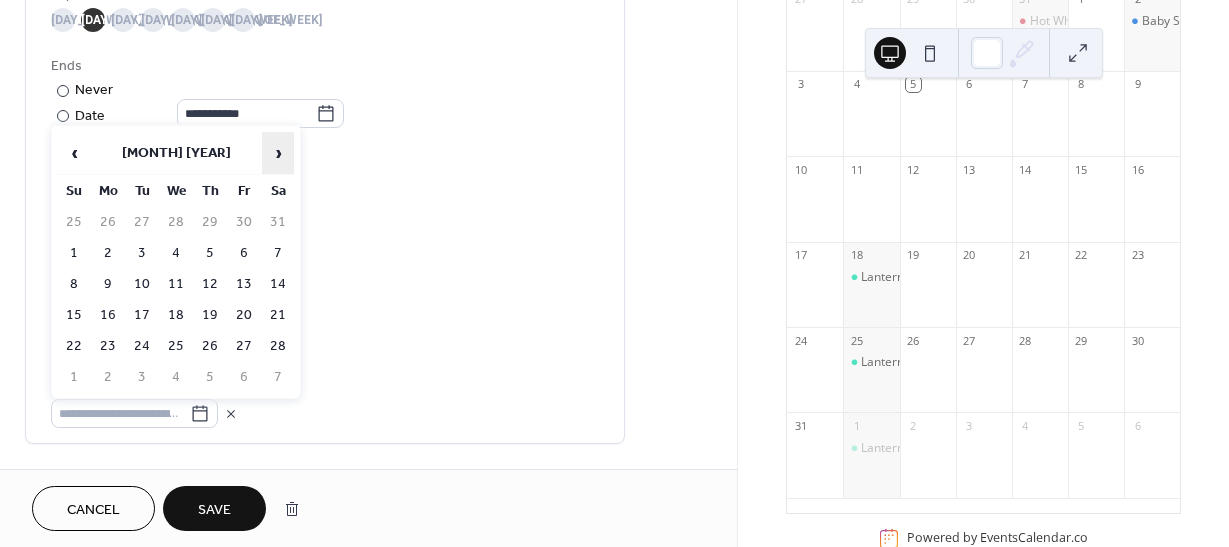 click on "›" at bounding box center (278, 153) 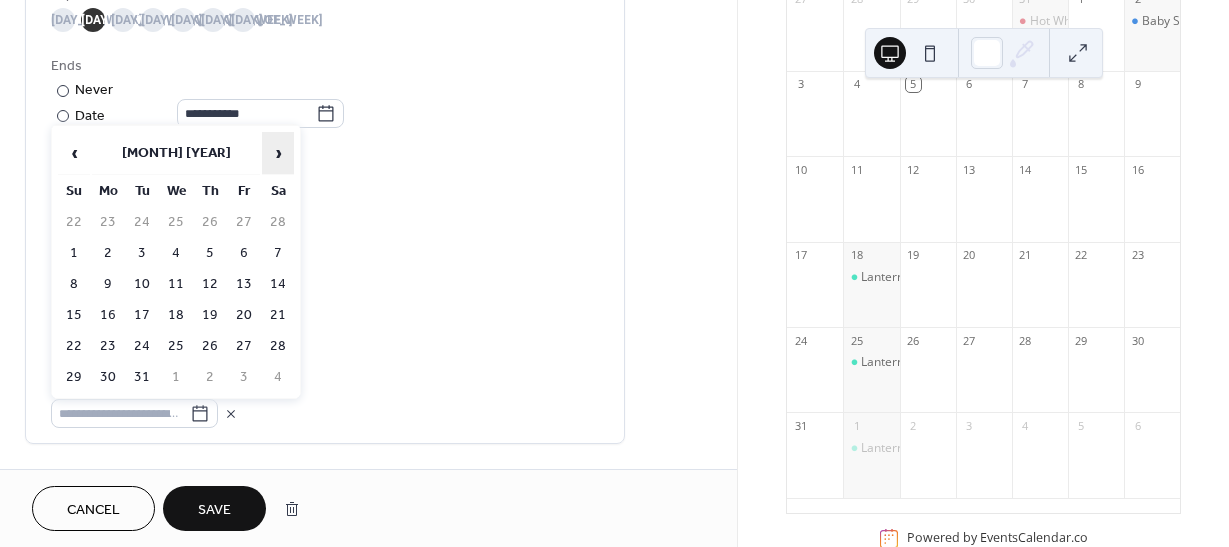 click on "›" at bounding box center [278, 153] 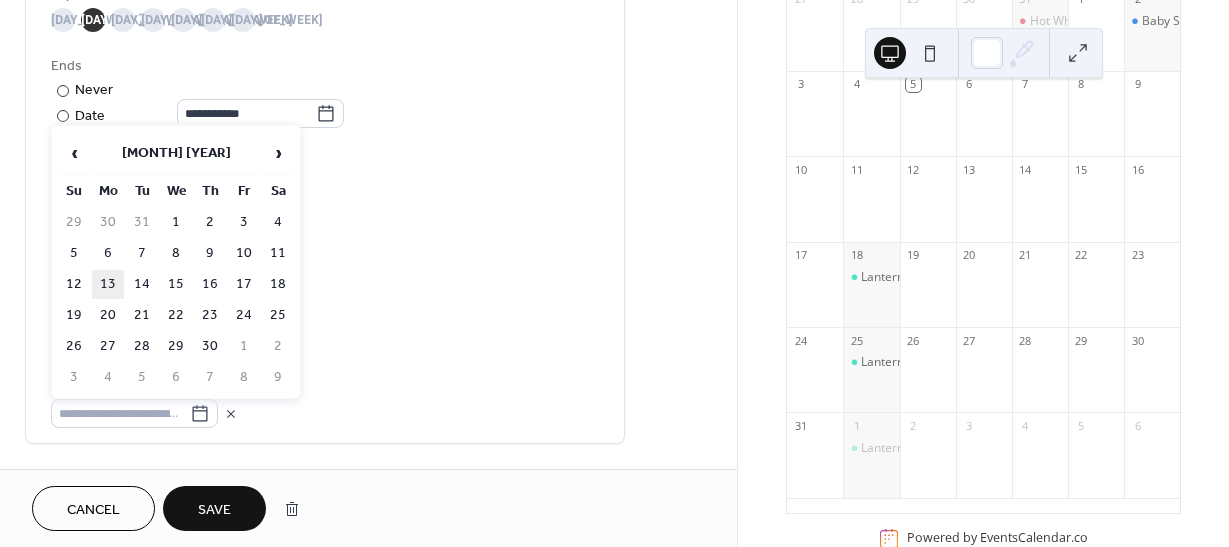 click on "13" at bounding box center [108, 284] 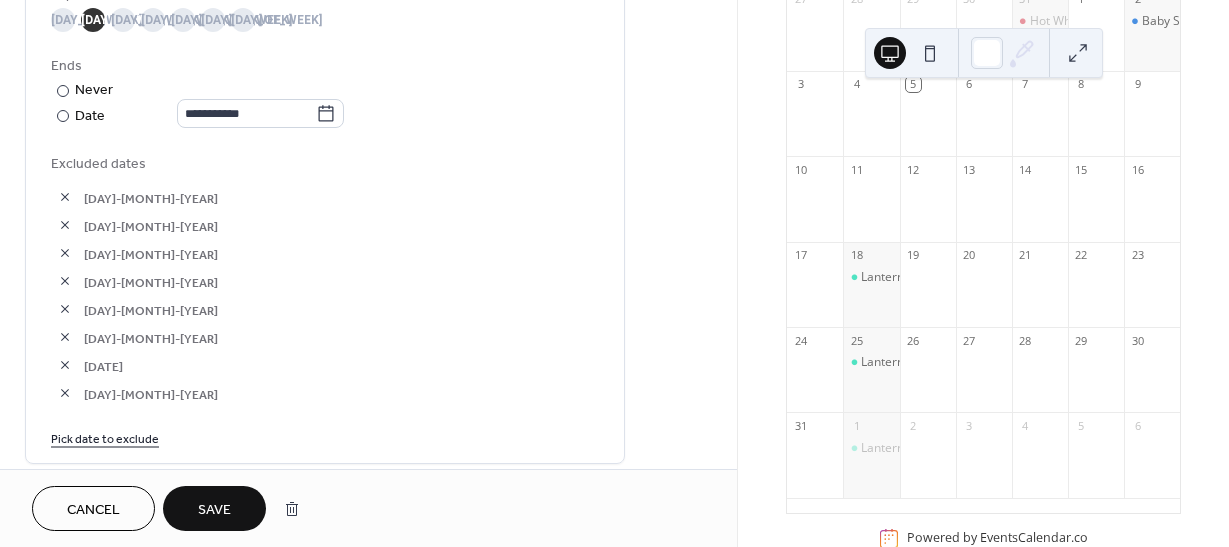 click on "Save" at bounding box center [214, 510] 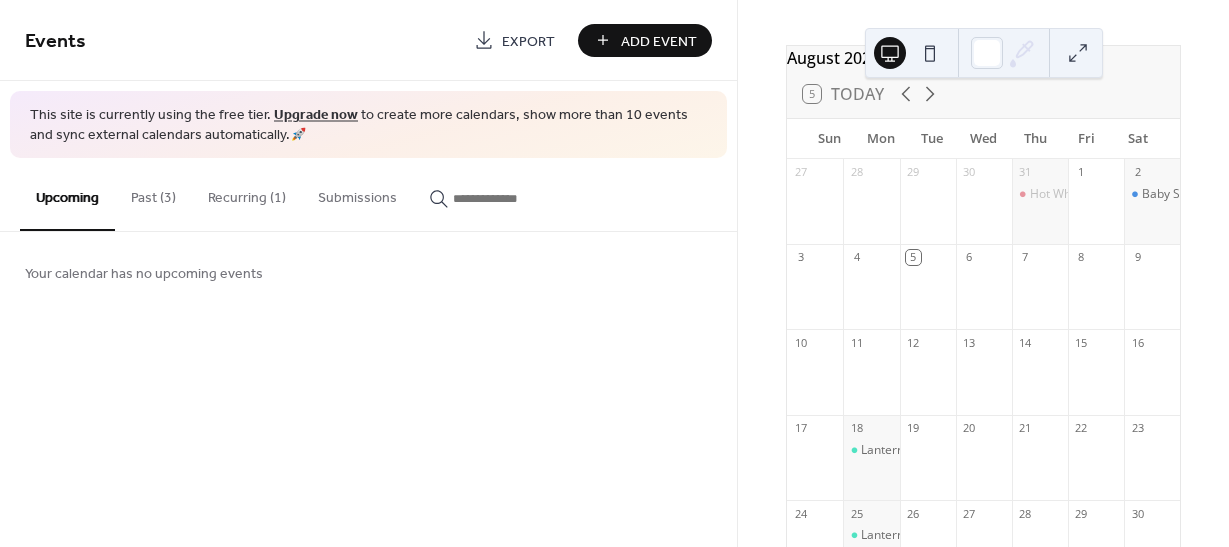 scroll, scrollTop: 54, scrollLeft: 0, axis: vertical 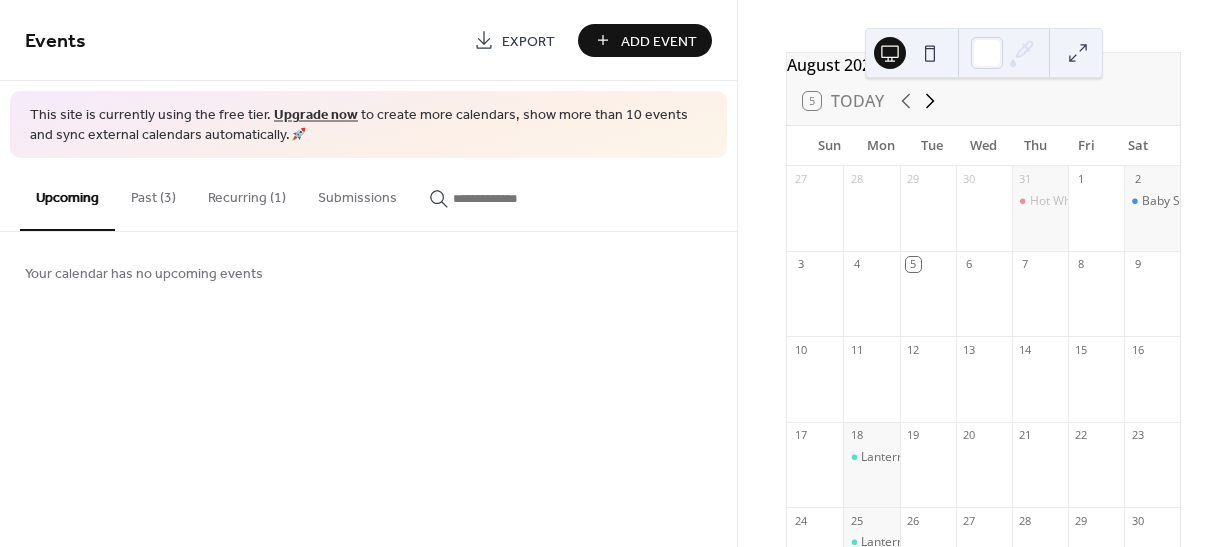 click 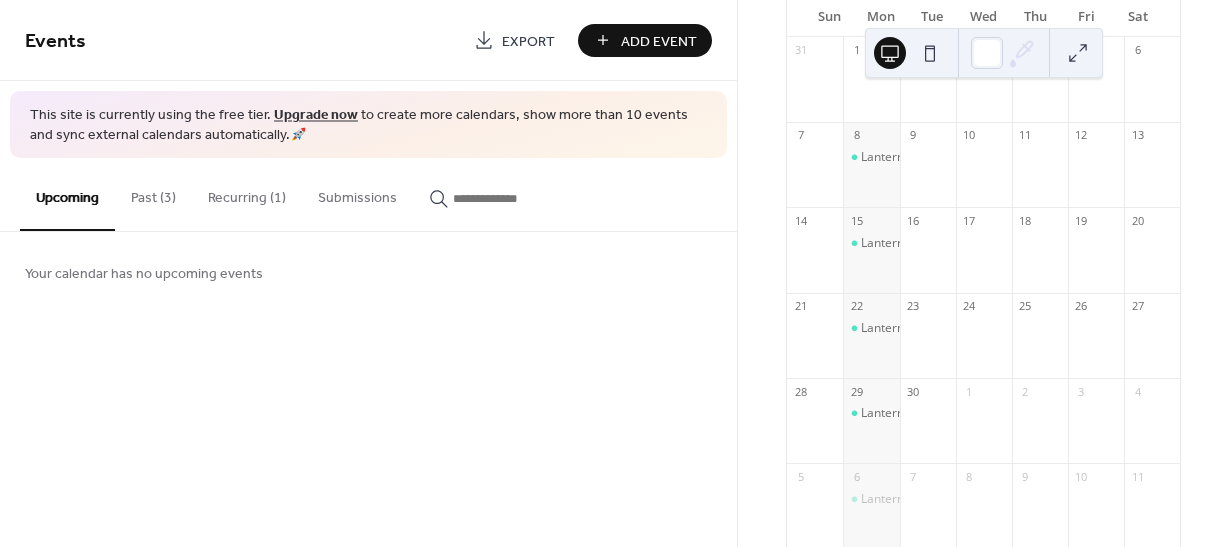 scroll, scrollTop: 0, scrollLeft: 0, axis: both 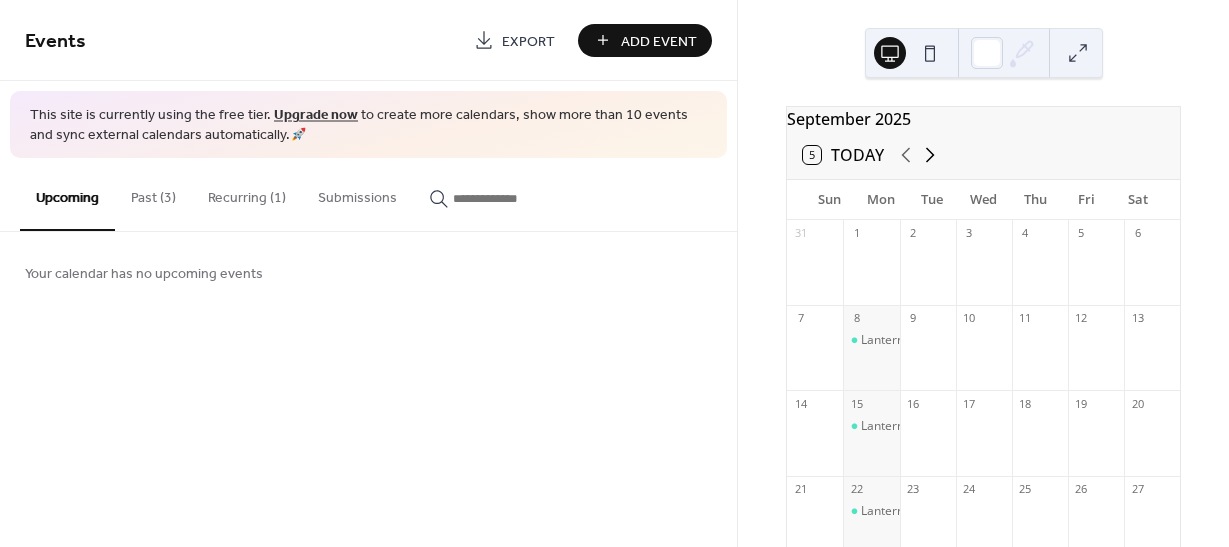 click 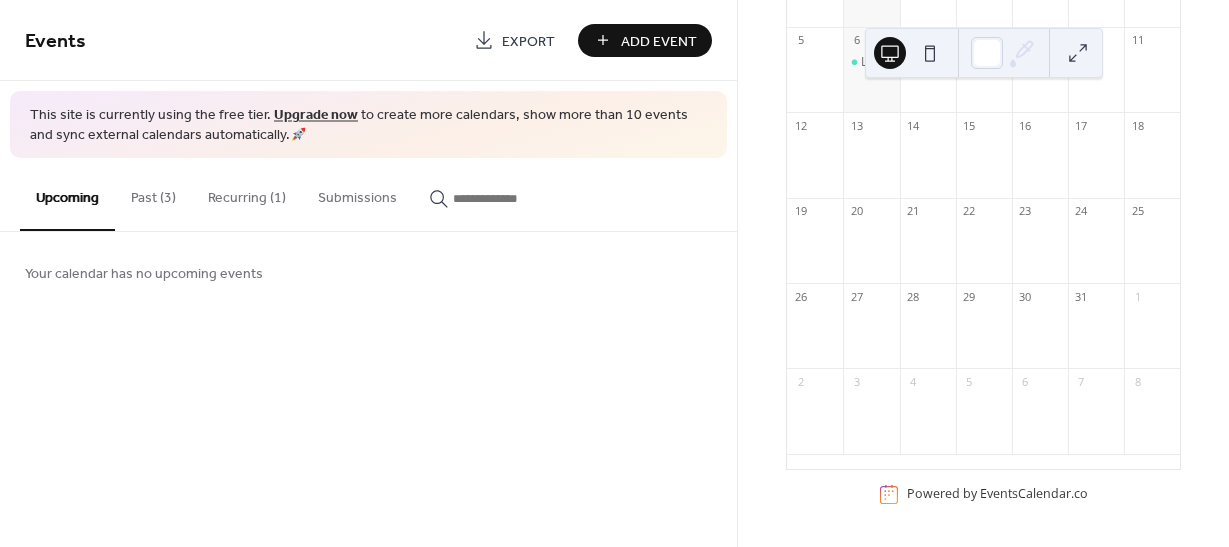 scroll, scrollTop: 0, scrollLeft: 0, axis: both 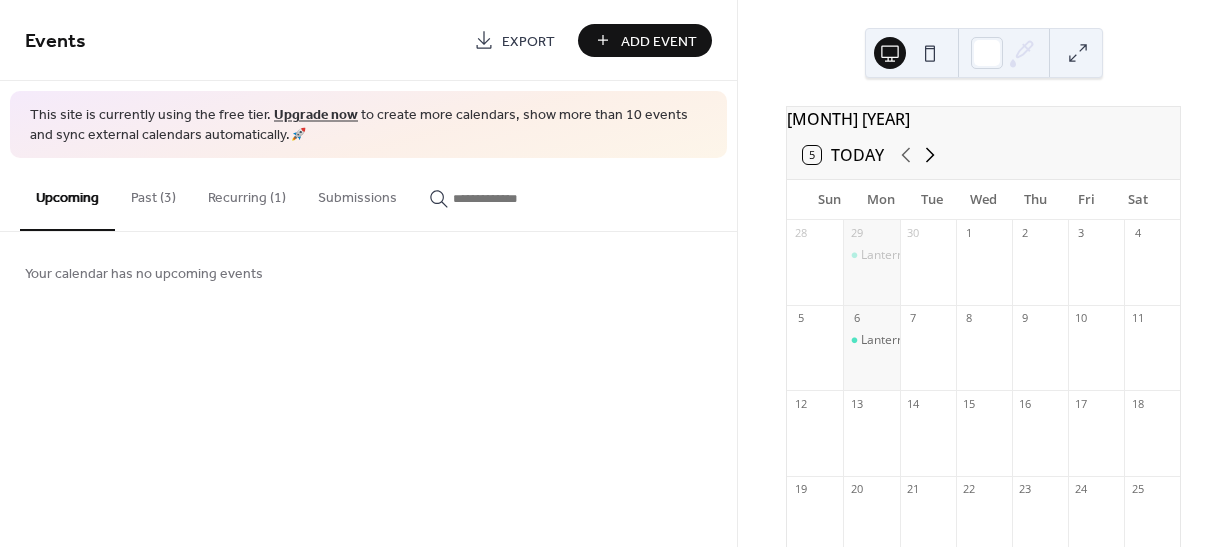 click 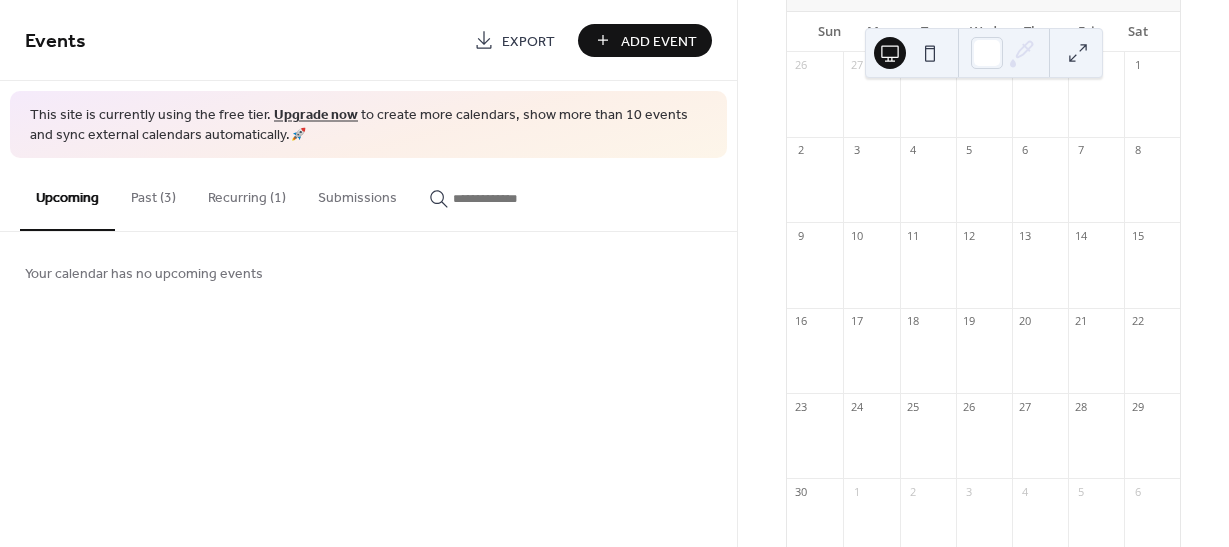 scroll, scrollTop: 0, scrollLeft: 0, axis: both 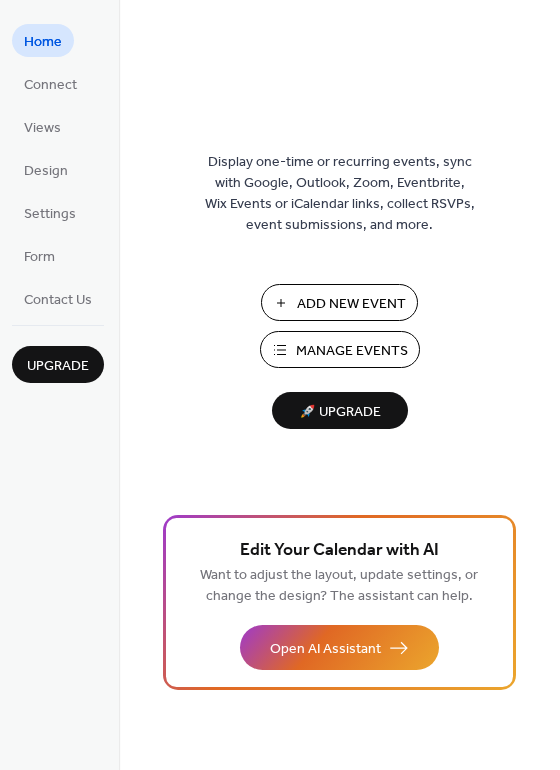 click on "Manage Events" at bounding box center [352, 351] 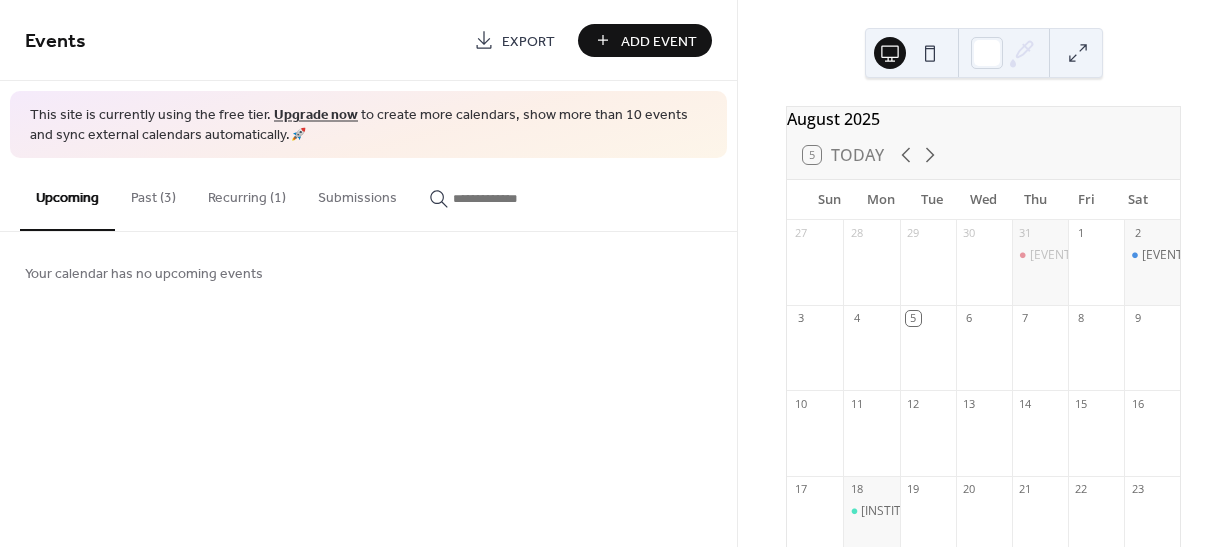 scroll, scrollTop: 0, scrollLeft: 0, axis: both 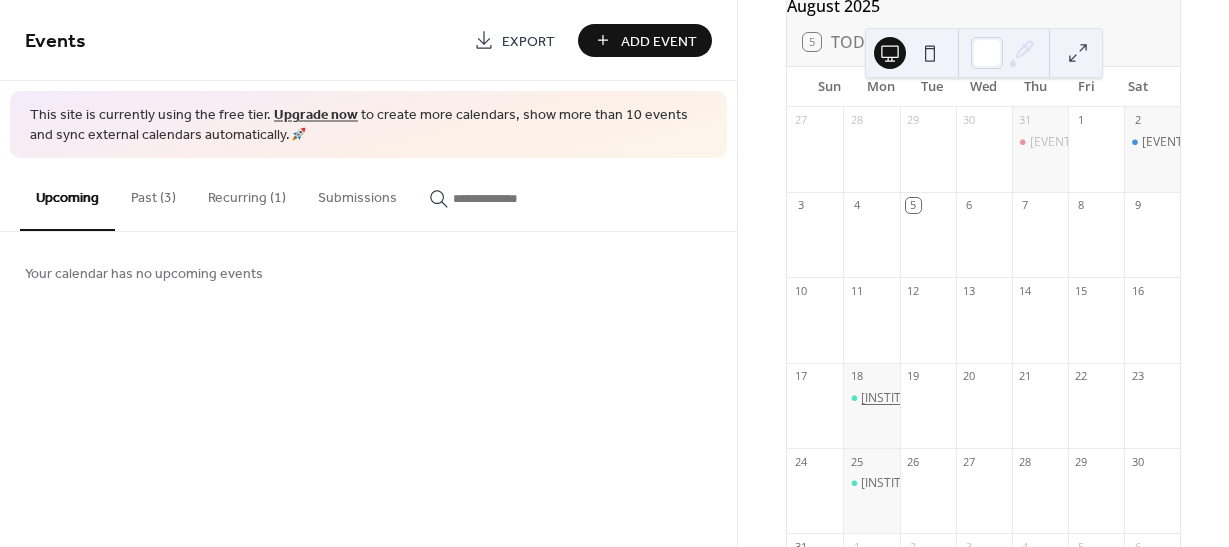 click on "[INSTITUTION_NAME] in Session" at bounding box center [951, 398] 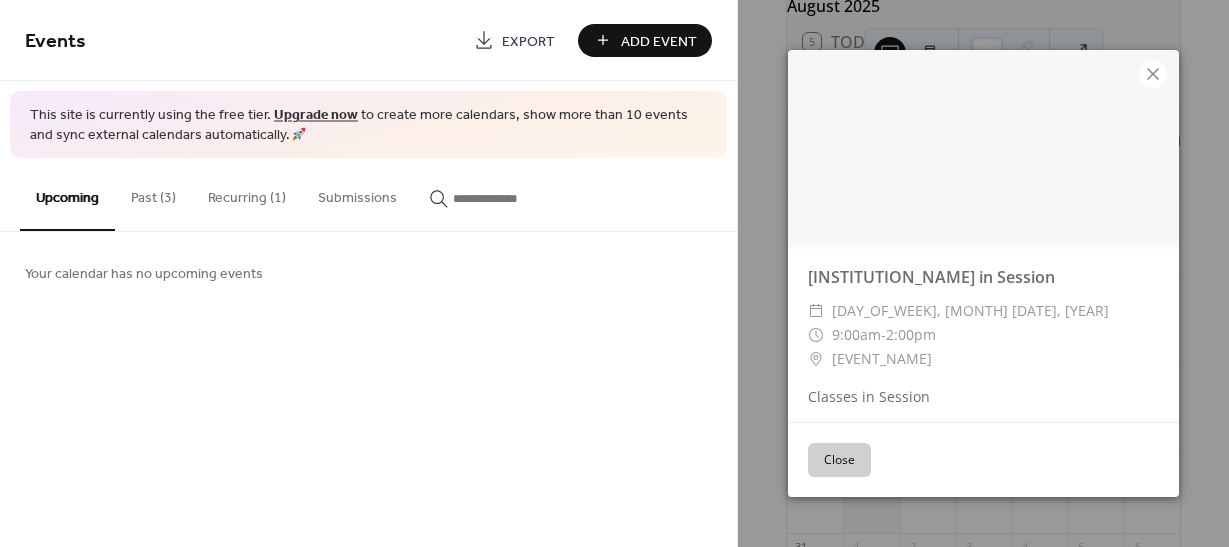 click on "Recurring (1)" at bounding box center (247, 193) 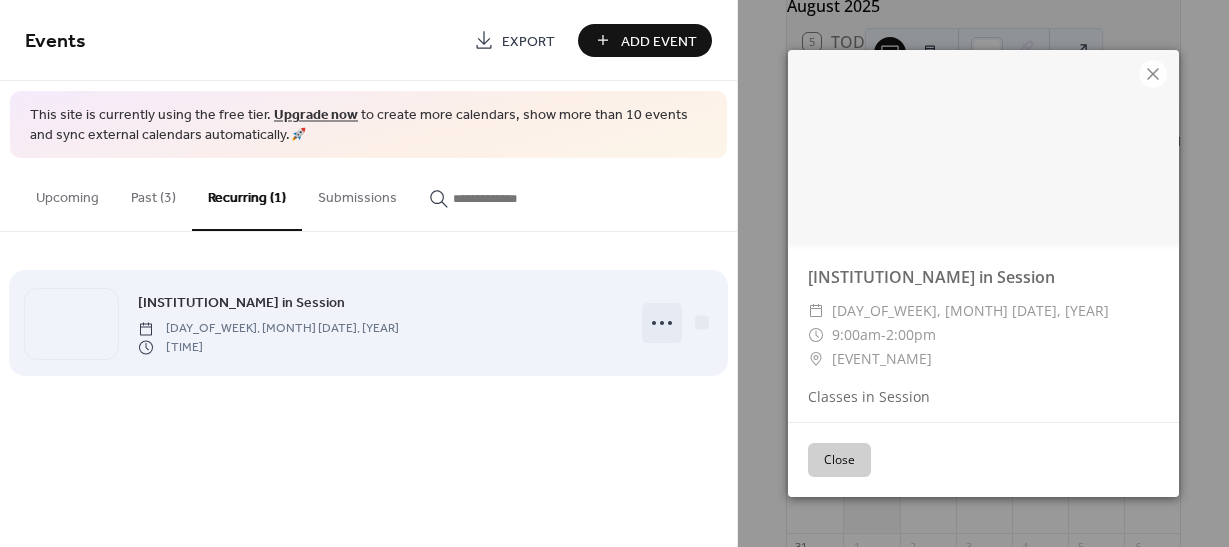 click 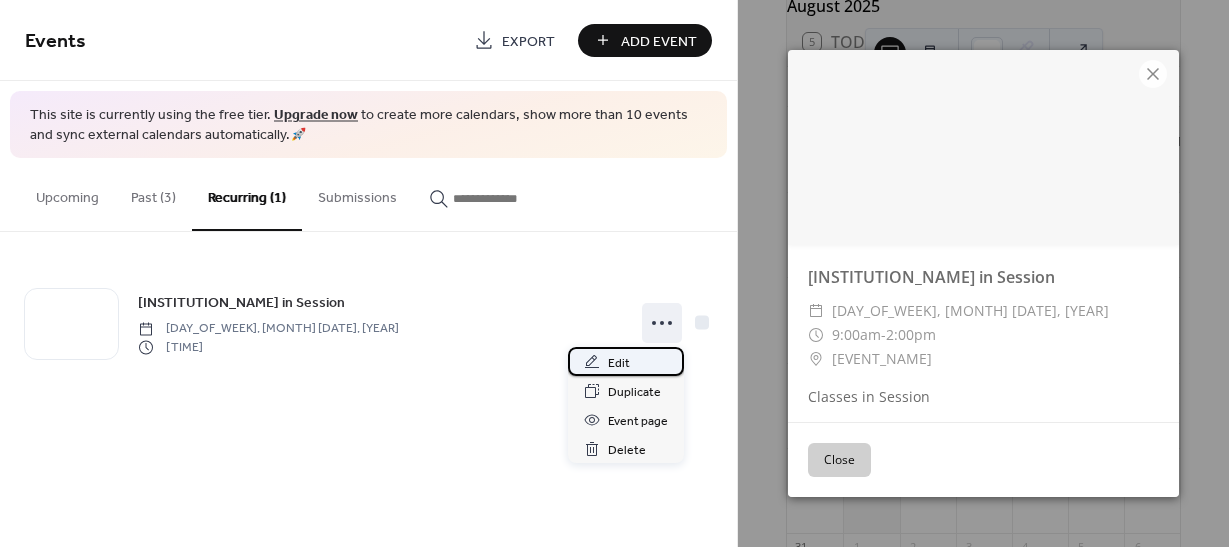 click on "Edit" at bounding box center (626, 361) 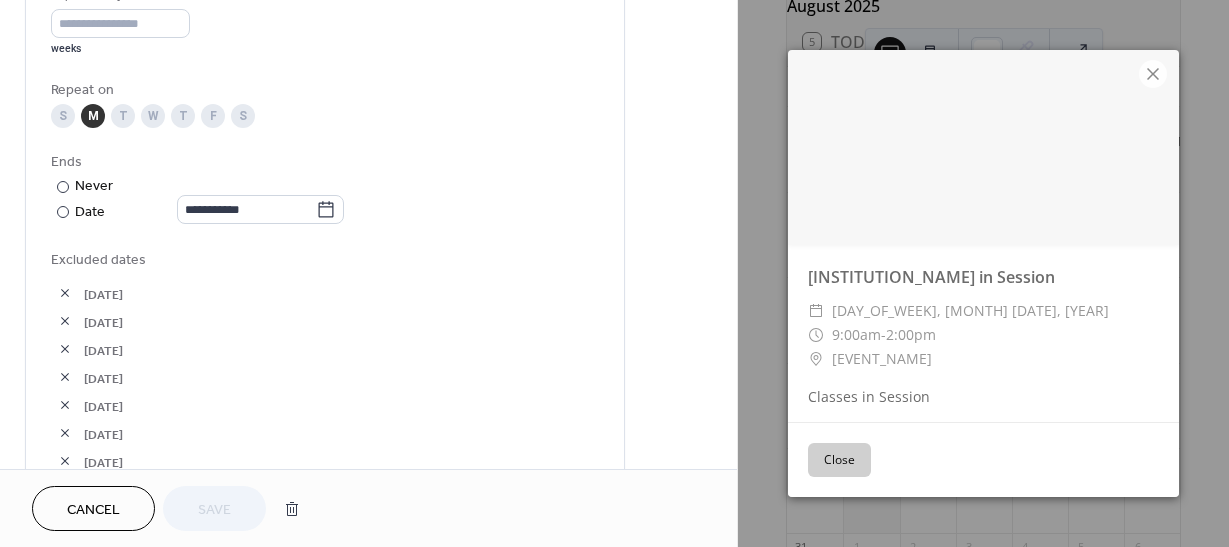 scroll, scrollTop: 981, scrollLeft: 0, axis: vertical 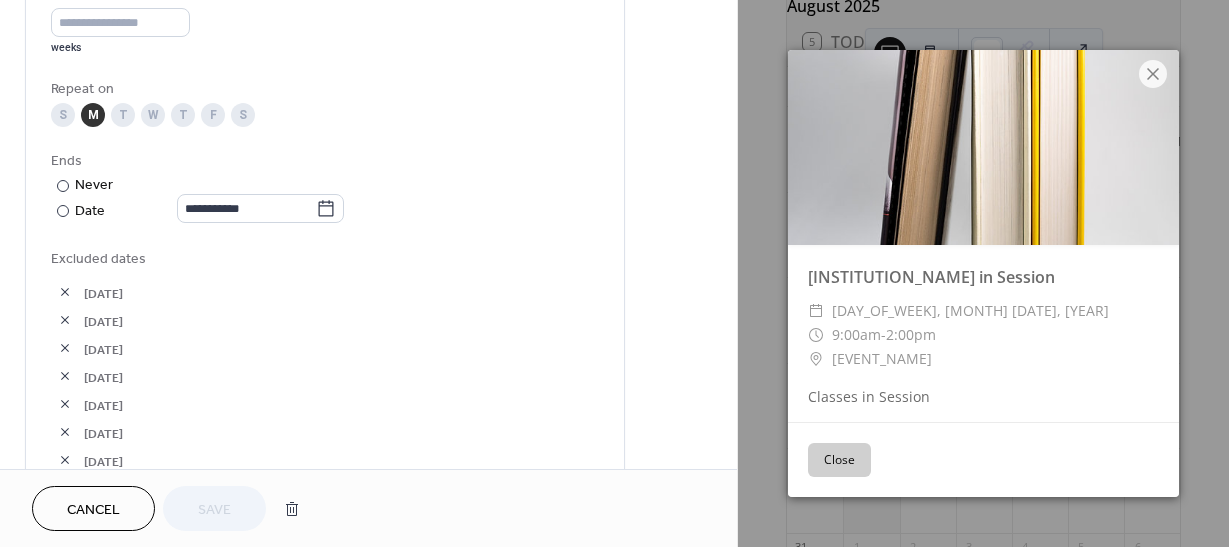click on "20-Oct-2025" at bounding box center (341, 321) 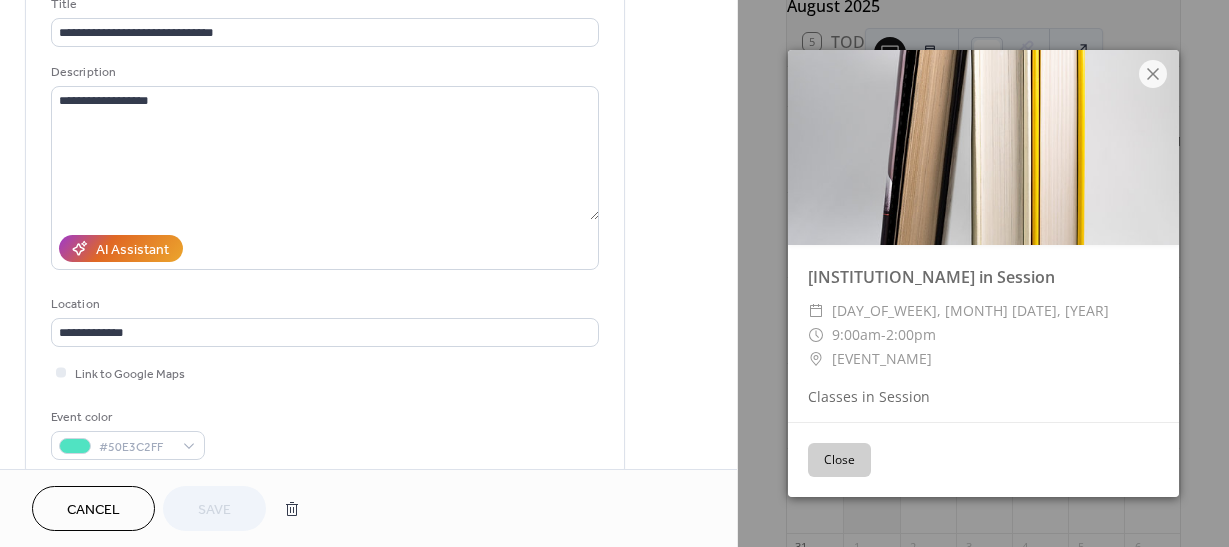 scroll, scrollTop: 0, scrollLeft: 0, axis: both 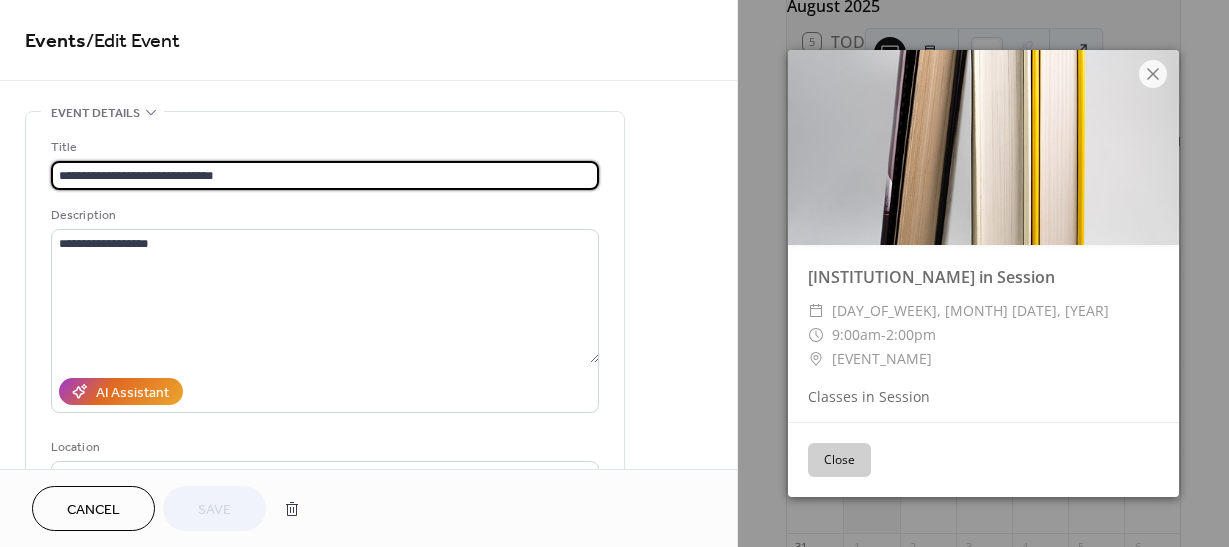 click on "**********" at bounding box center [325, 175] 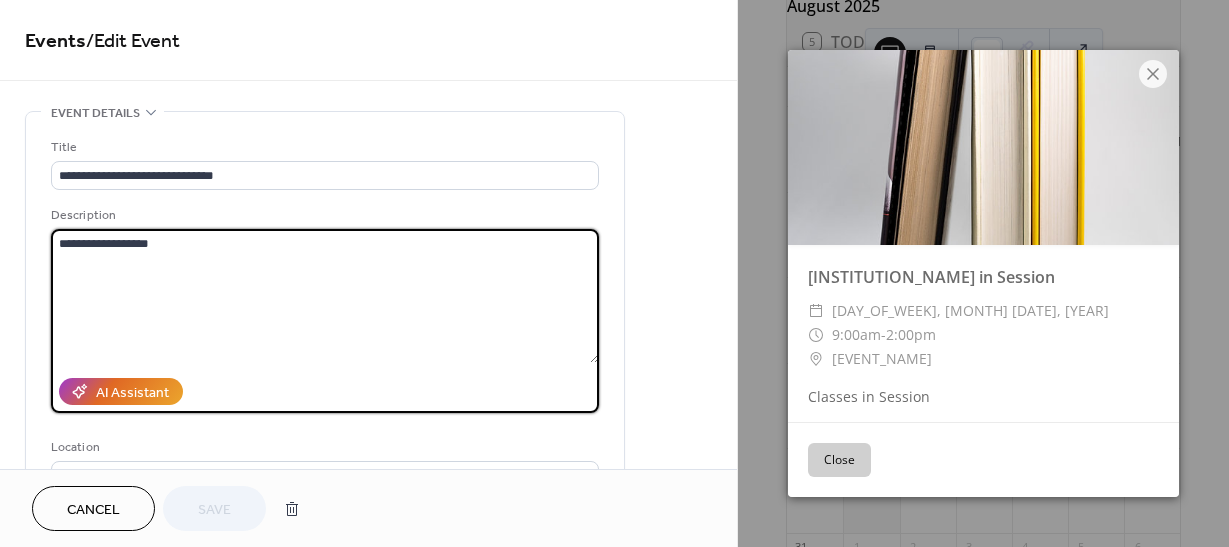 click on "**********" at bounding box center [325, 296] 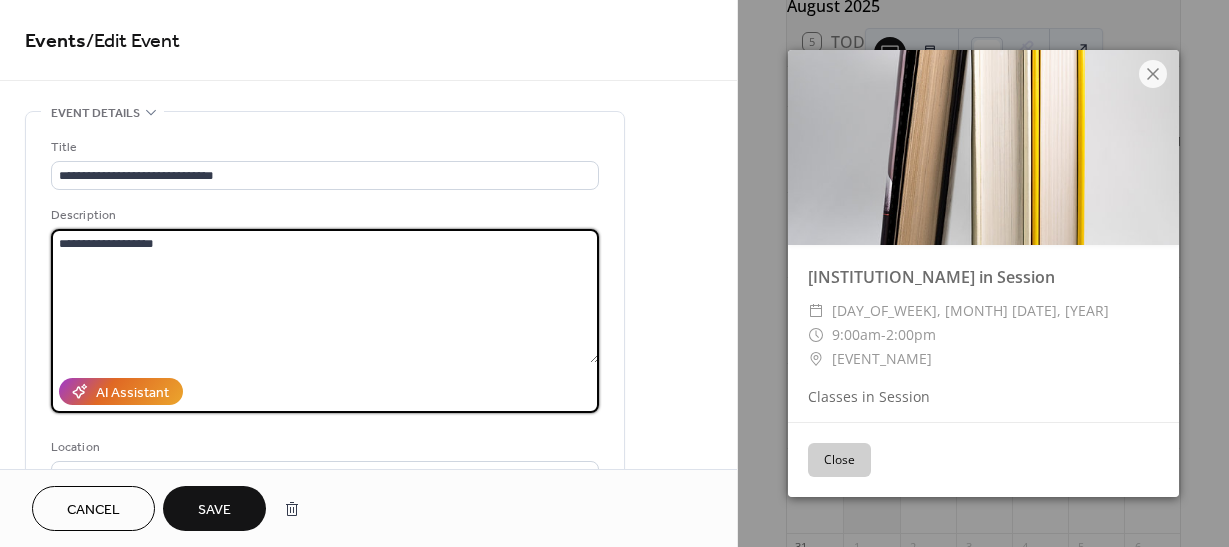 type on "**********" 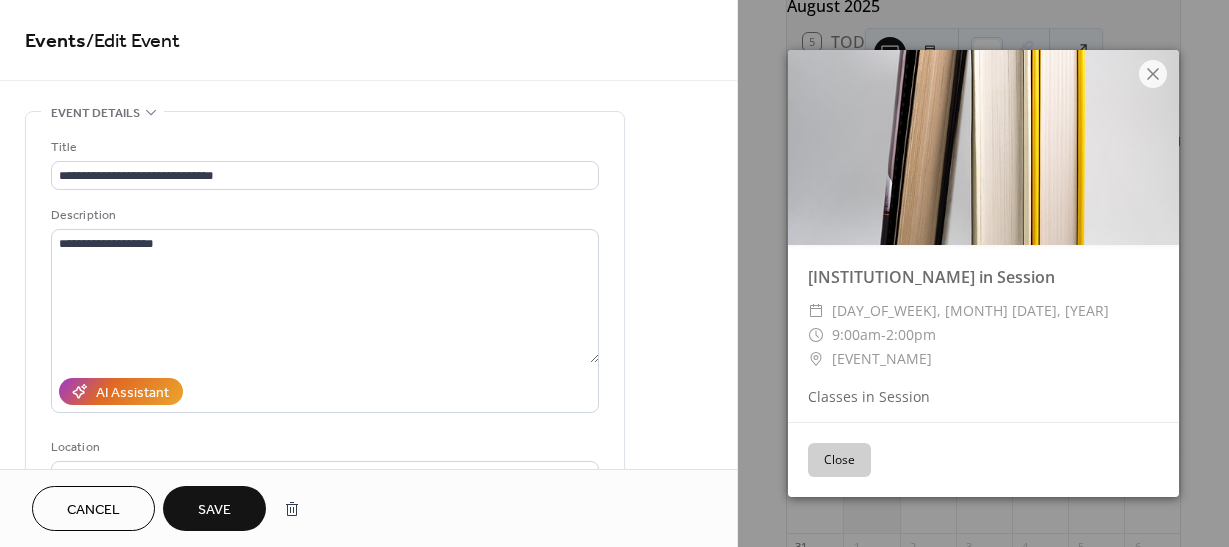 click on "Save" at bounding box center (214, 510) 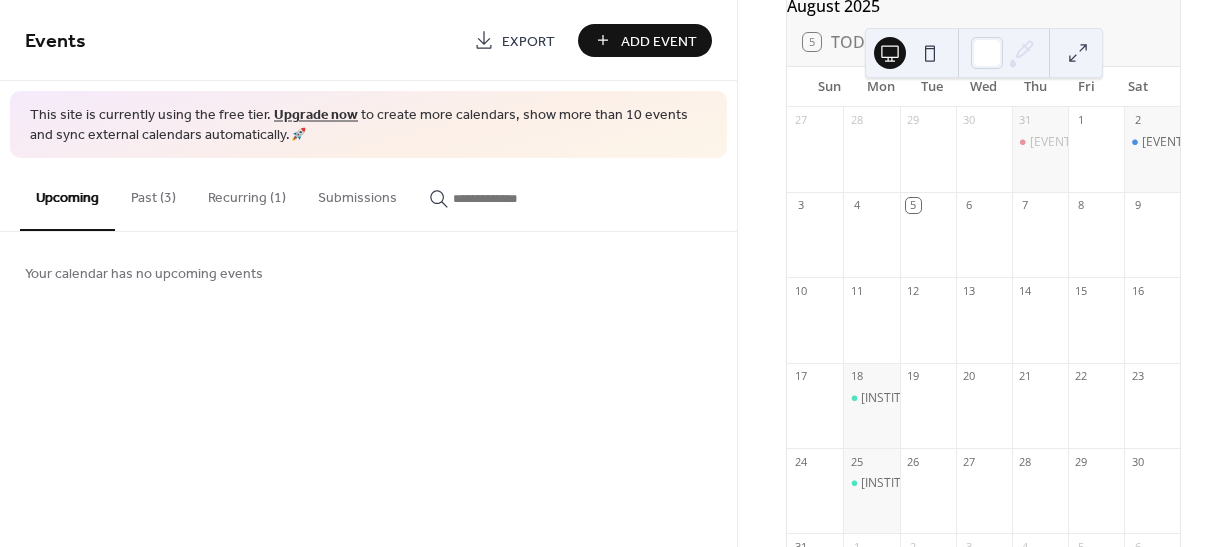 click on "August 2025" at bounding box center (983, 6) 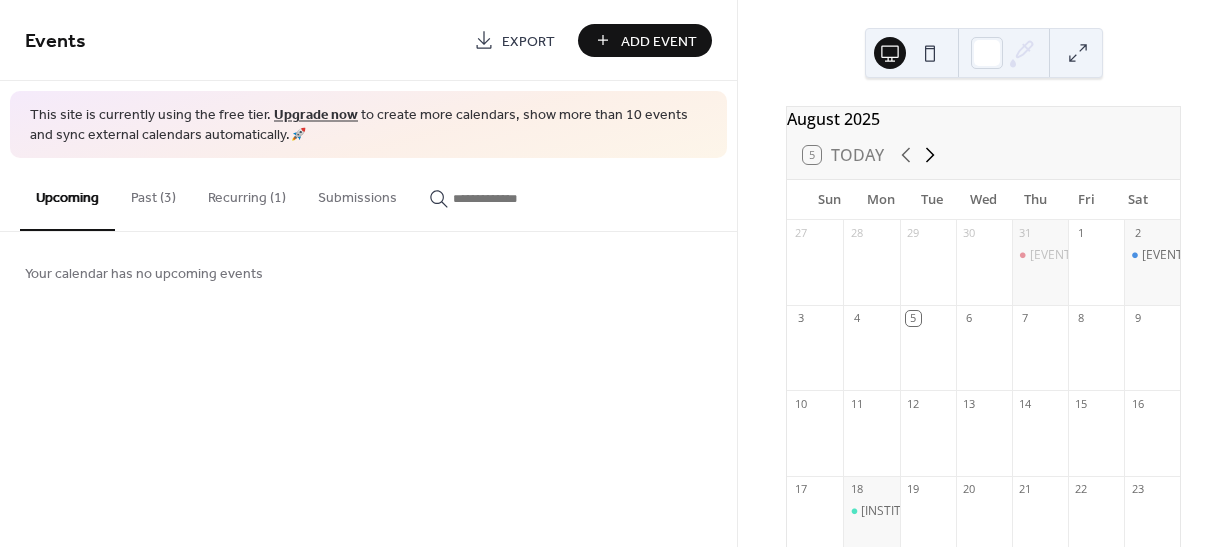 click 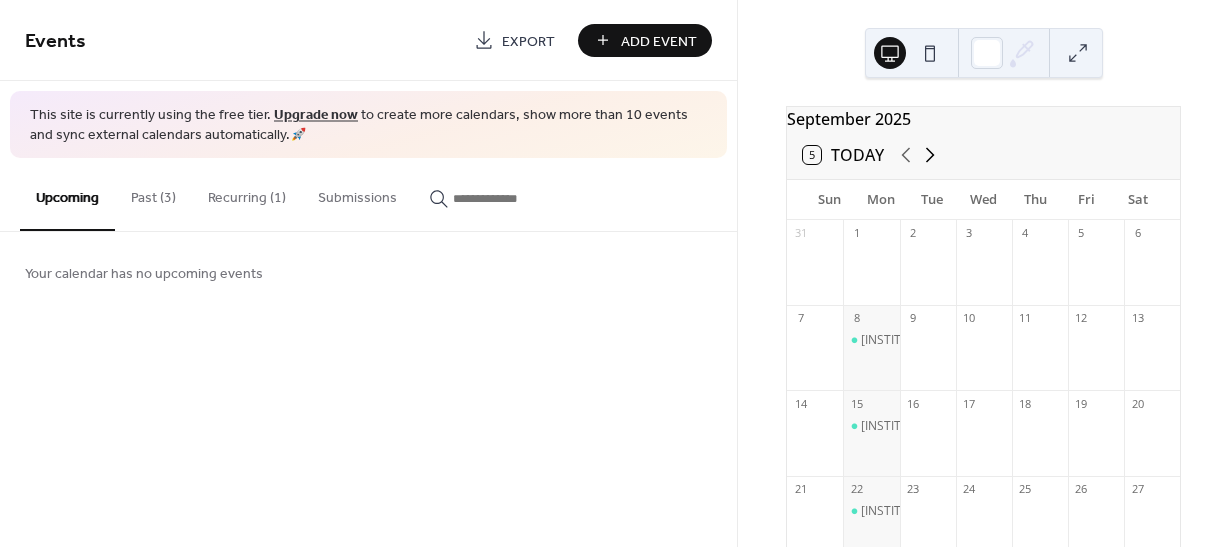 click 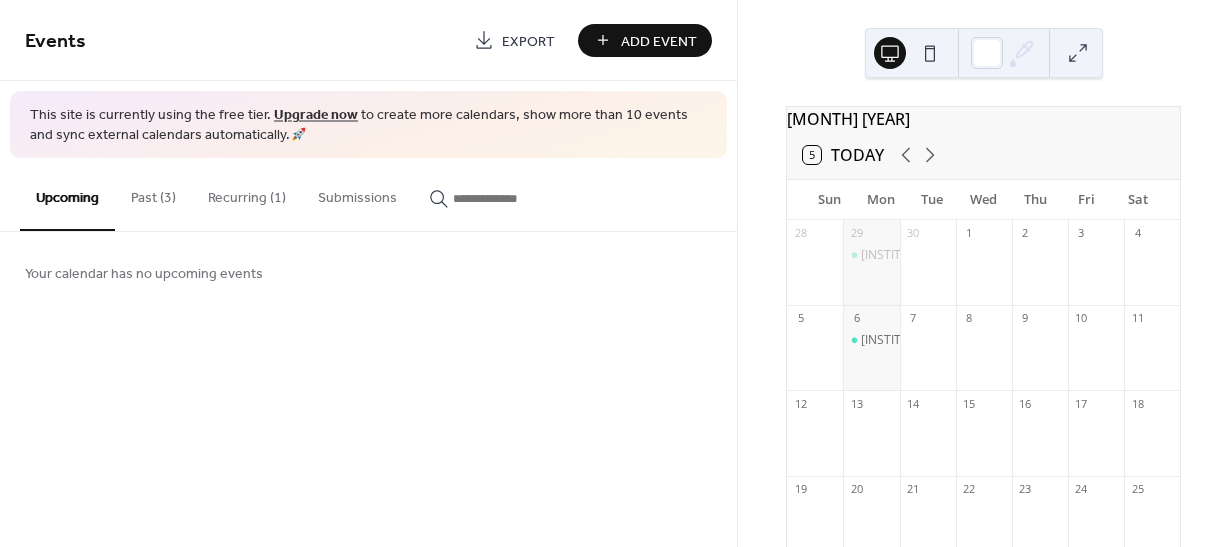 click at bounding box center [871, 443] 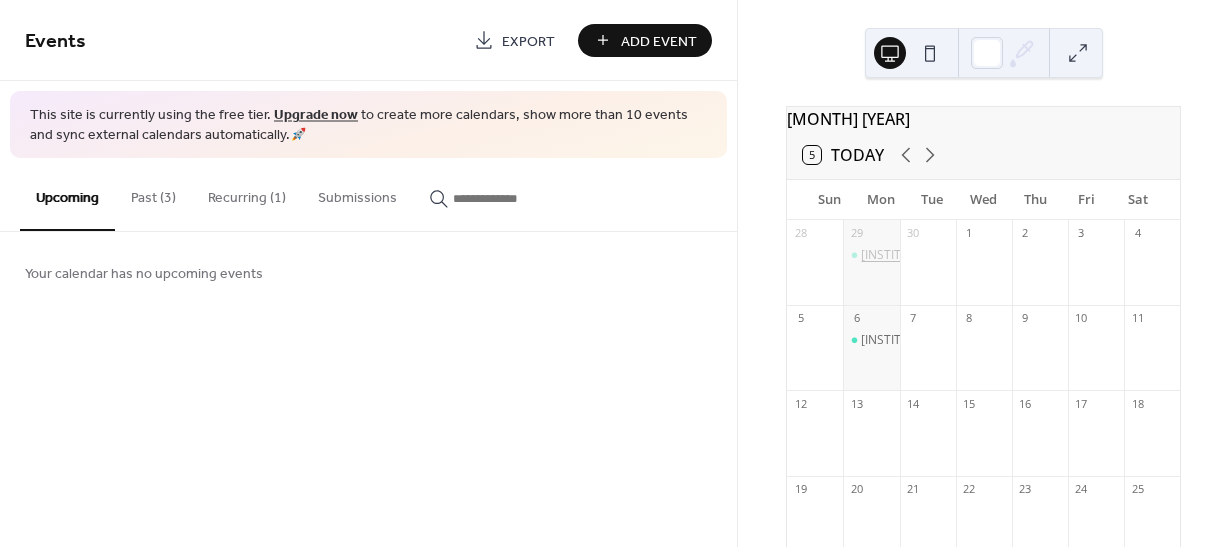 click on "Lantern Light School in Session" at bounding box center (951, 255) 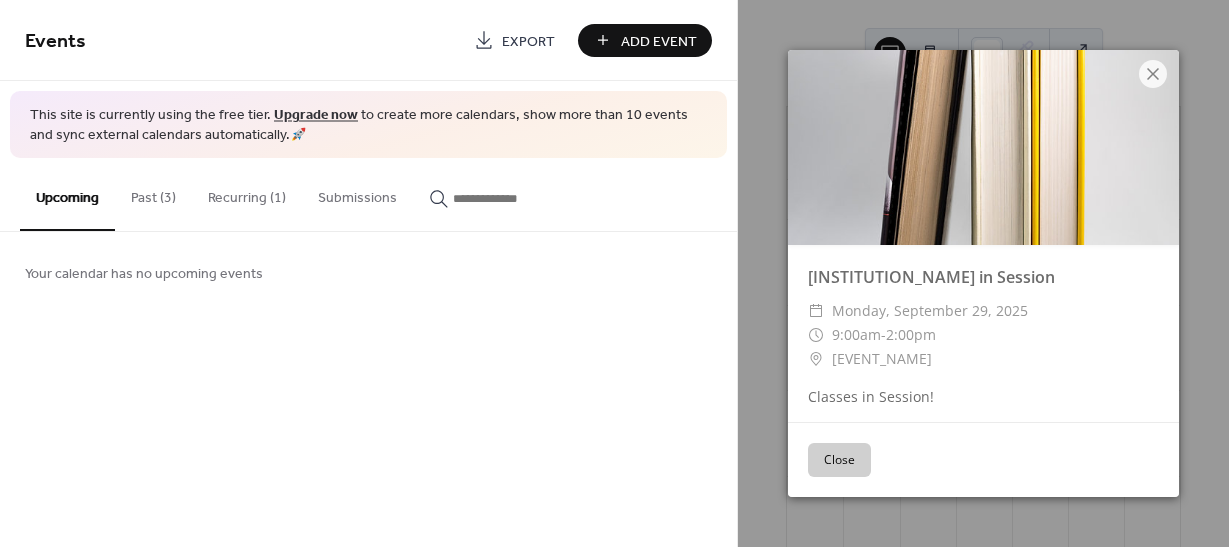 click on "Recurring (1)" at bounding box center (247, 193) 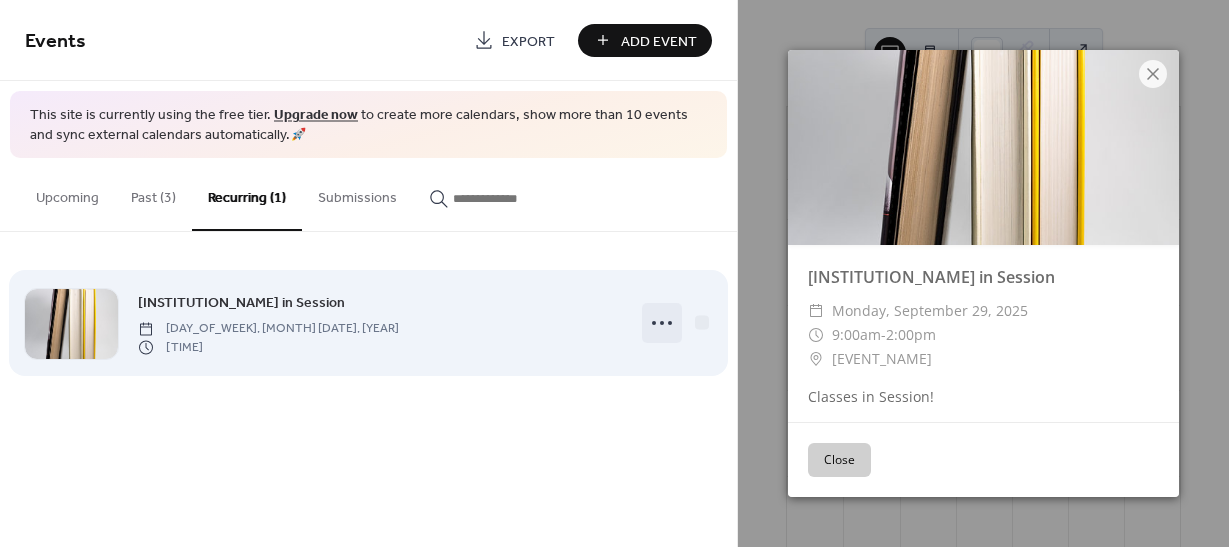click 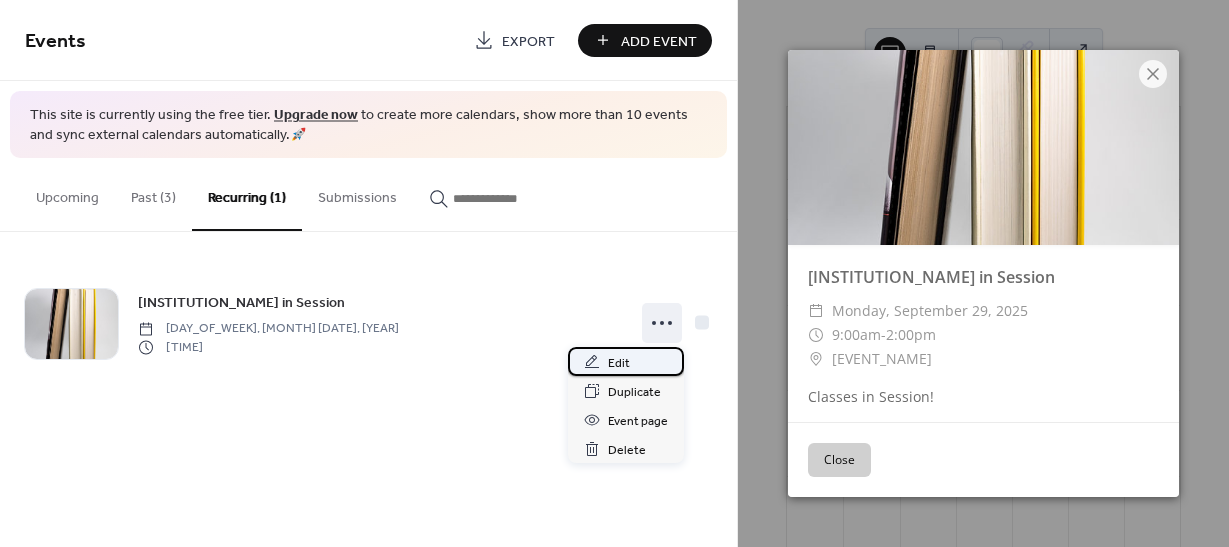 click on "Edit" at bounding box center [619, 363] 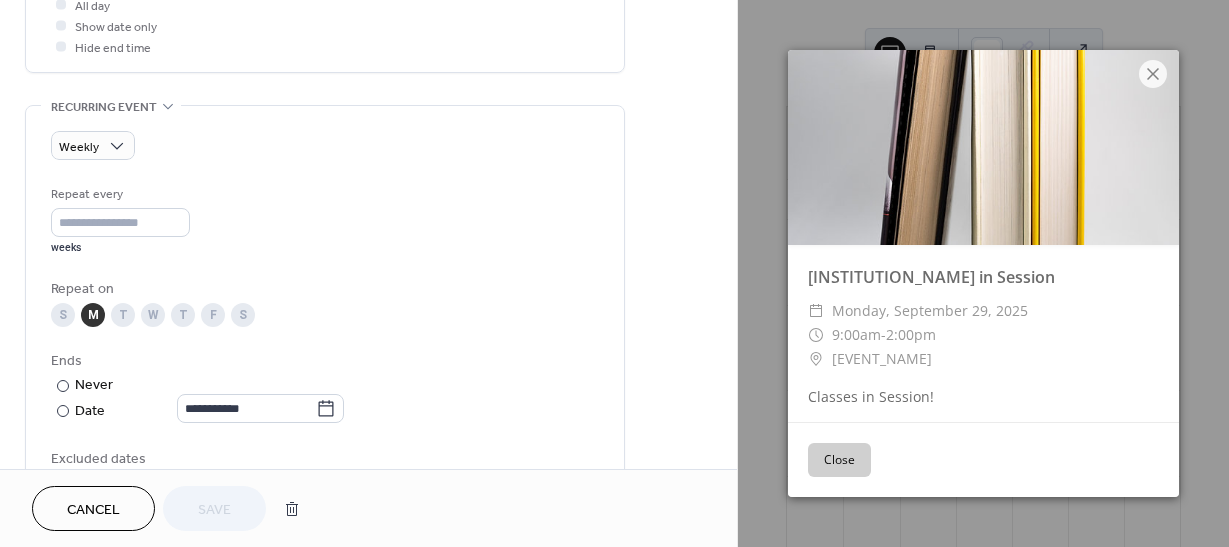 scroll, scrollTop: 782, scrollLeft: 0, axis: vertical 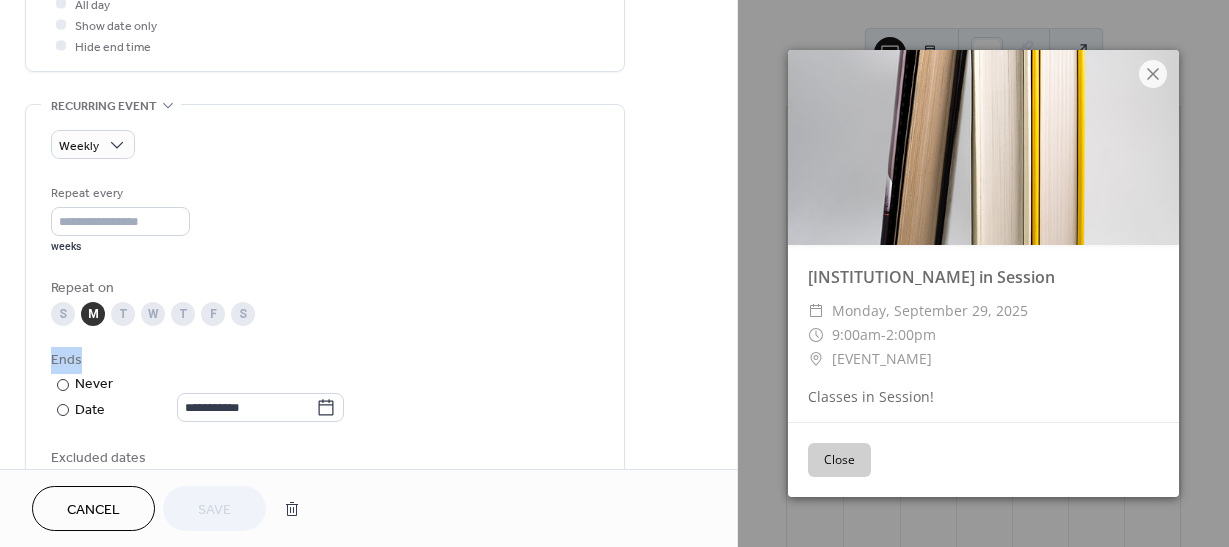 drag, startPoint x: 349, startPoint y: 340, endPoint x: 348, endPoint y: 295, distance: 45.01111 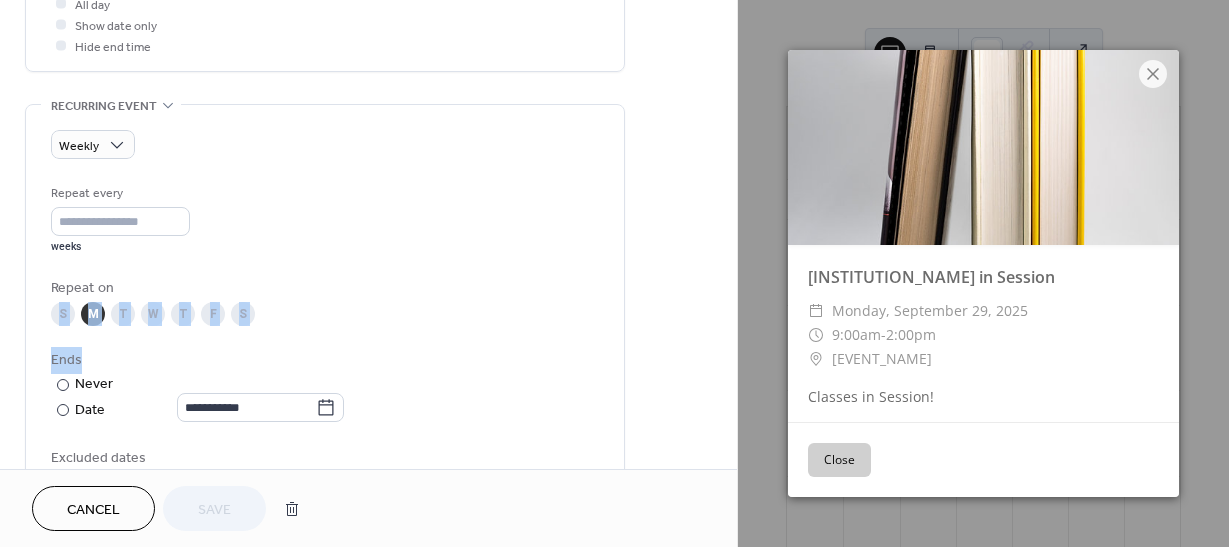 click on "Repeat on" at bounding box center [323, 288] 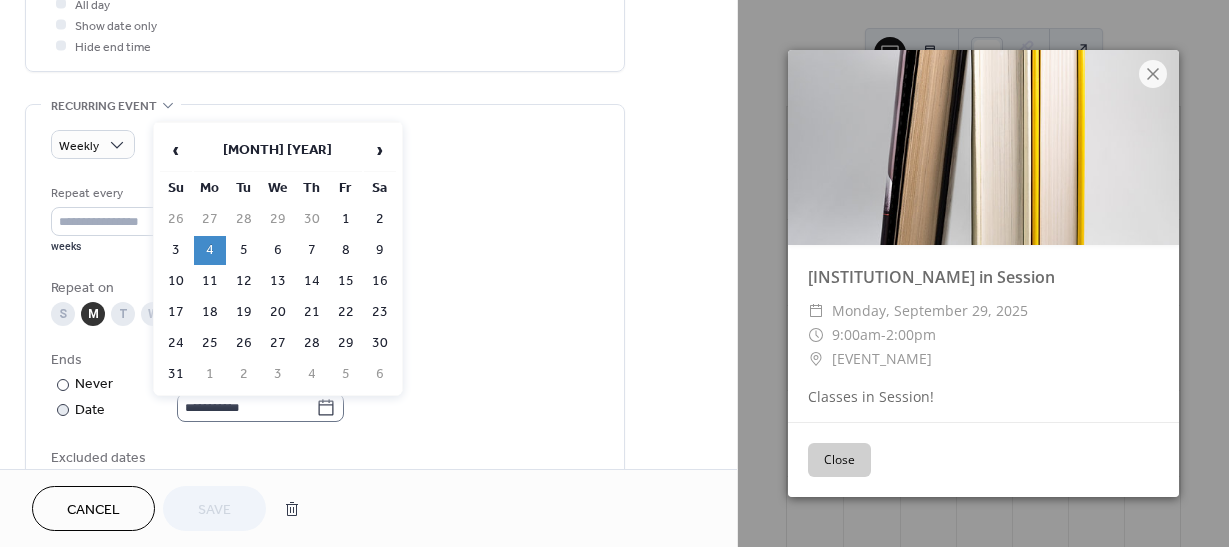 click 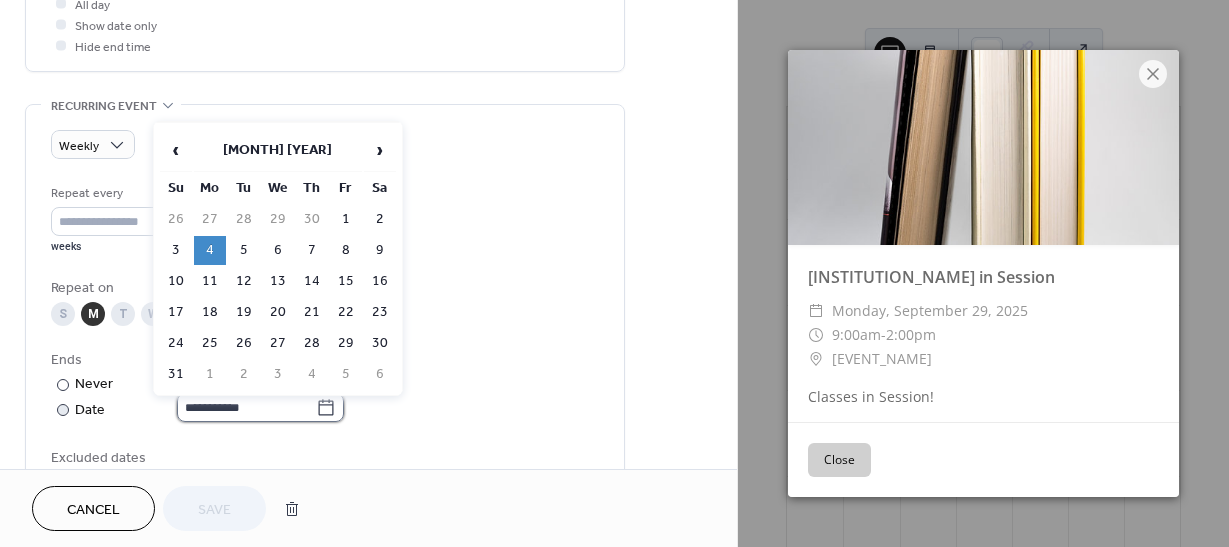 click on "**********" at bounding box center (246, 407) 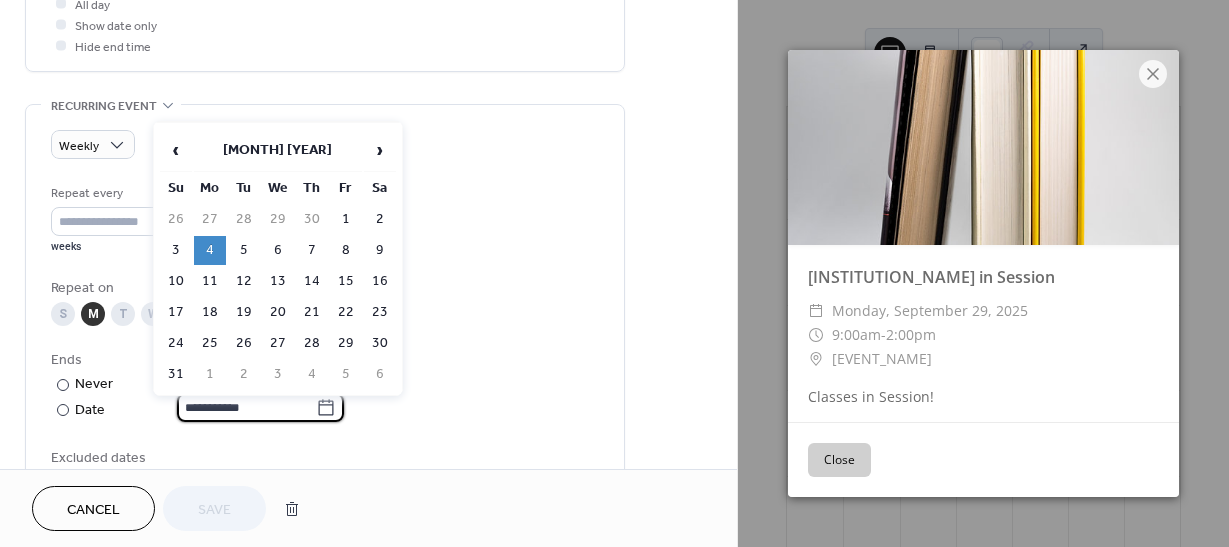 click on "4" at bounding box center [210, 250] 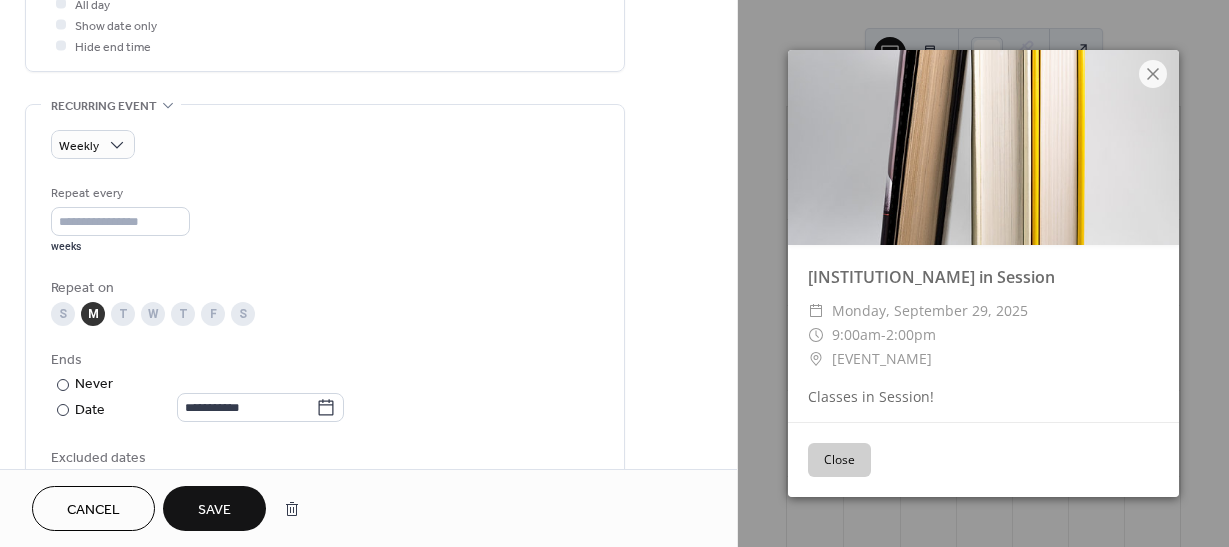 click on "**********" at bounding box center (325, 386) 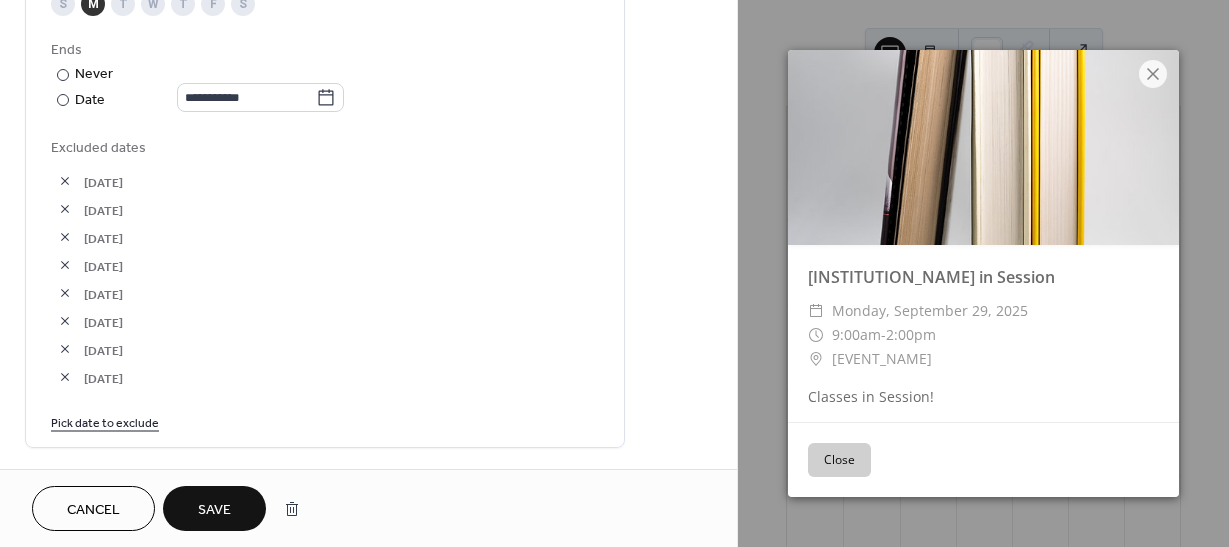 scroll, scrollTop: 1096, scrollLeft: 0, axis: vertical 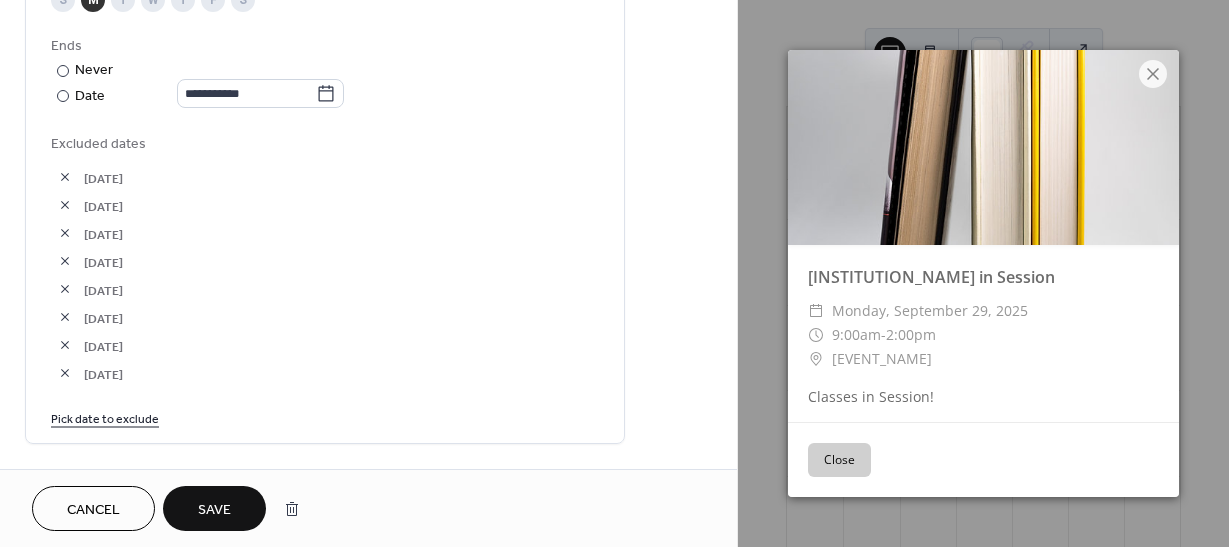 click on "Pick date to exclude" at bounding box center [105, 417] 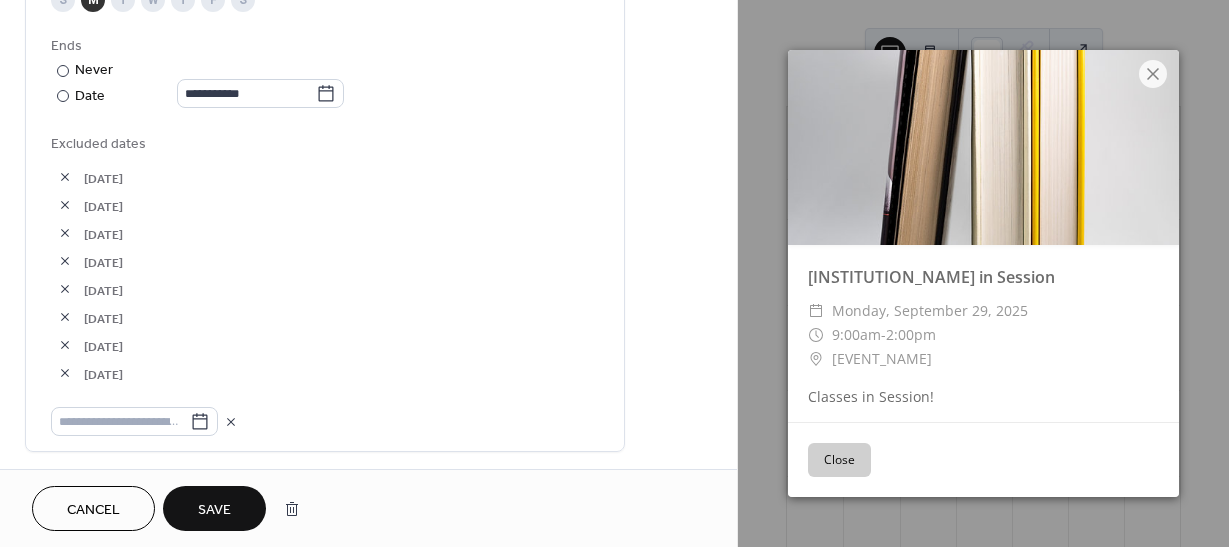 click on "[DATE]" at bounding box center (341, 206) 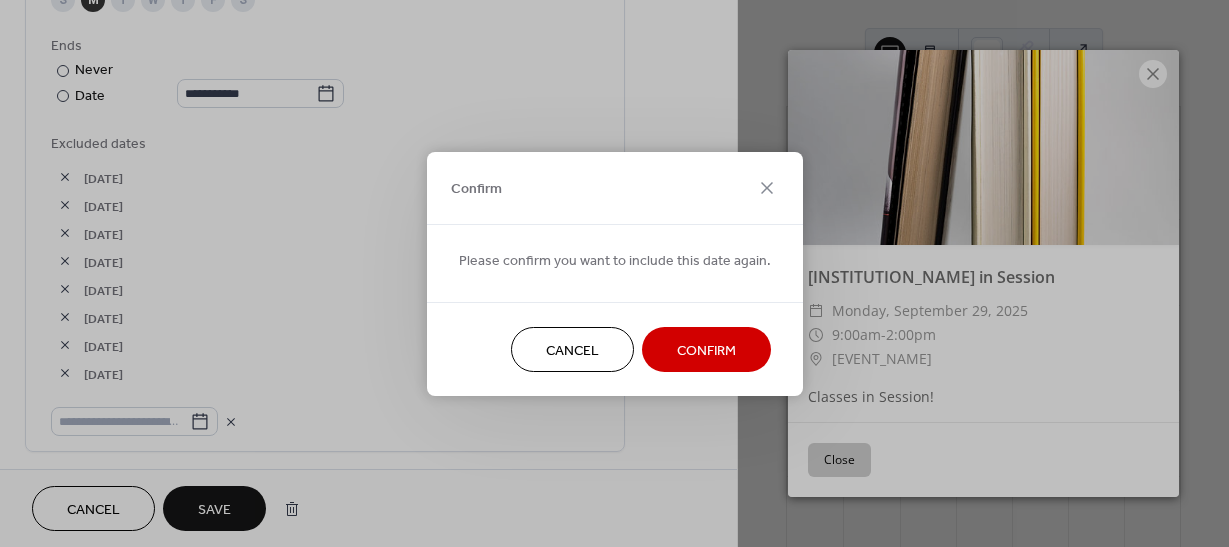 click on "Confirm" at bounding box center [706, 350] 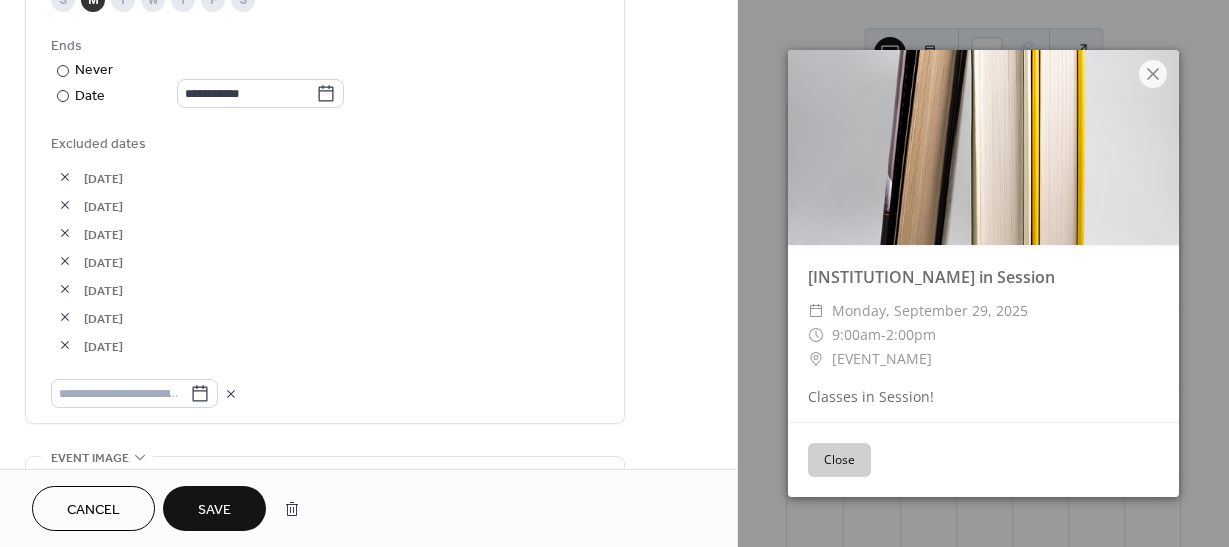 click at bounding box center [65, 177] 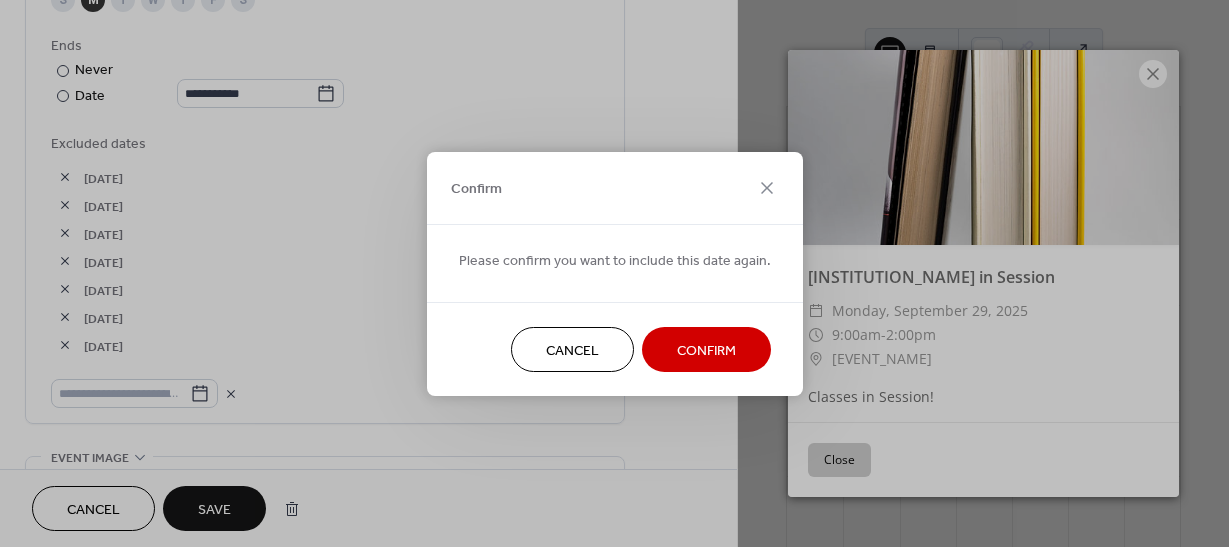 click on "Confirm" at bounding box center (706, 350) 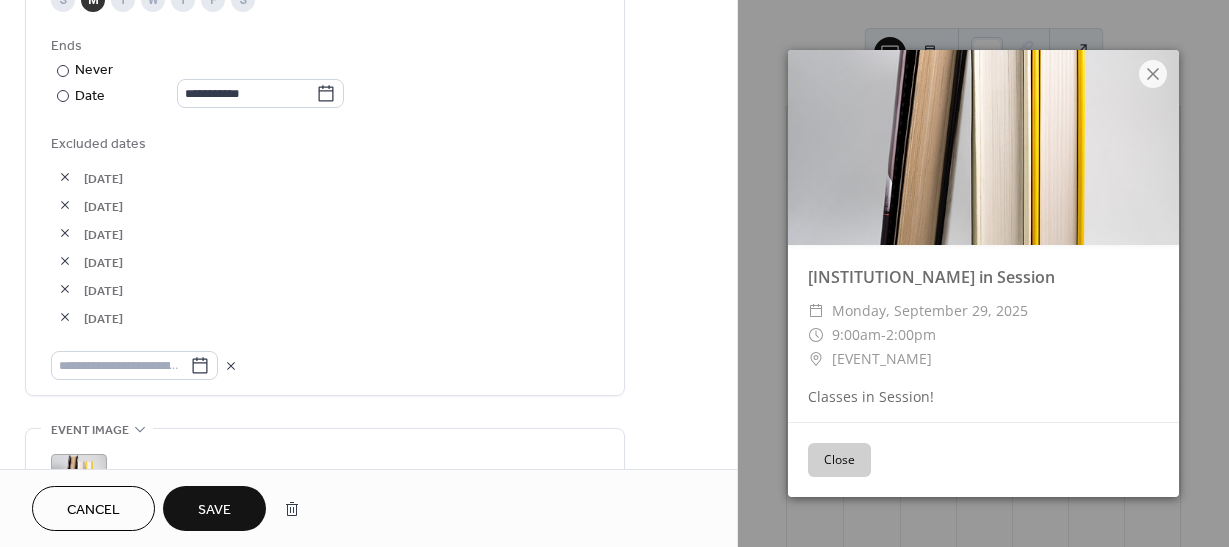 click at bounding box center [65, 177] 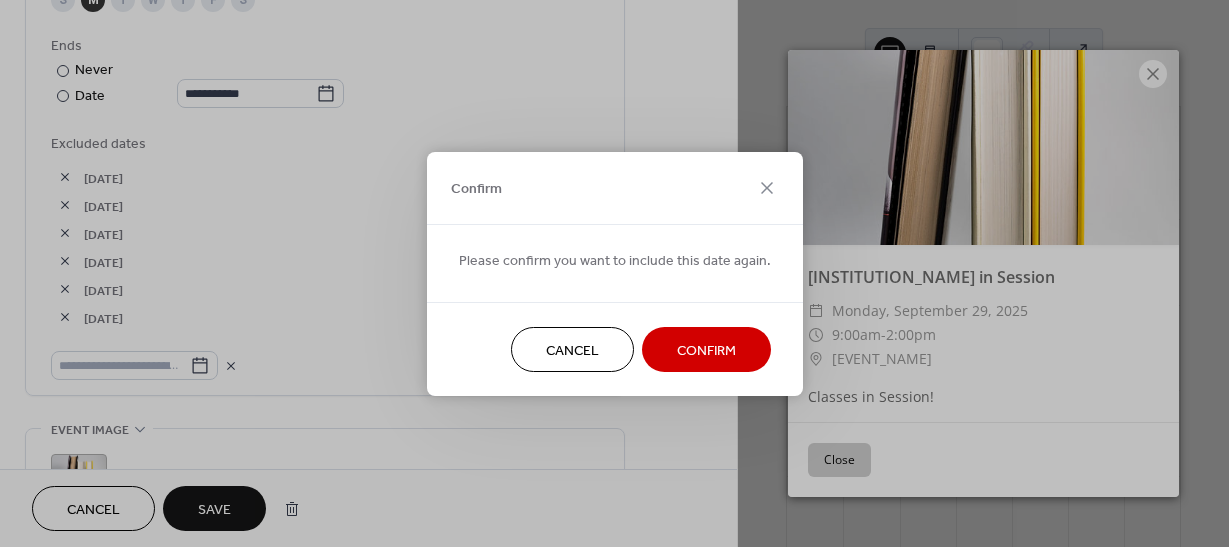 click on "Confirm" at bounding box center [706, 349] 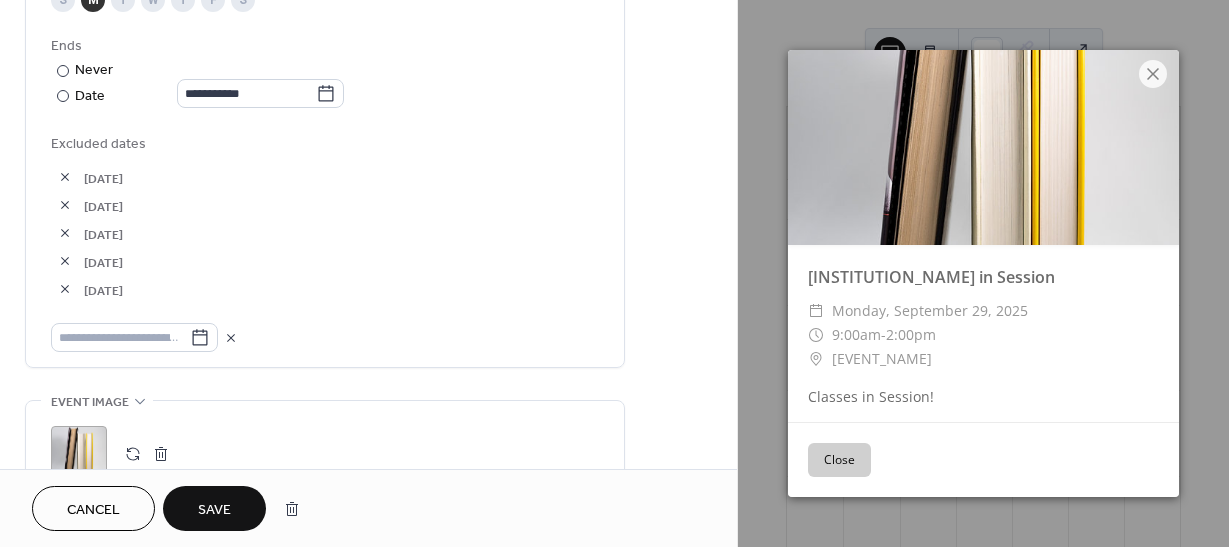 click at bounding box center [65, 177] 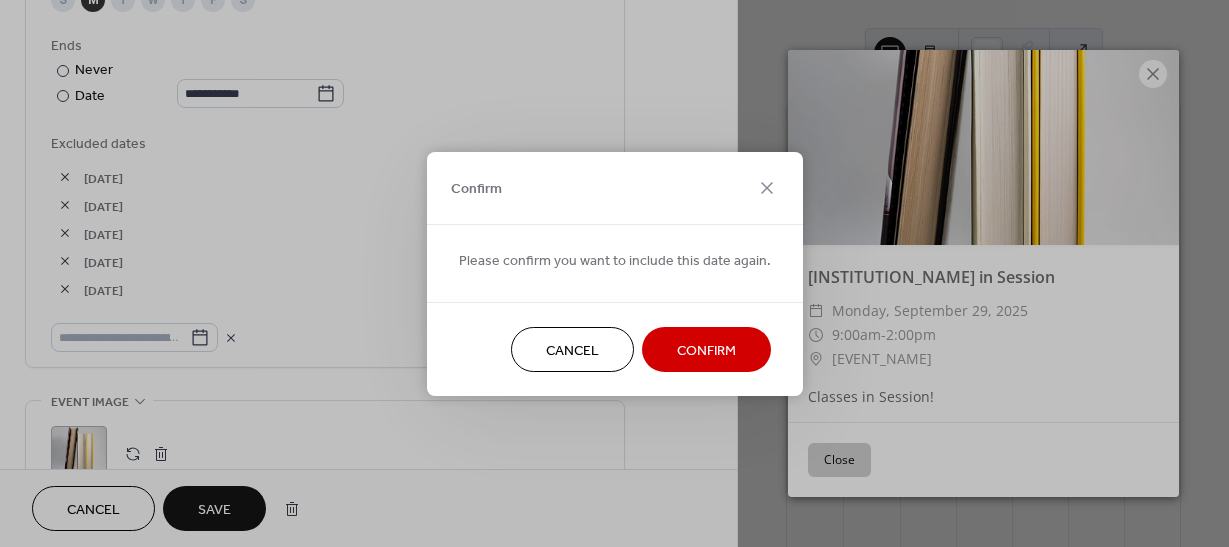 click on "Confirm" at bounding box center [706, 350] 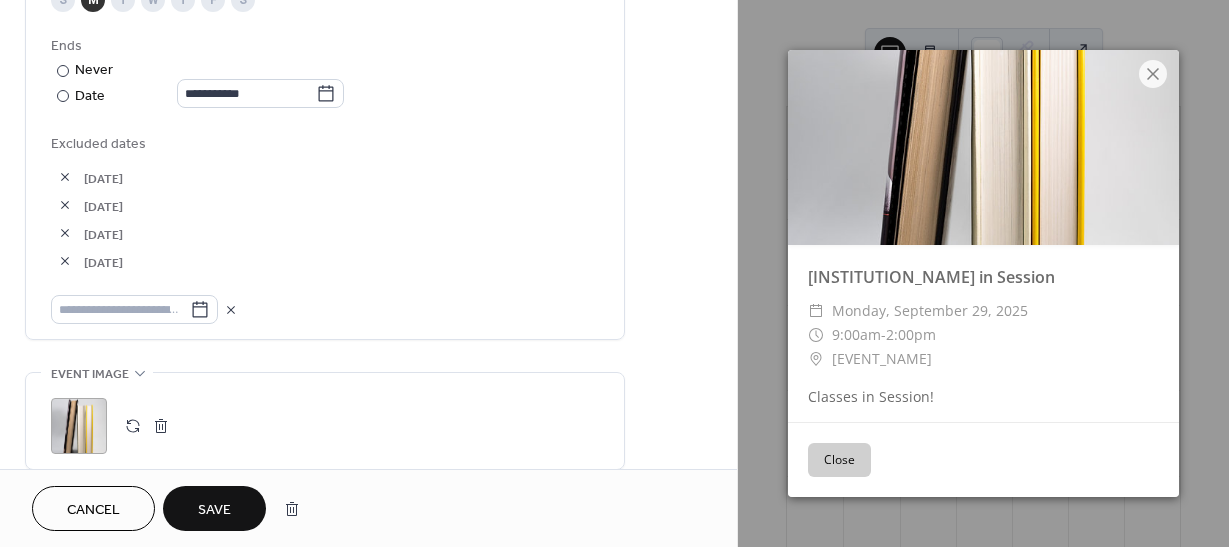 click at bounding box center [65, 177] 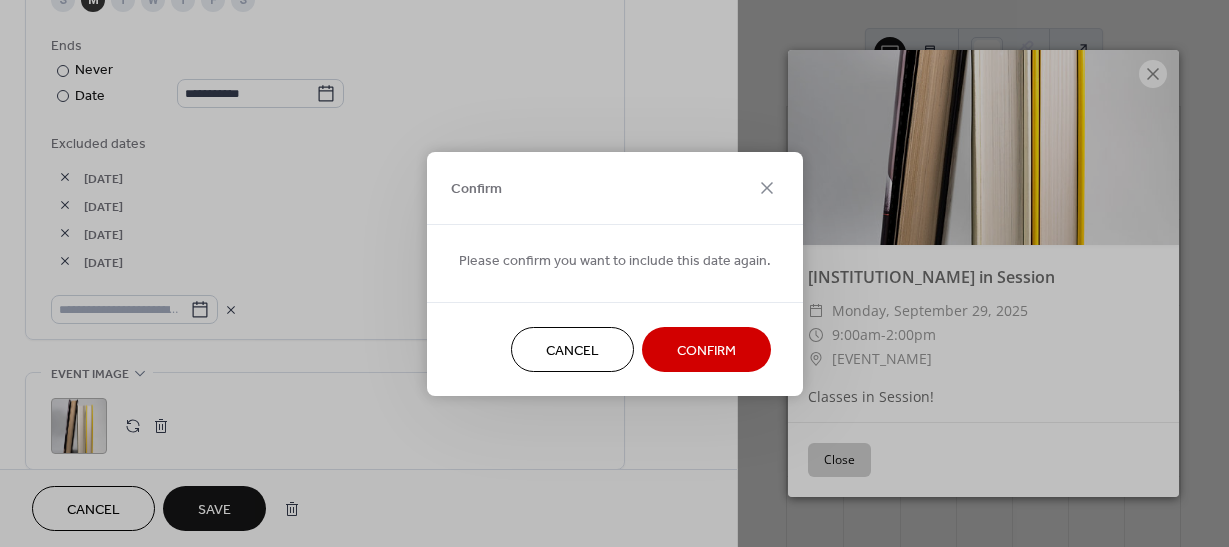 click on "Confirm" at bounding box center (706, 349) 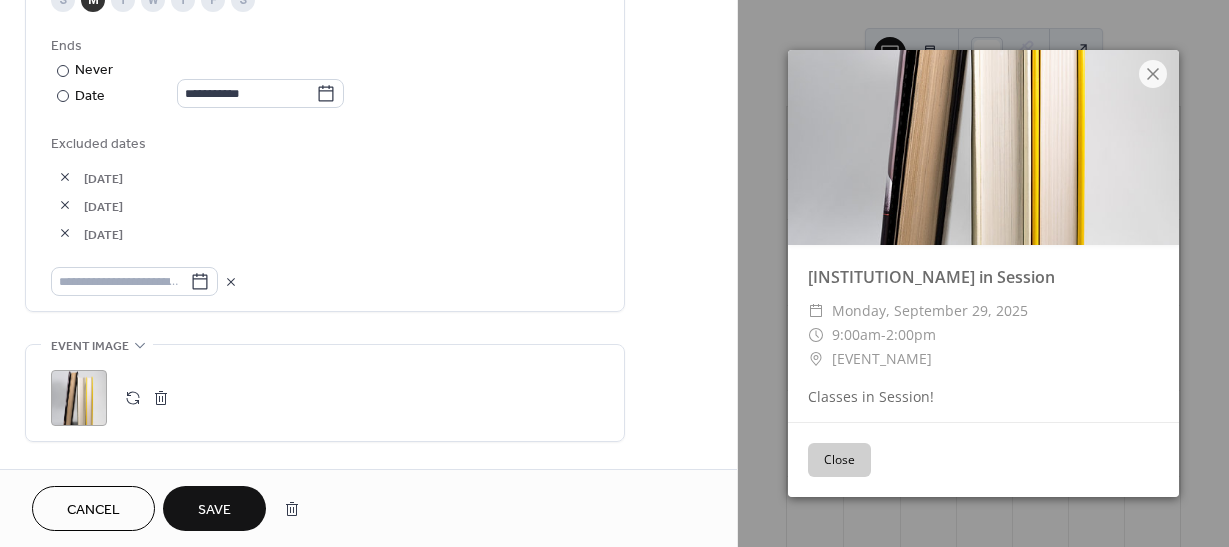 click at bounding box center [65, 177] 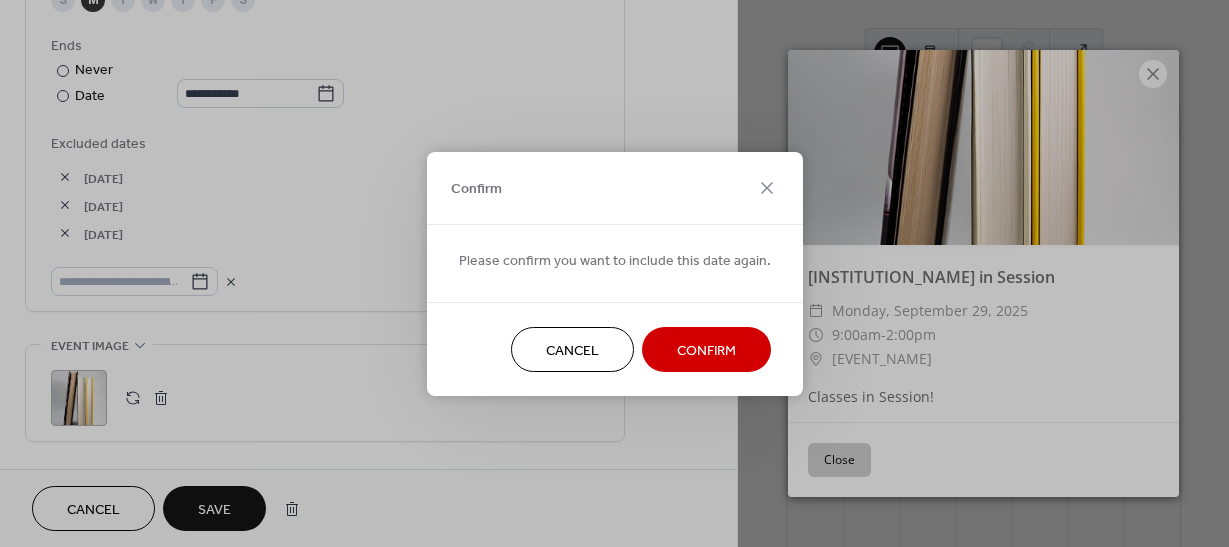 click on "Confirm" at bounding box center (706, 349) 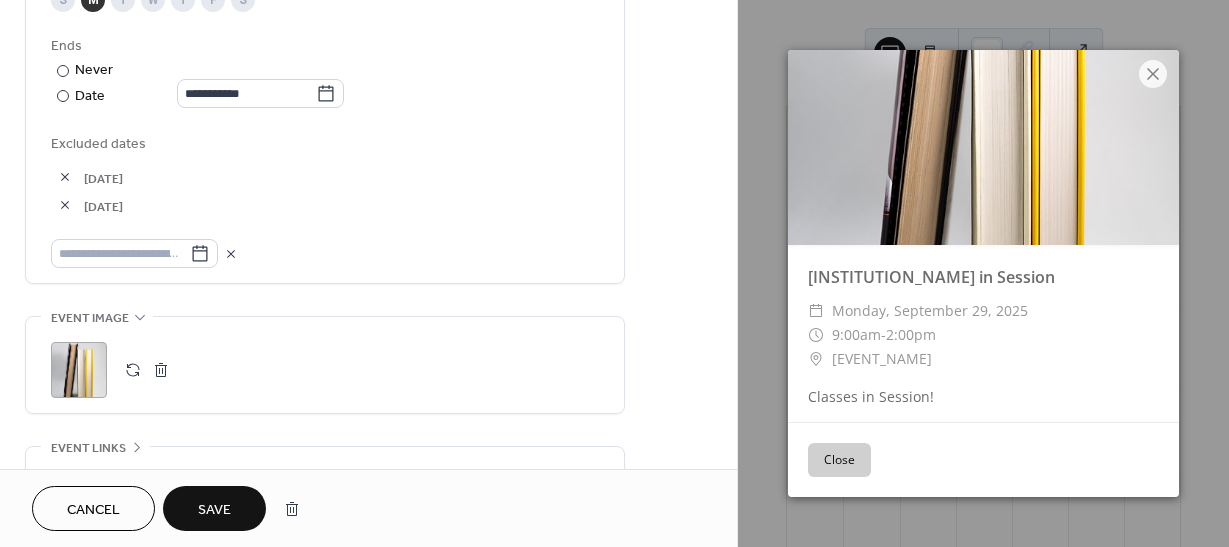 click at bounding box center (65, 177) 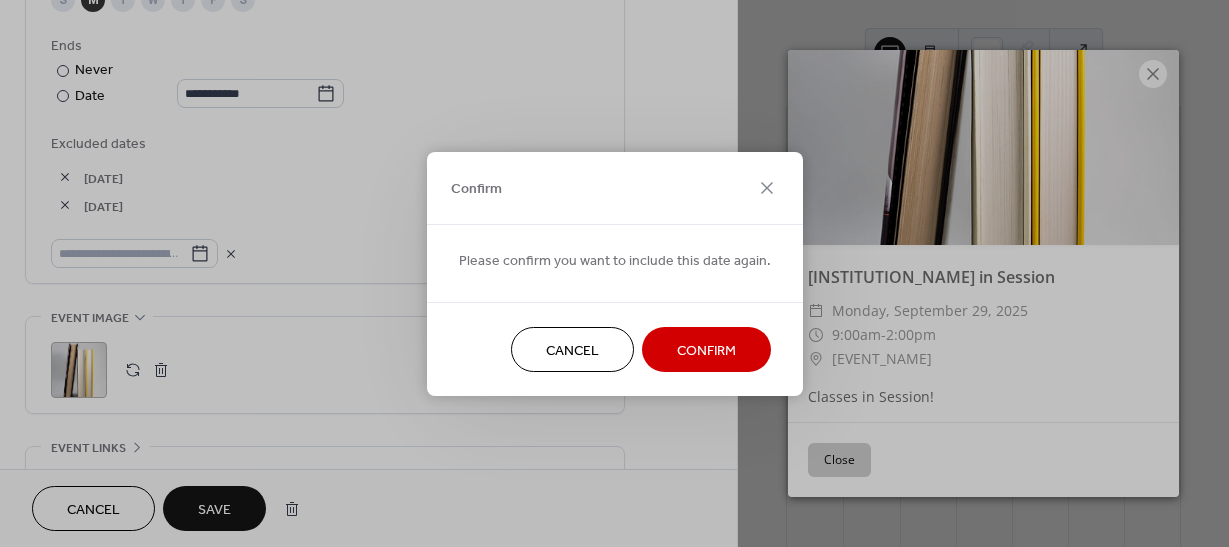 click on "Confirm" at bounding box center (706, 350) 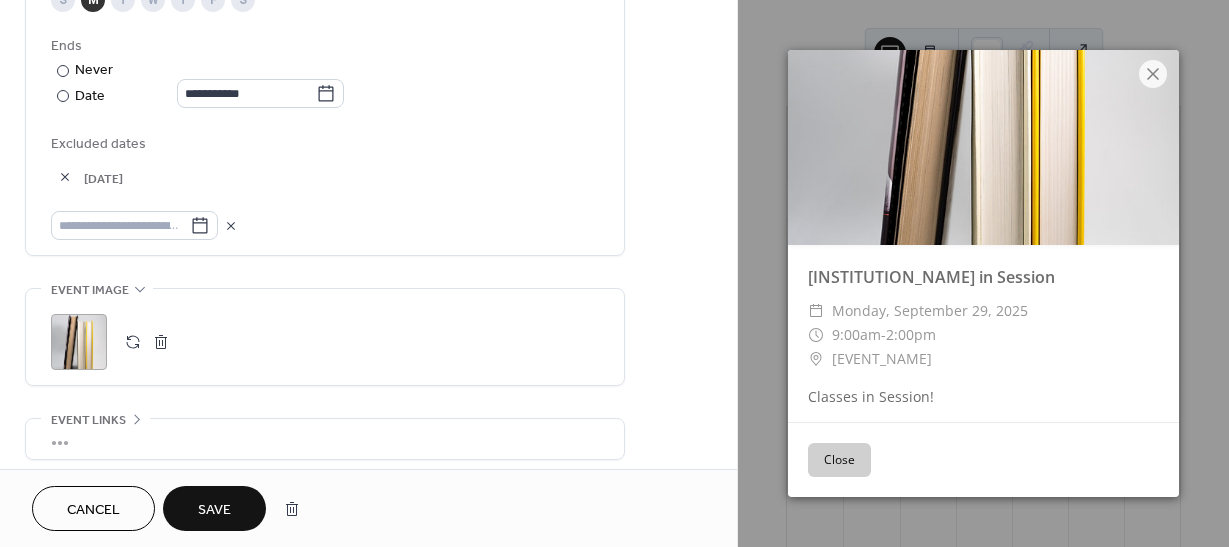 click at bounding box center [65, 177] 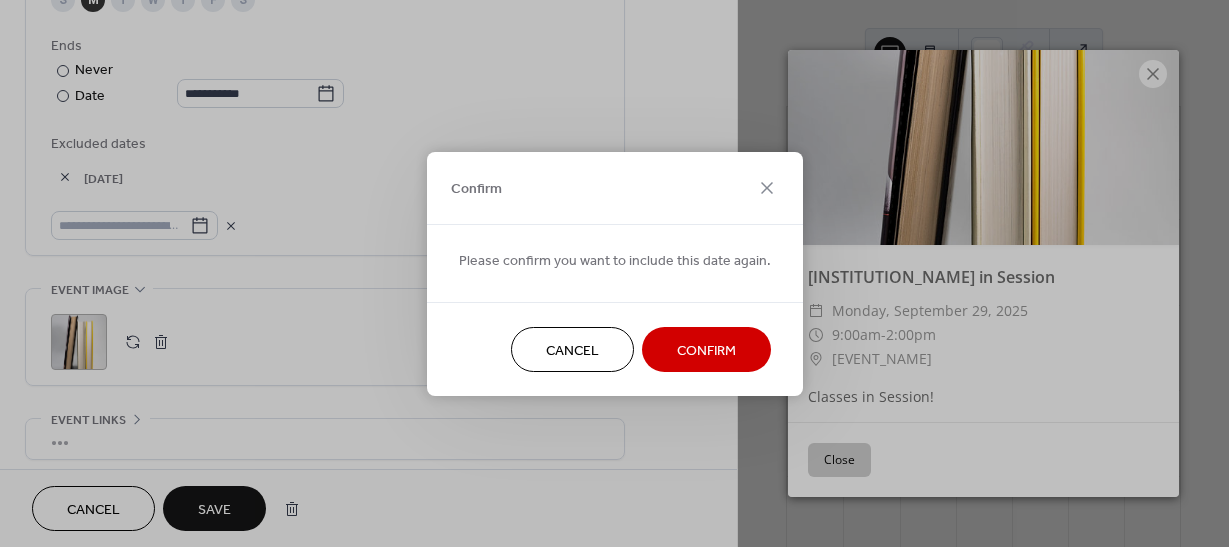click on "Confirm" at bounding box center [706, 349] 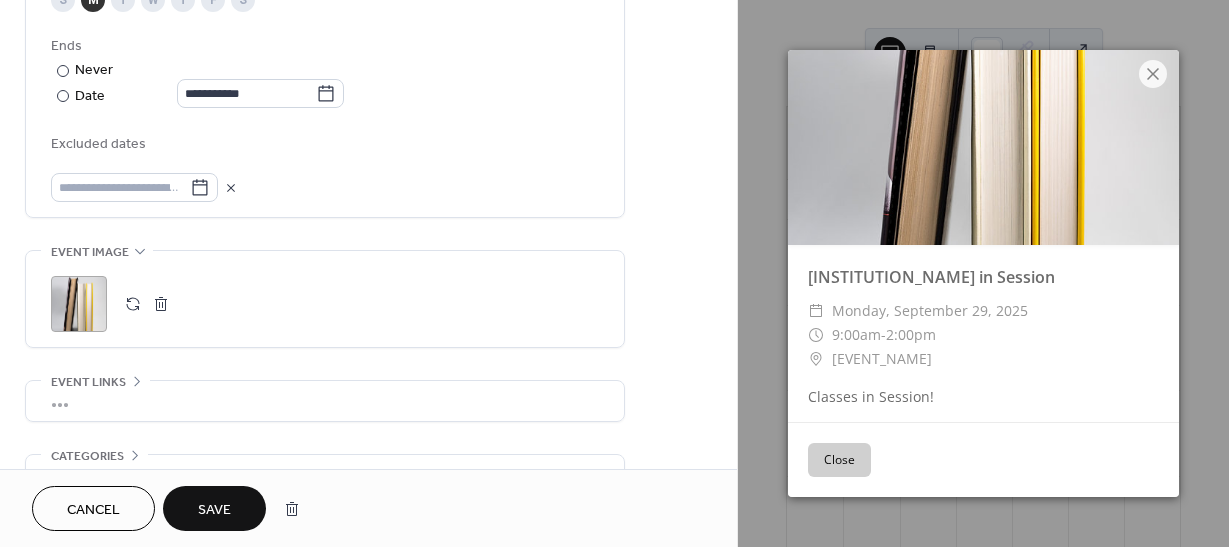 click on "Save" at bounding box center (214, 510) 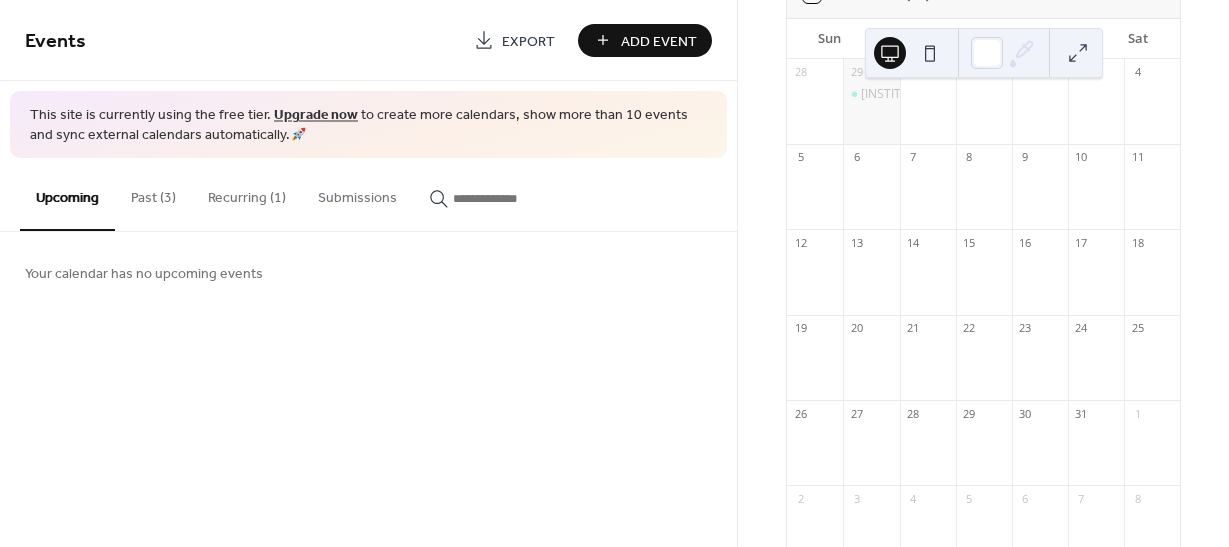 scroll, scrollTop: 0, scrollLeft: 0, axis: both 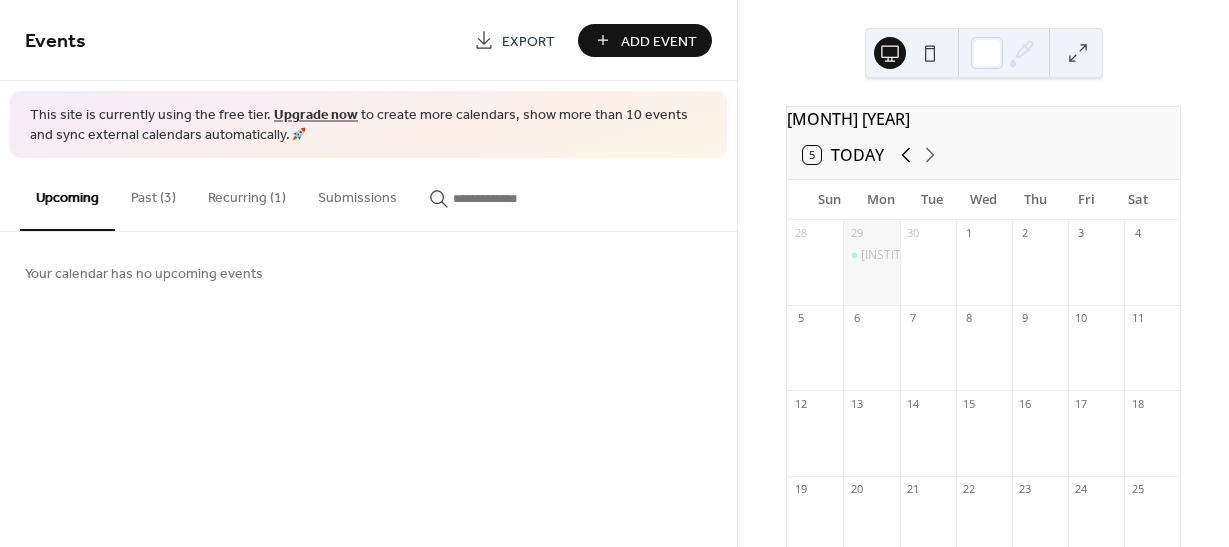 click 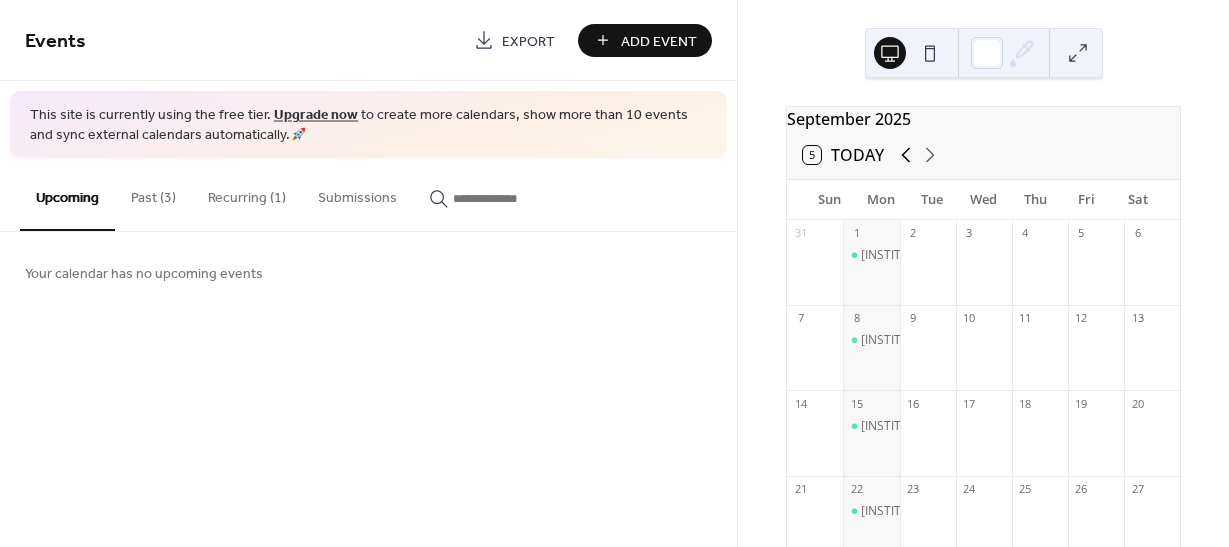 click 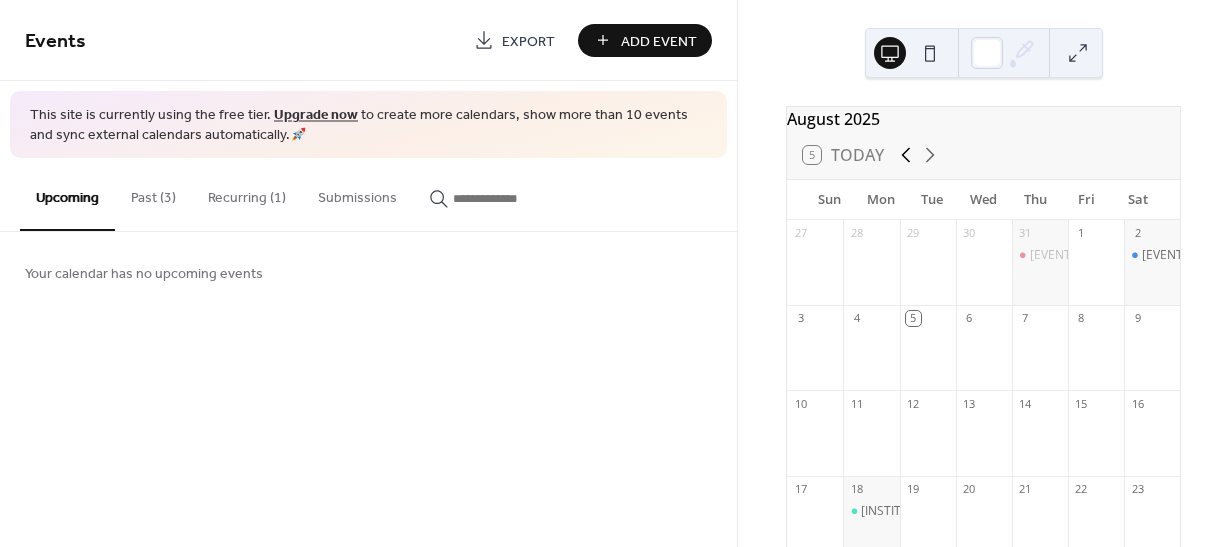 click 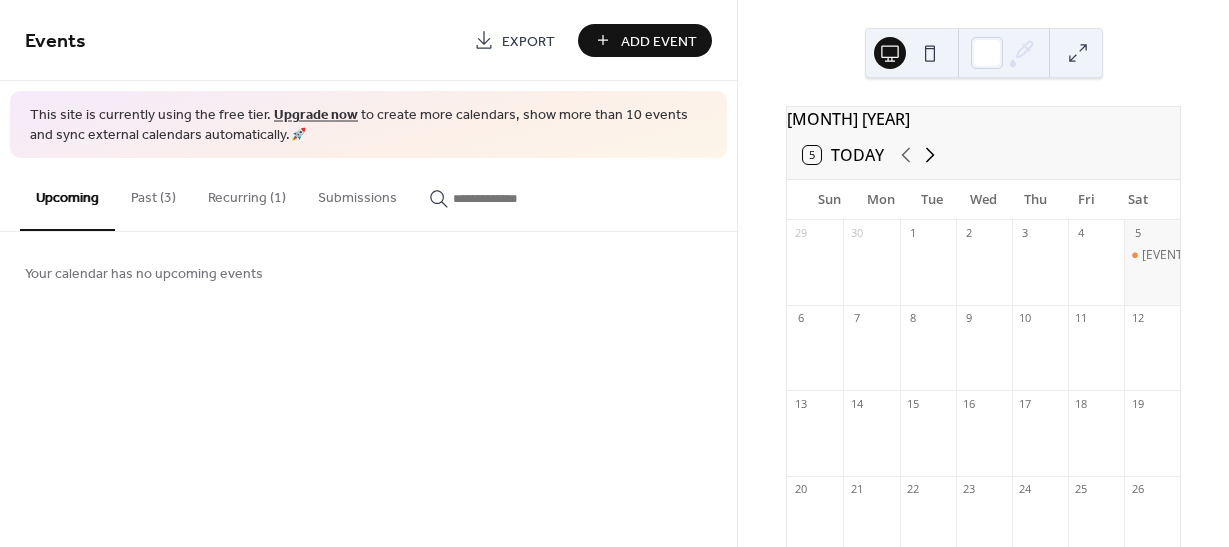 click 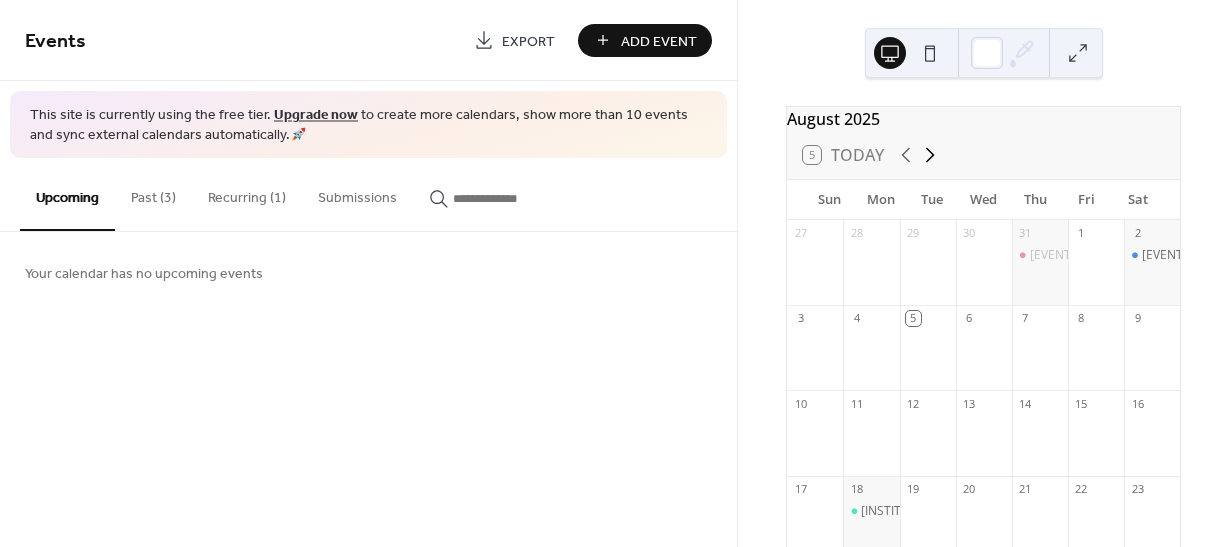click 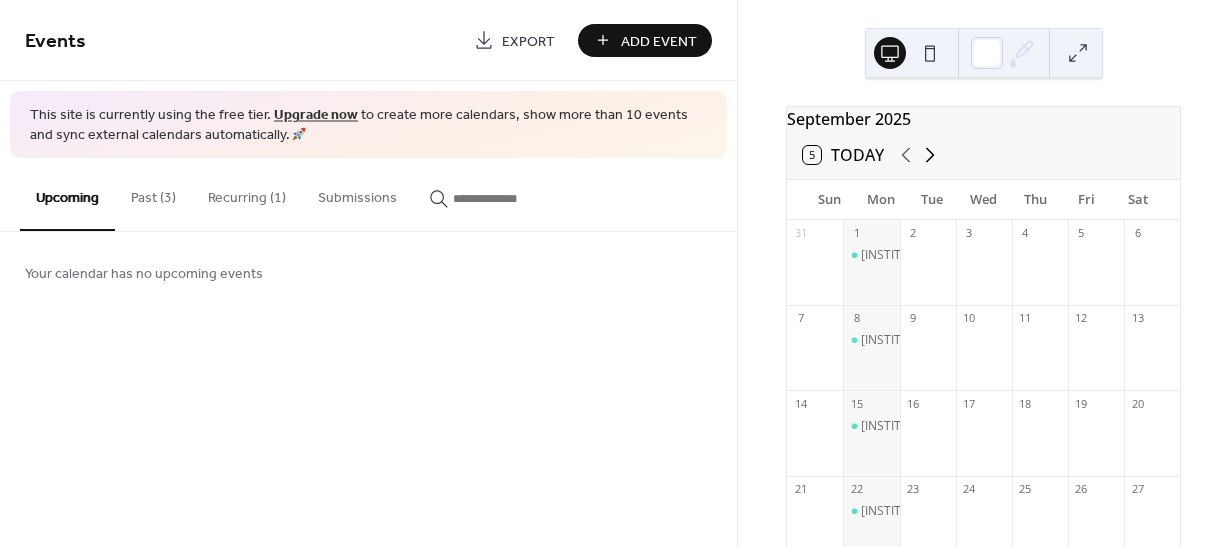 click 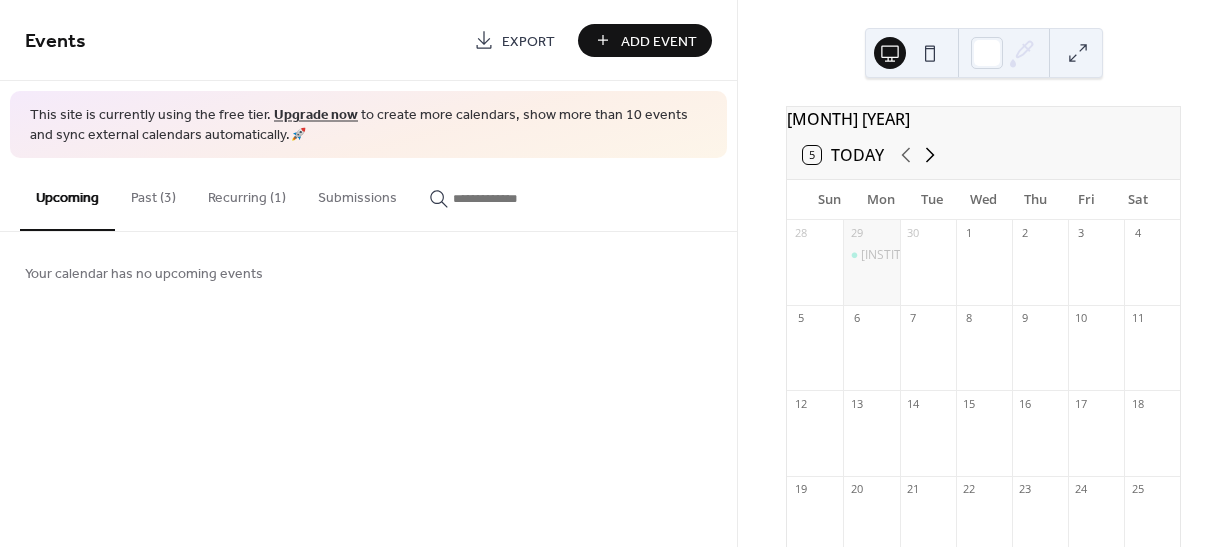 click 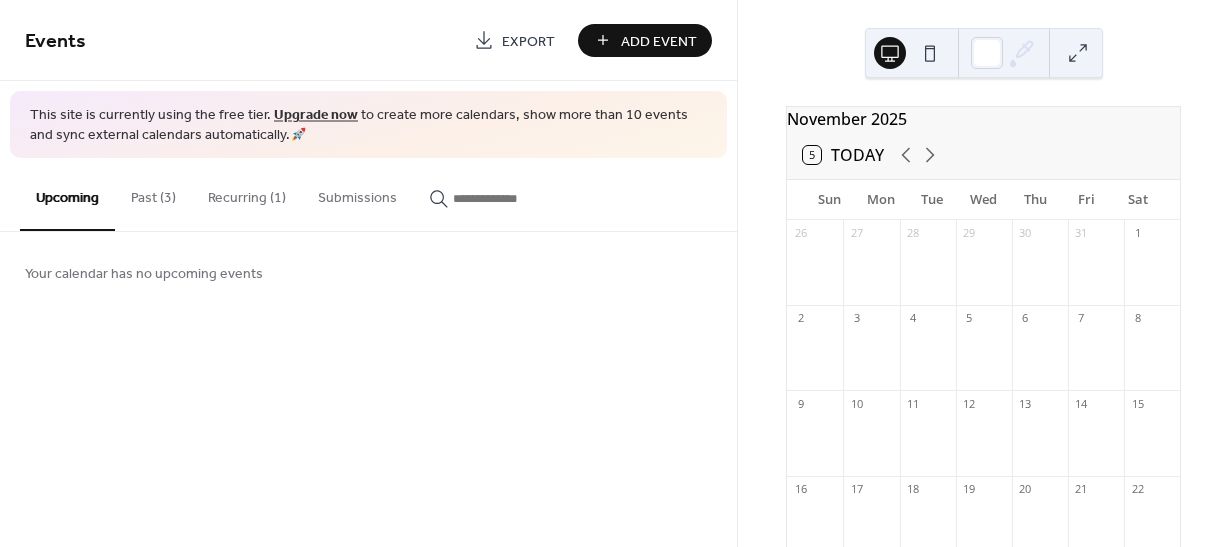 click on "5 Today" at bounding box center (983, 155) 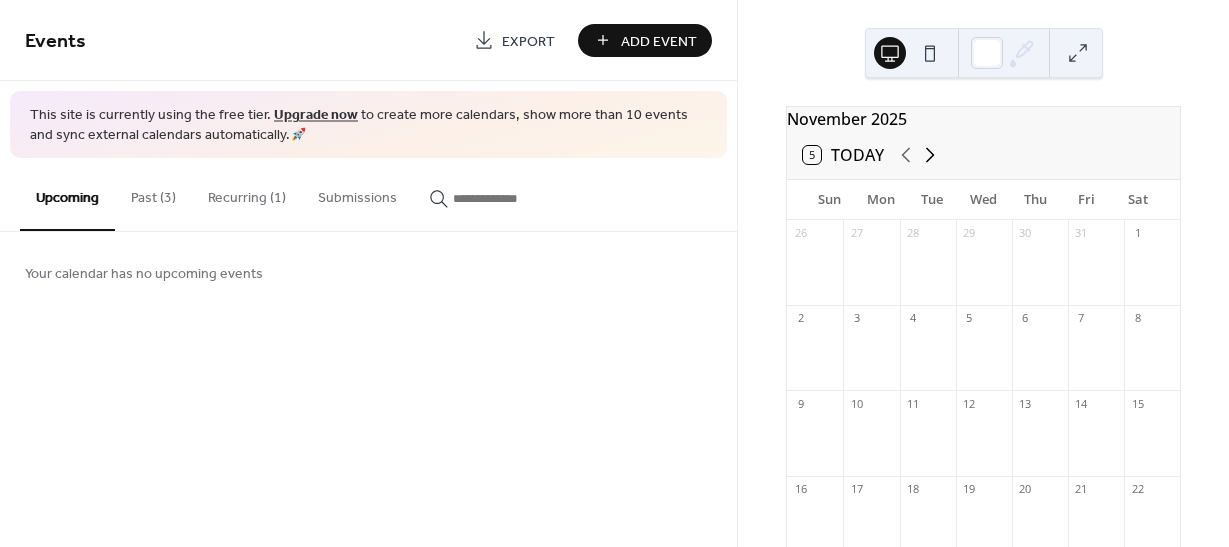 click 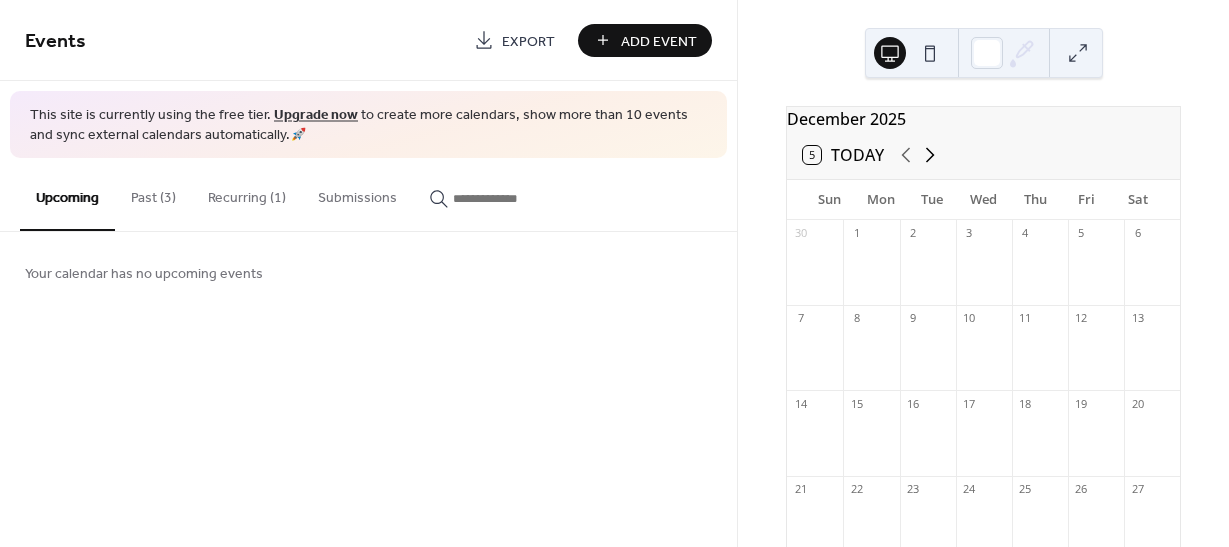 click 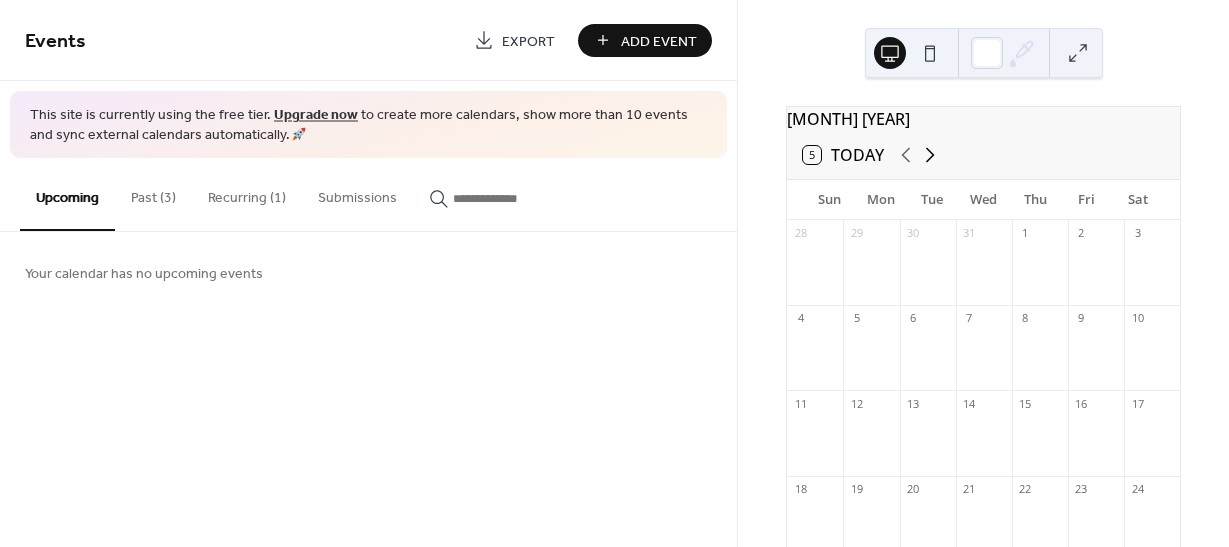 click 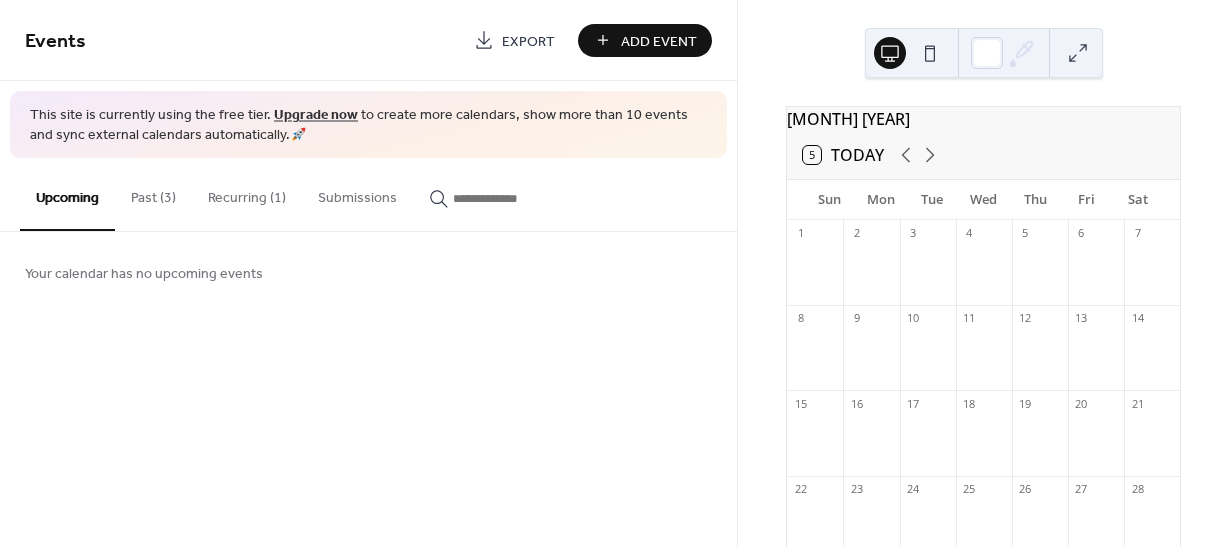 click on "Recurring (1)" at bounding box center (247, 193) 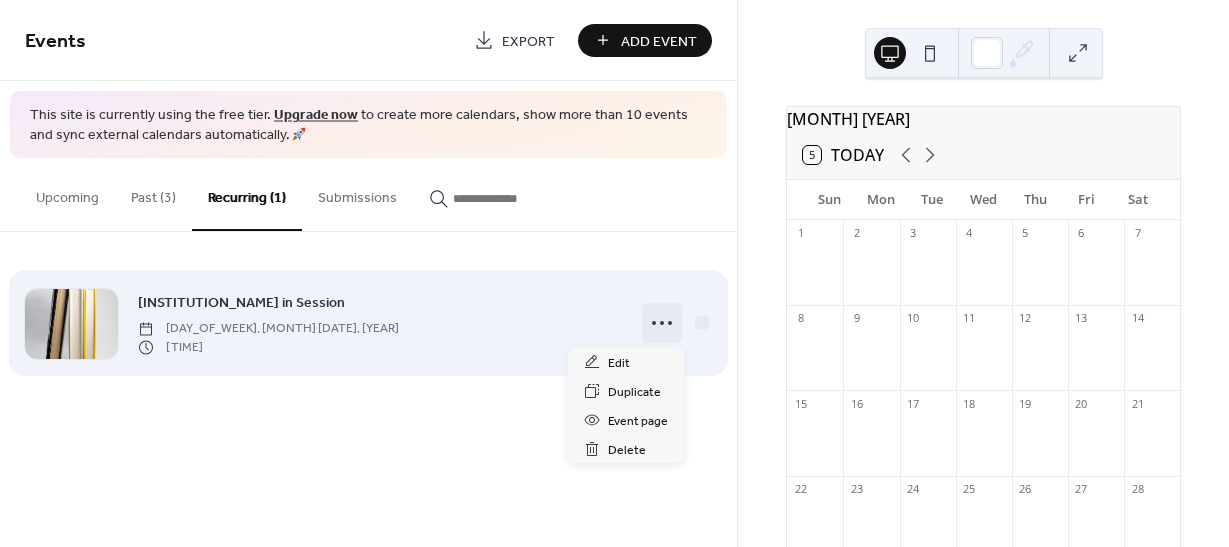 click 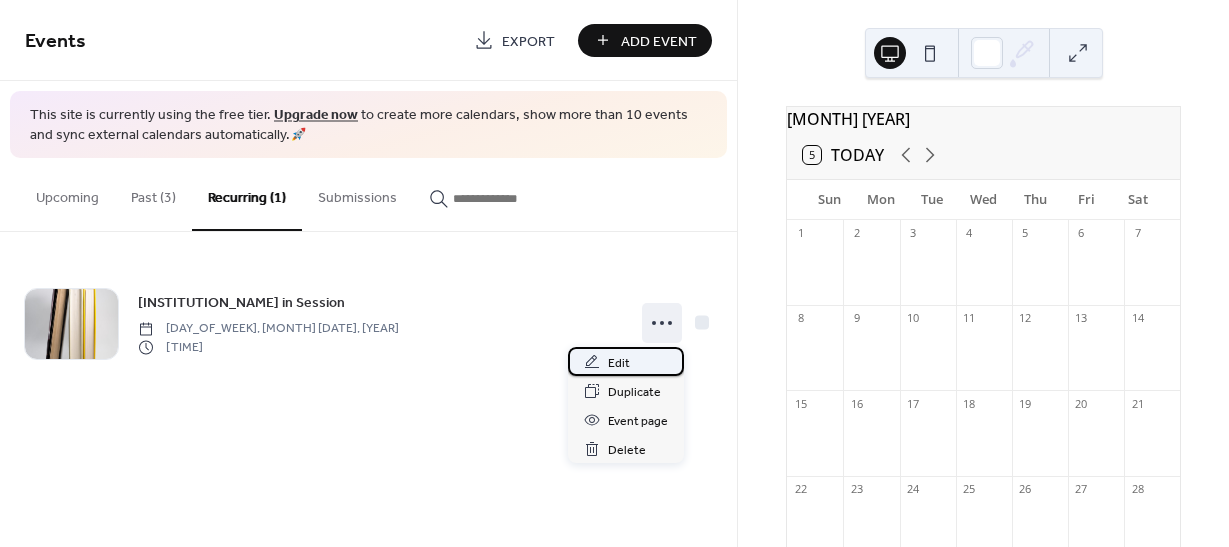click on "Edit" at bounding box center (626, 361) 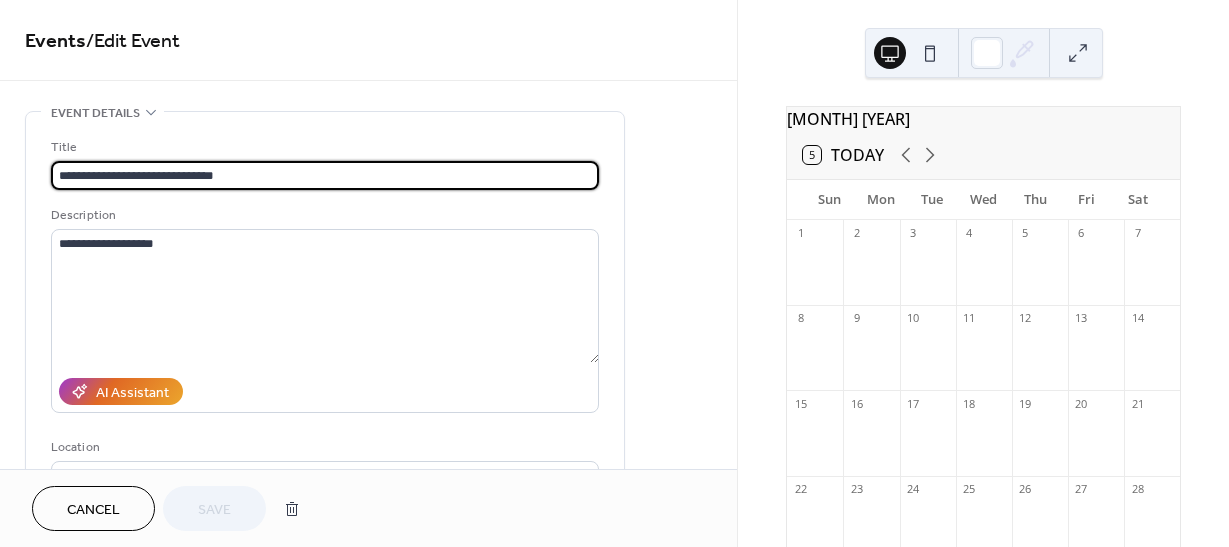 type on "**********" 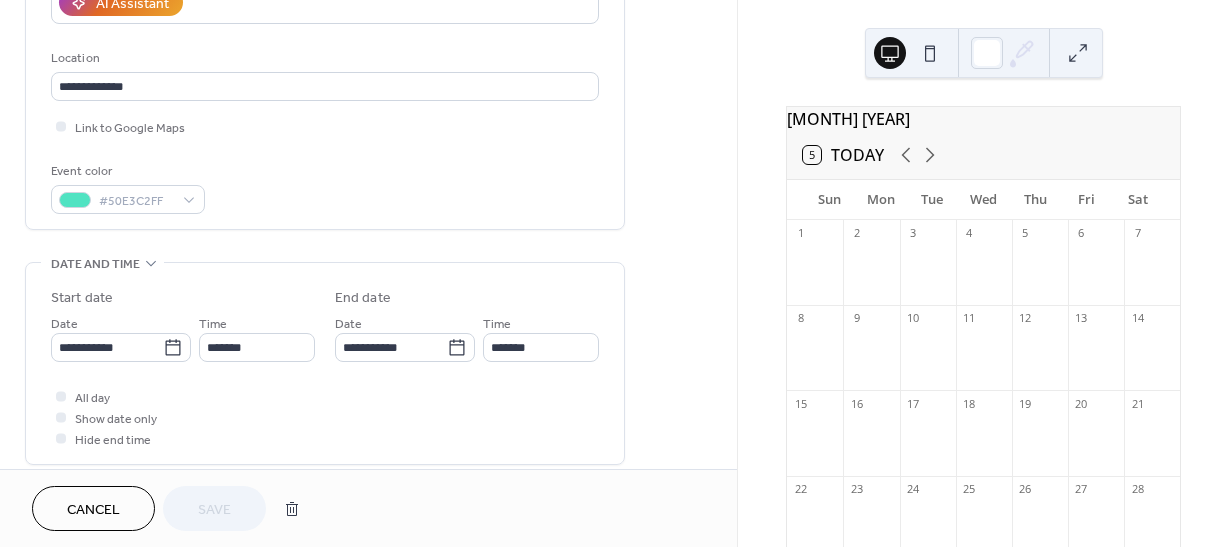 scroll, scrollTop: 439, scrollLeft: 0, axis: vertical 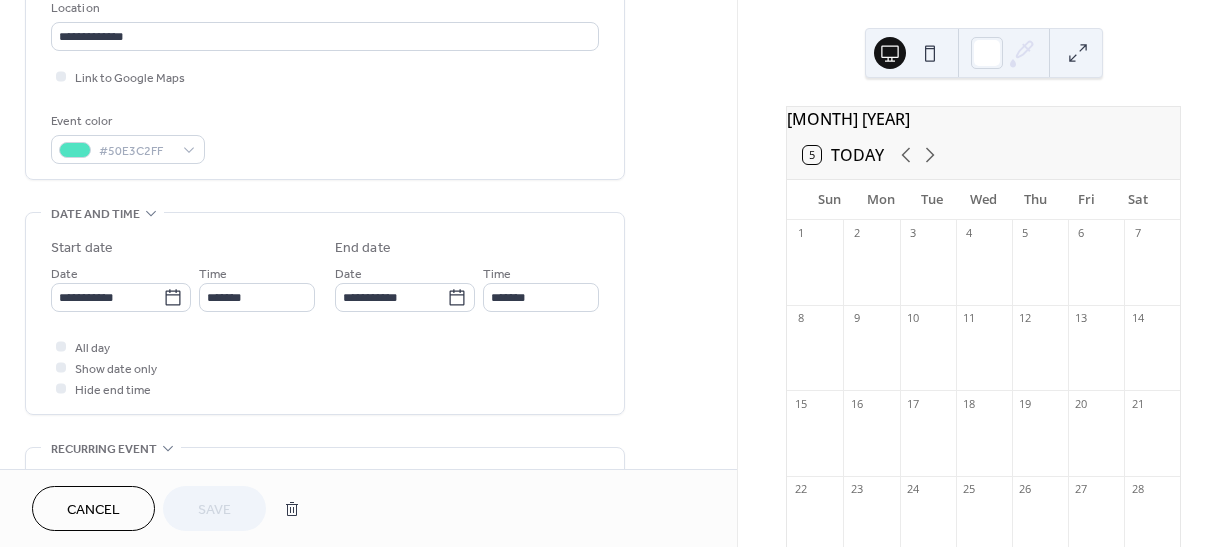 click on "All day Show date only Hide end time" at bounding box center (325, 367) 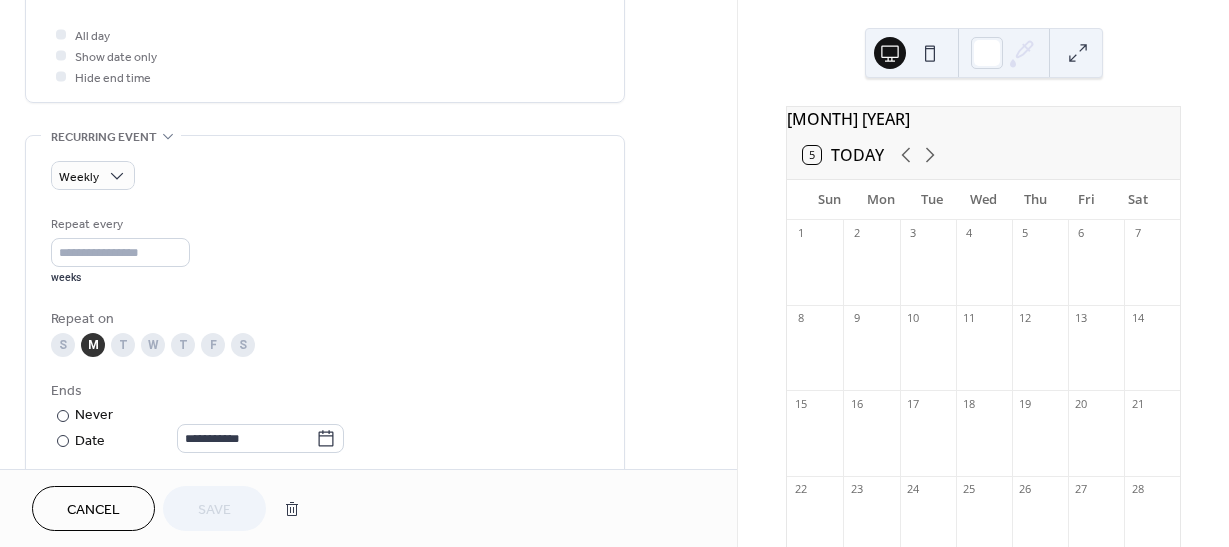 scroll, scrollTop: 752, scrollLeft: 0, axis: vertical 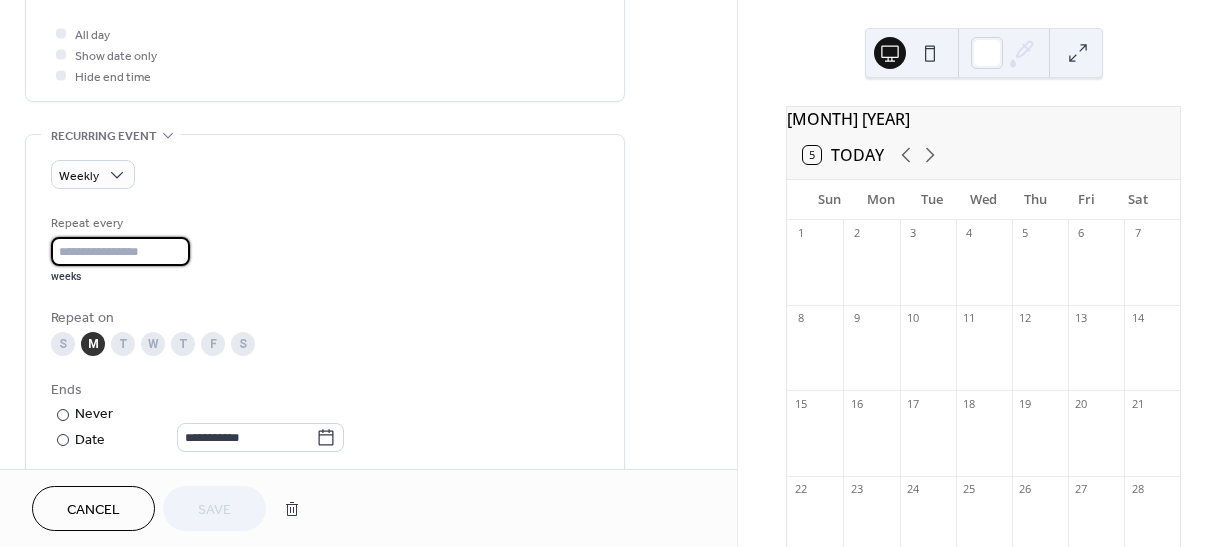 click on "*" at bounding box center [120, 251] 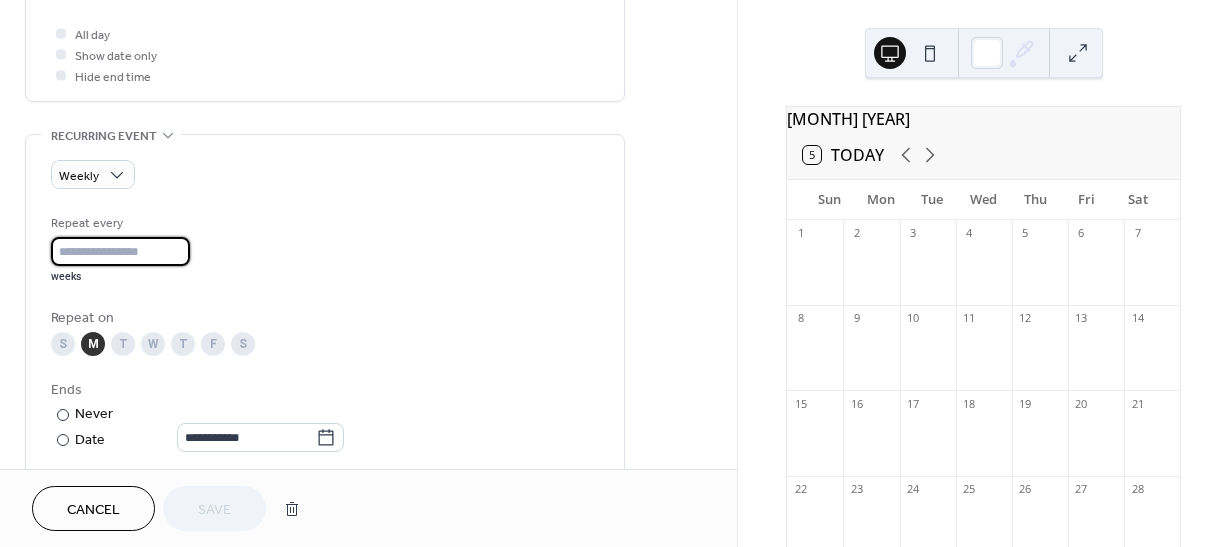 type on "*" 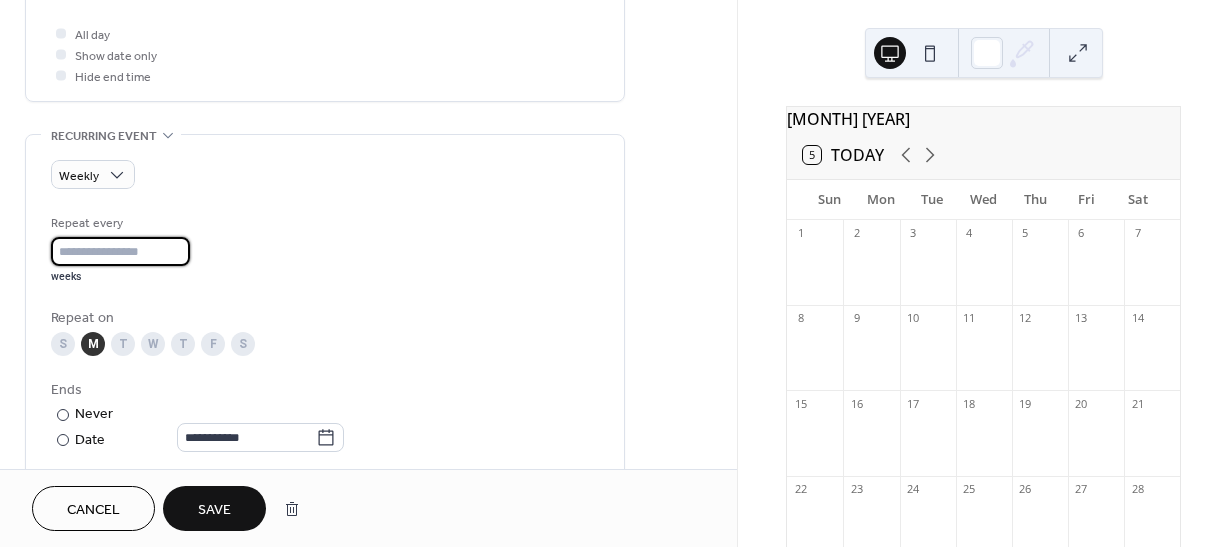 click on "*" at bounding box center (120, 251) 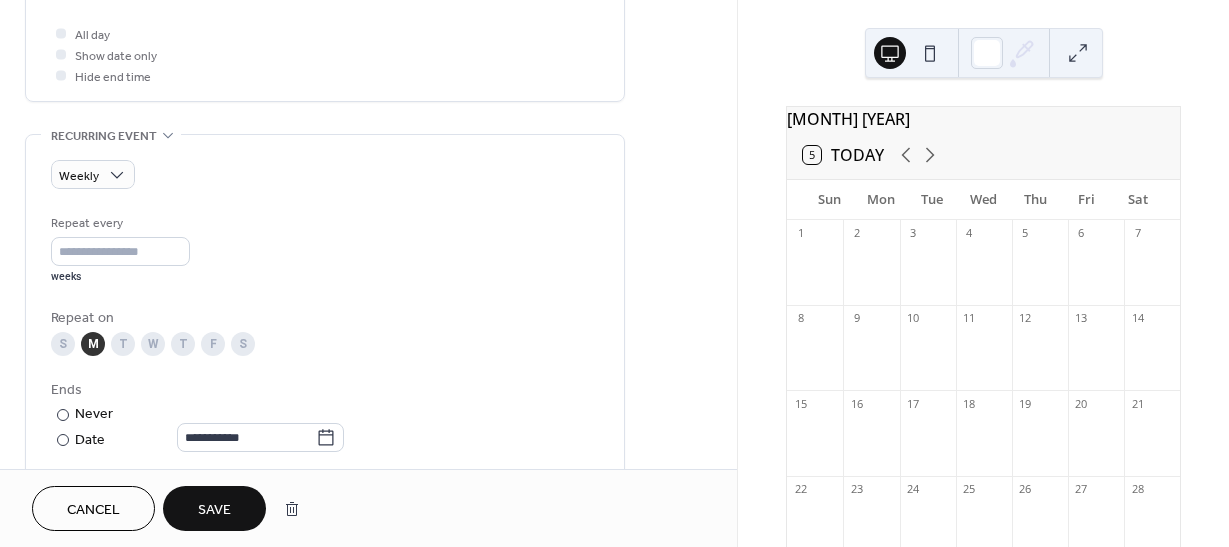 click on "M" at bounding box center [93, 344] 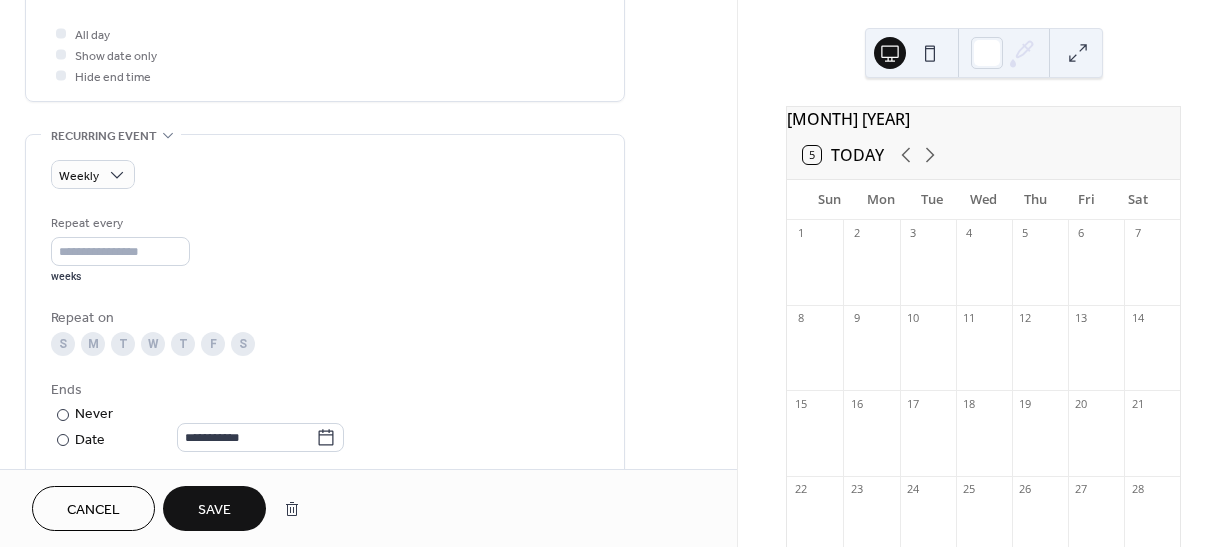 click on "M" at bounding box center (93, 344) 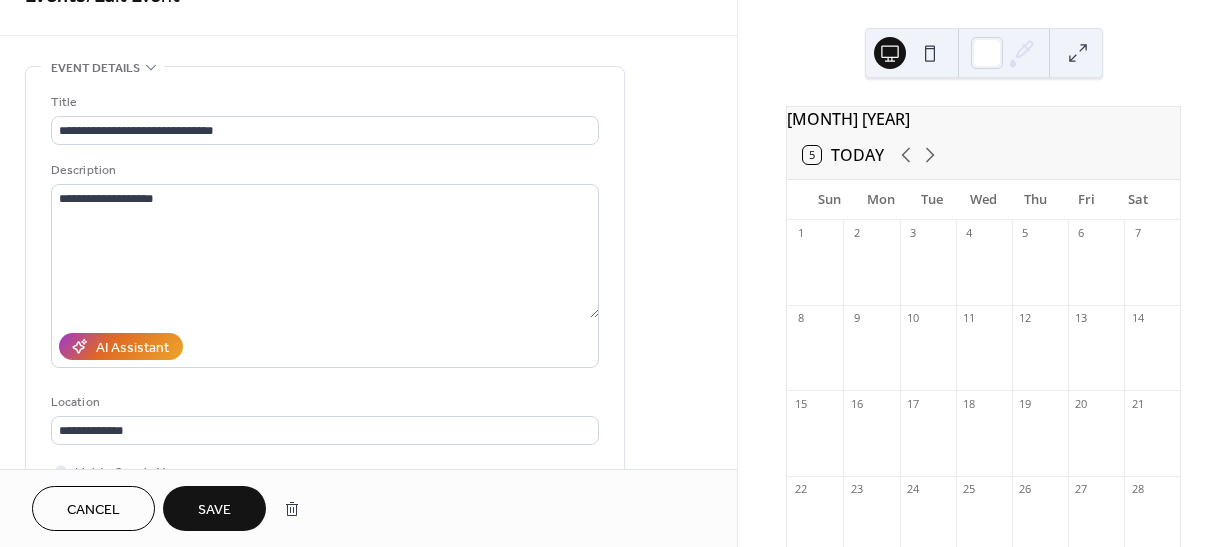 scroll, scrollTop: 81, scrollLeft: 0, axis: vertical 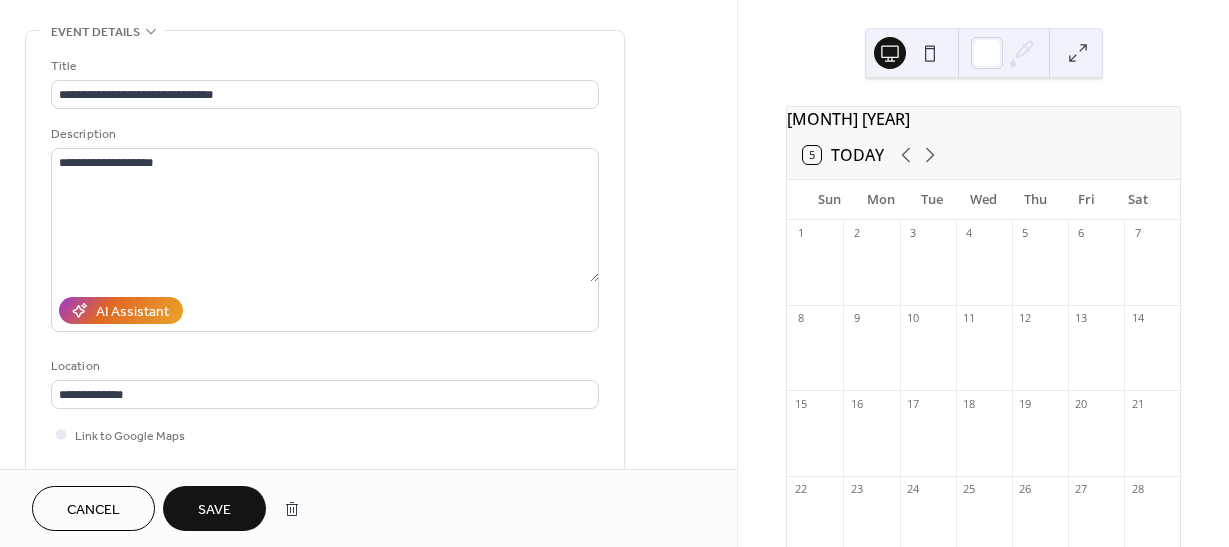 click on "Save" at bounding box center [214, 510] 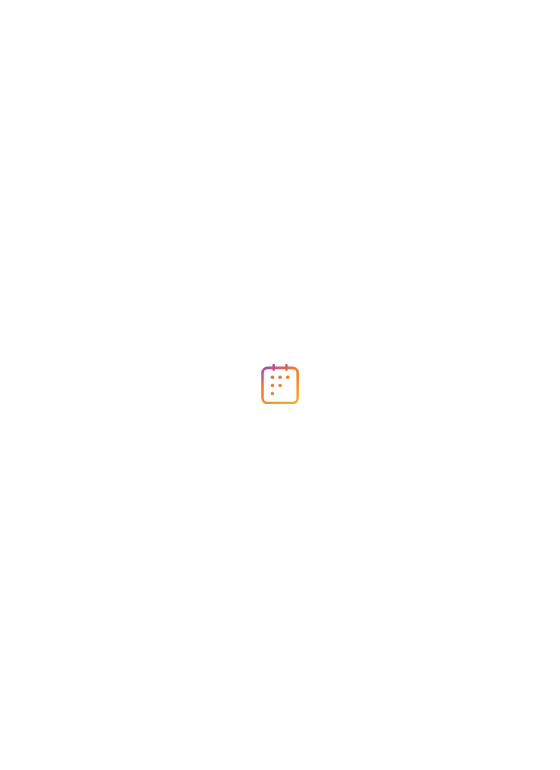 scroll, scrollTop: 0, scrollLeft: 0, axis: both 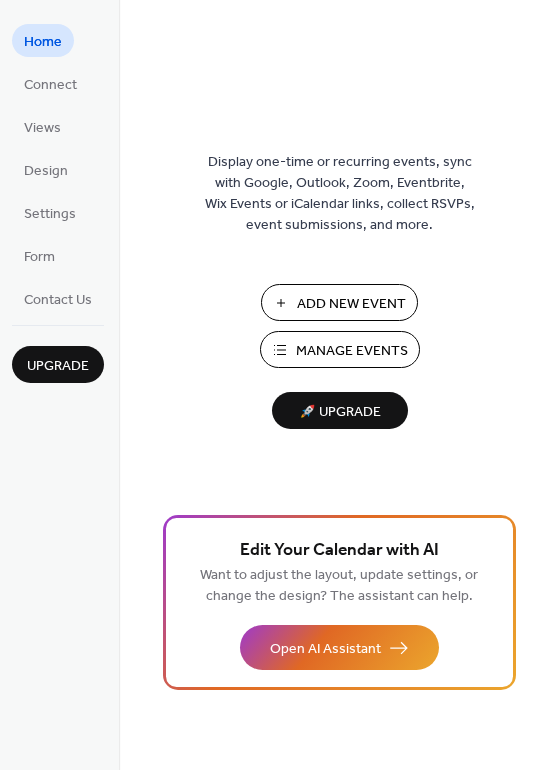 click on "Manage Events" at bounding box center [352, 351] 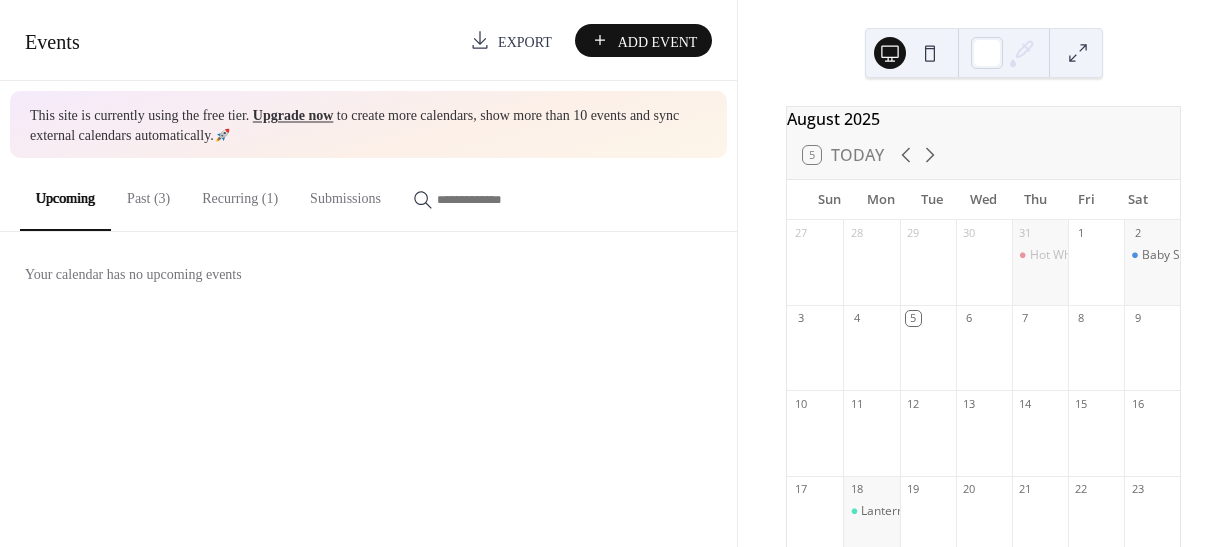 scroll, scrollTop: 0, scrollLeft: 0, axis: both 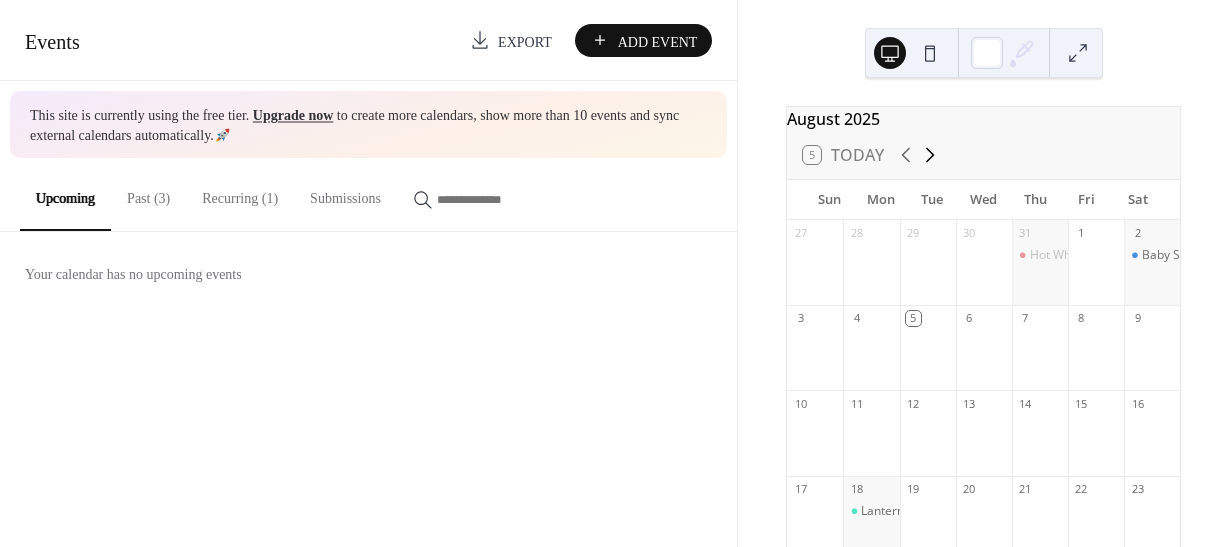 click 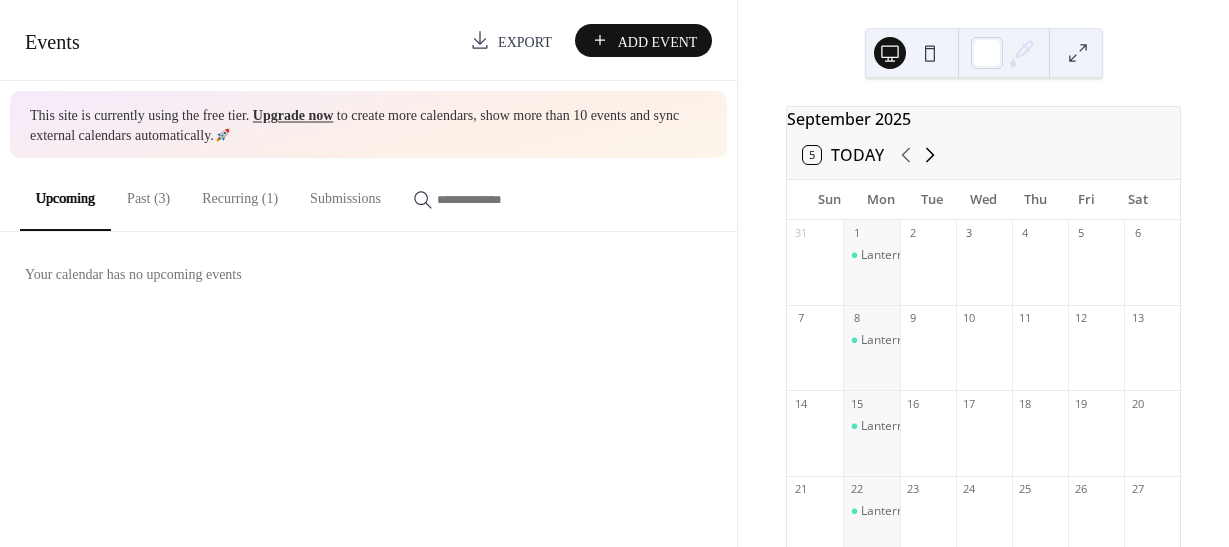 click 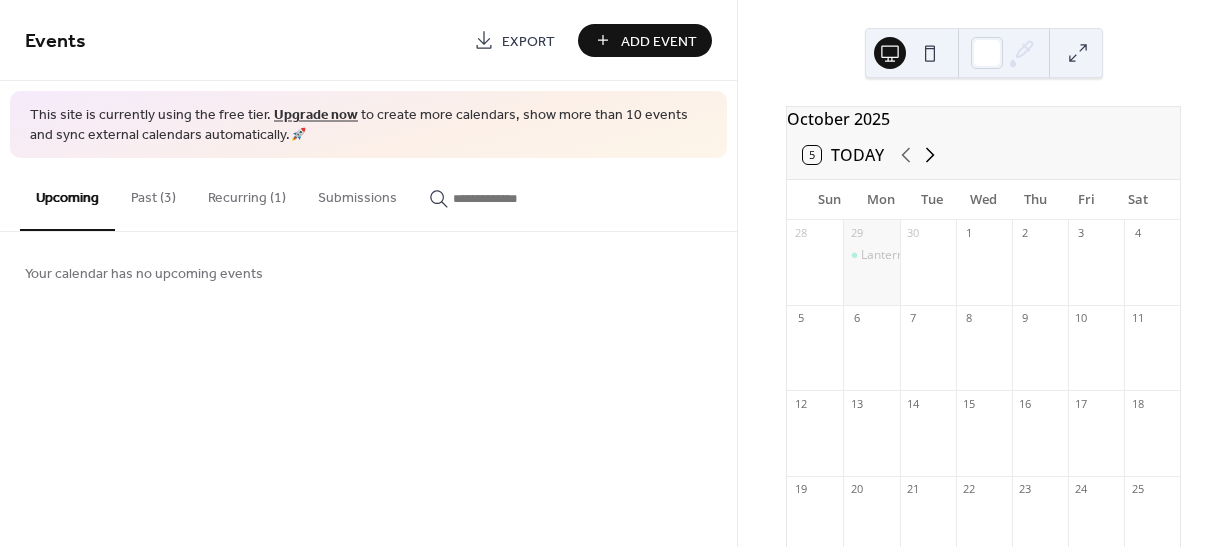click 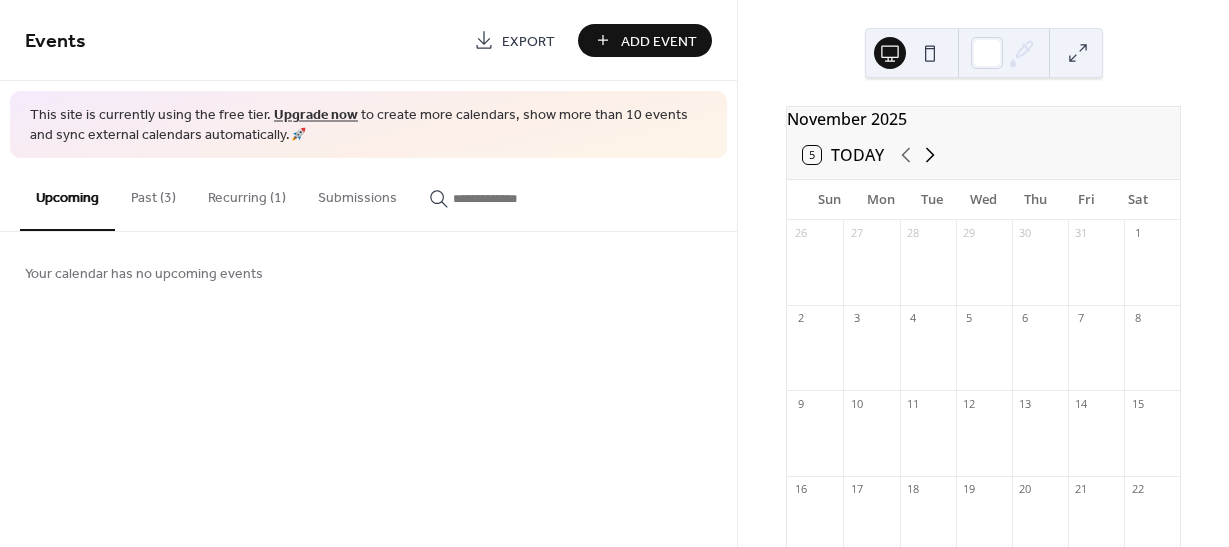 click 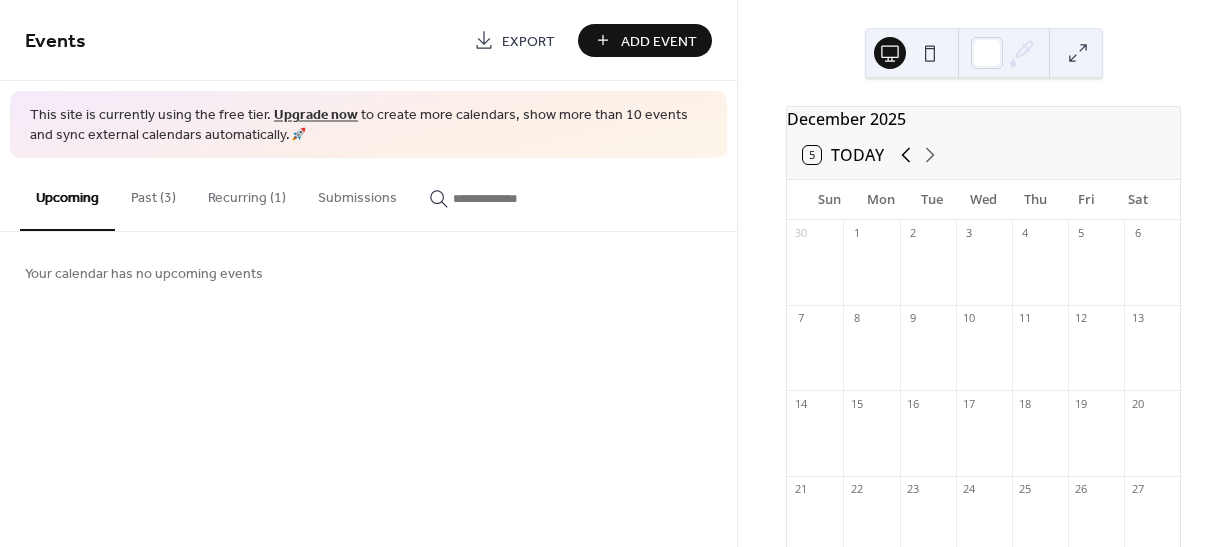 click 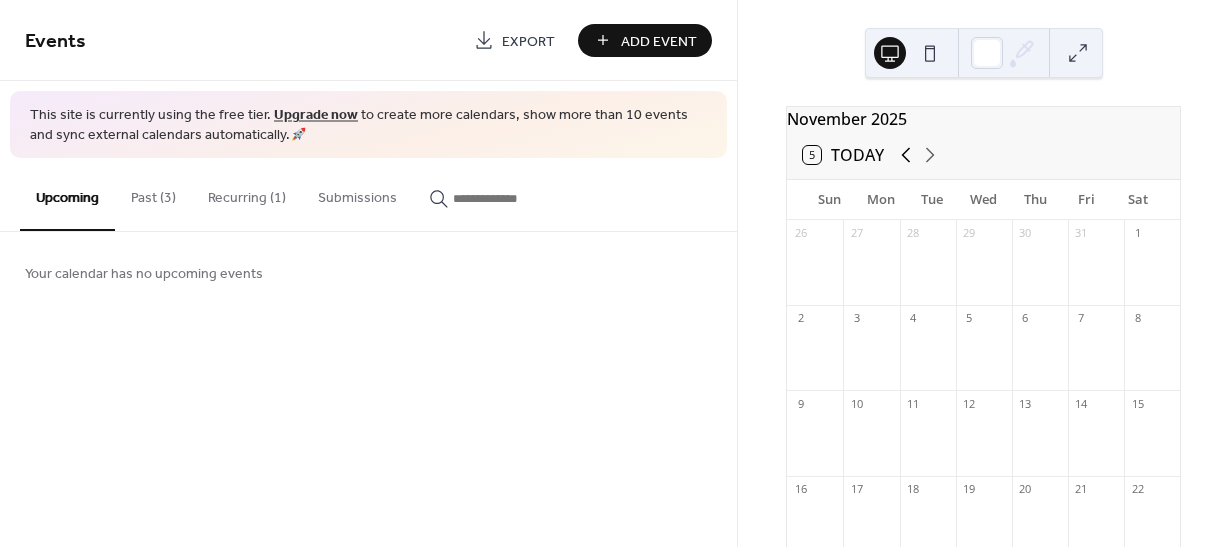 click 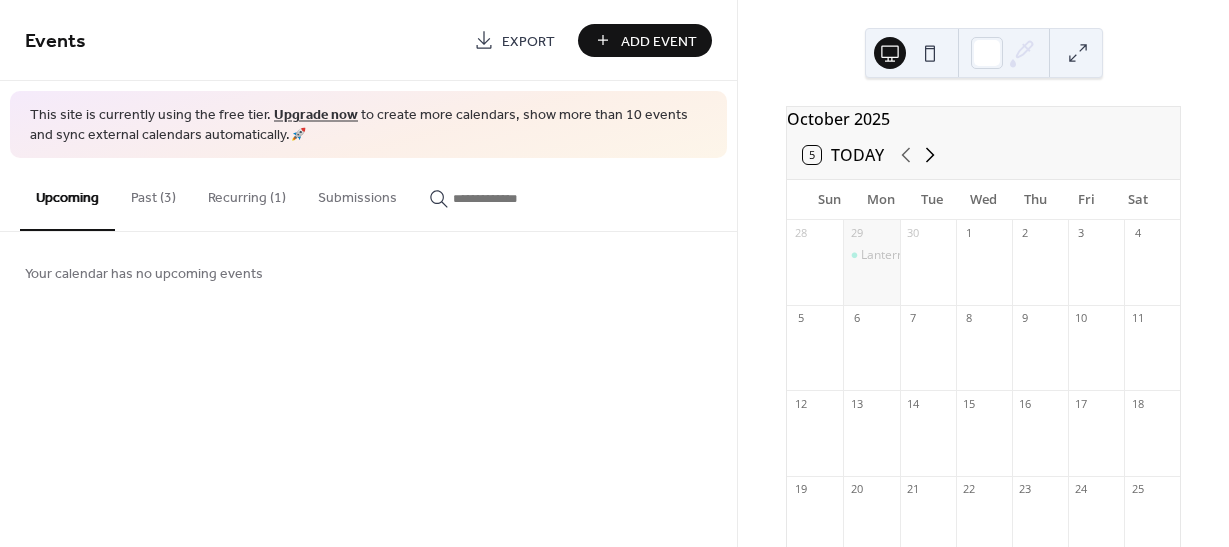 click 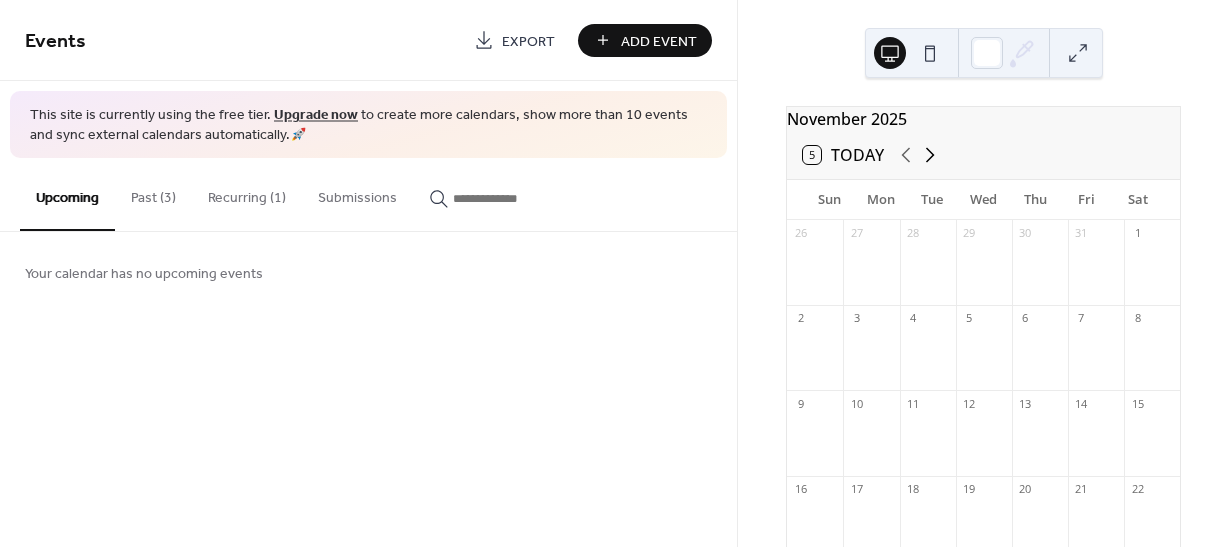 click 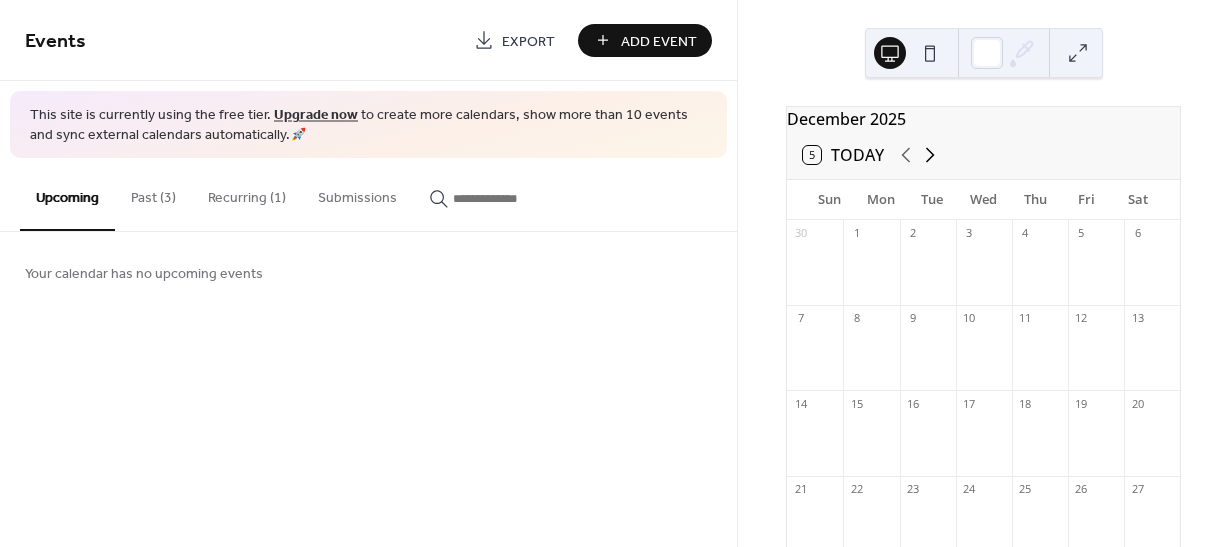 click 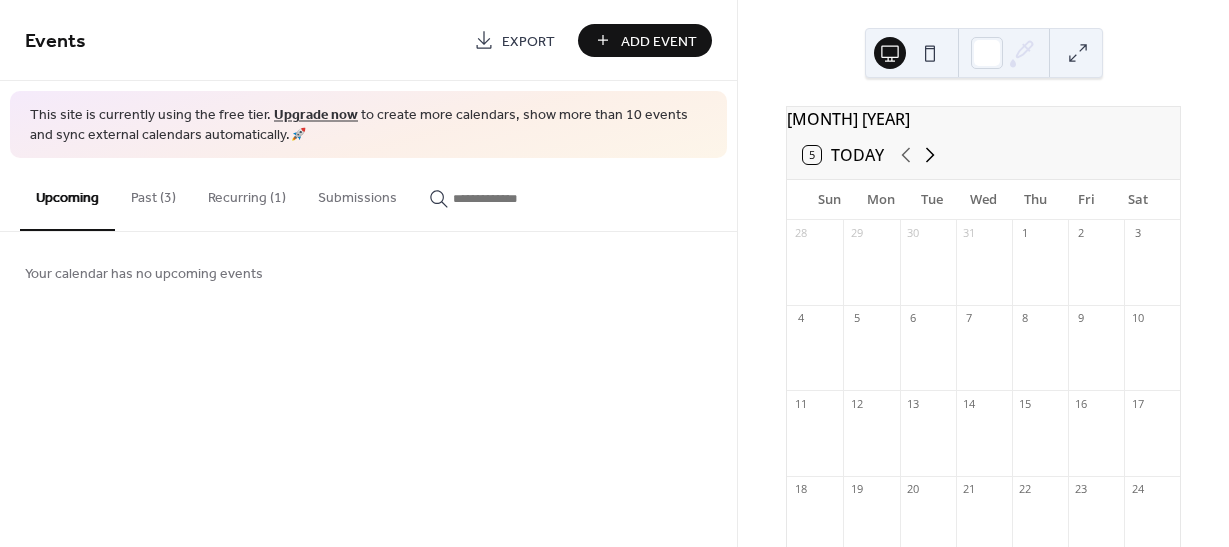 click 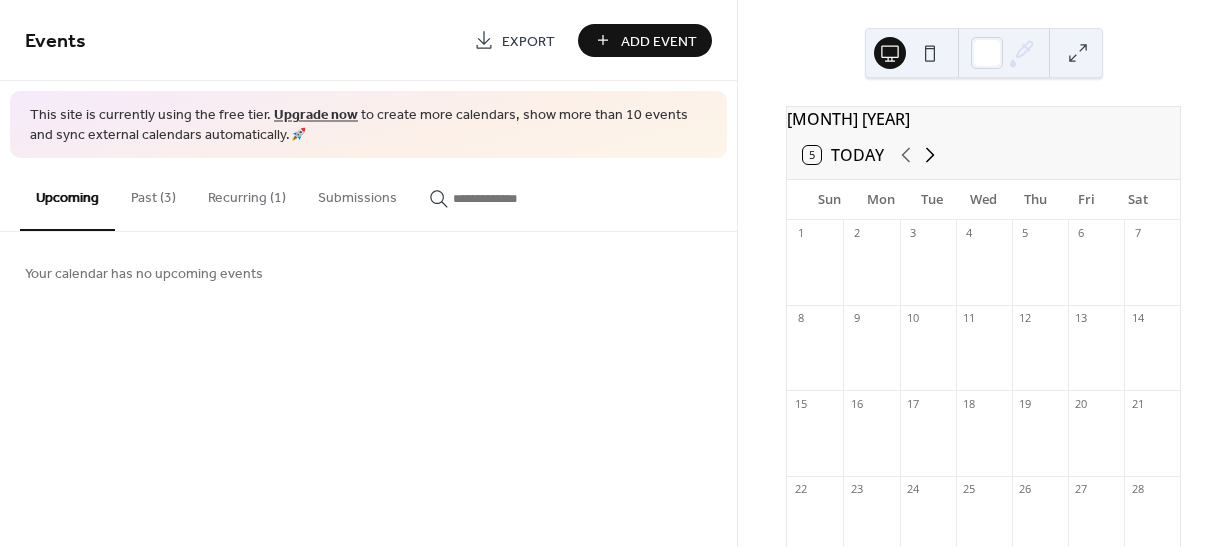 click 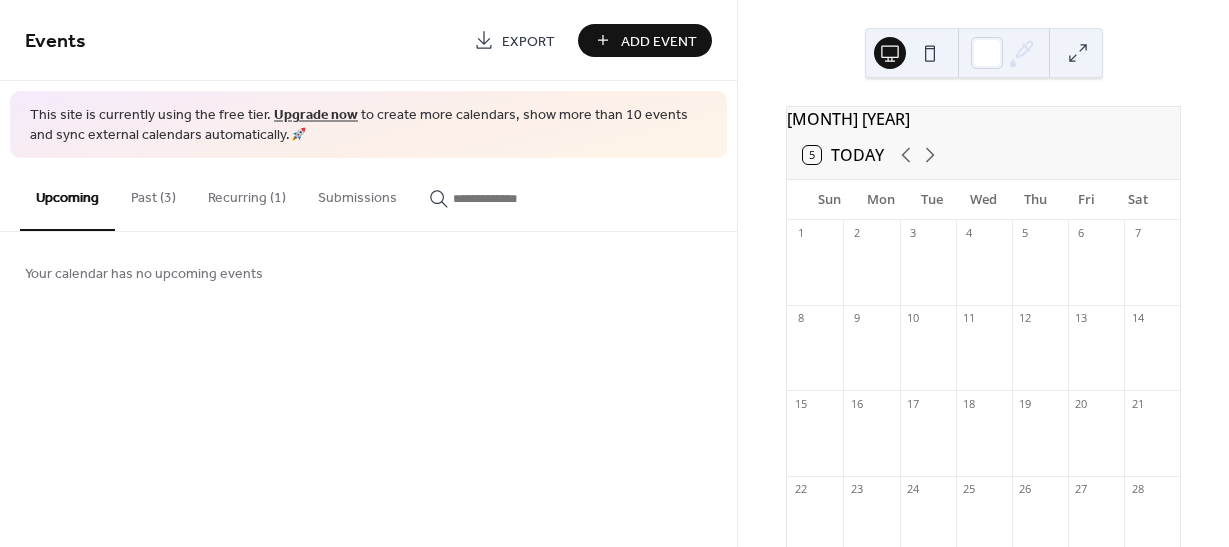 click on "Add Event" at bounding box center [659, 41] 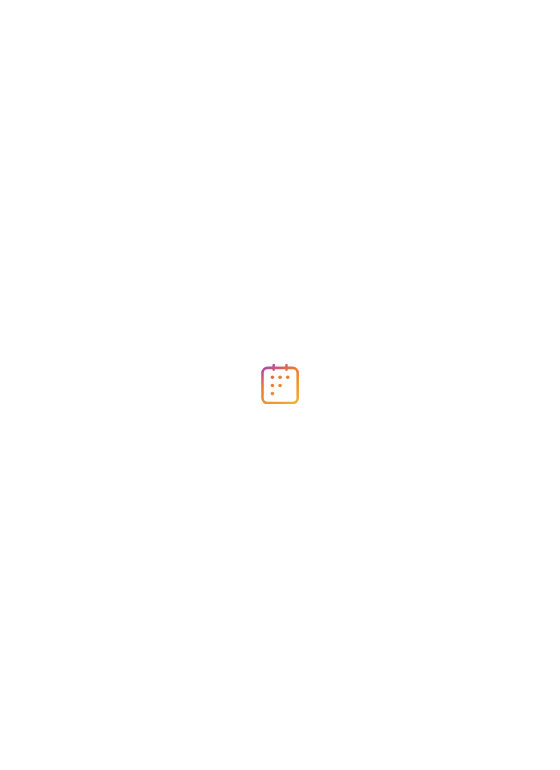 scroll, scrollTop: 0, scrollLeft: 0, axis: both 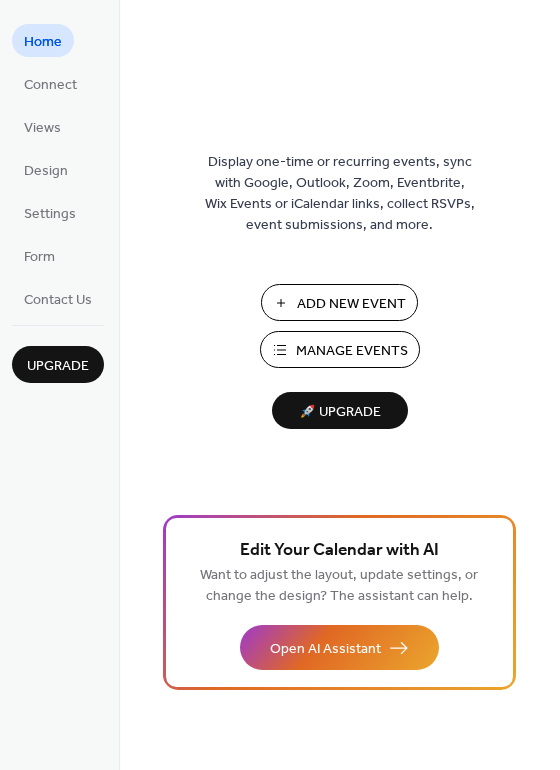 click on "Manage Events" at bounding box center [352, 351] 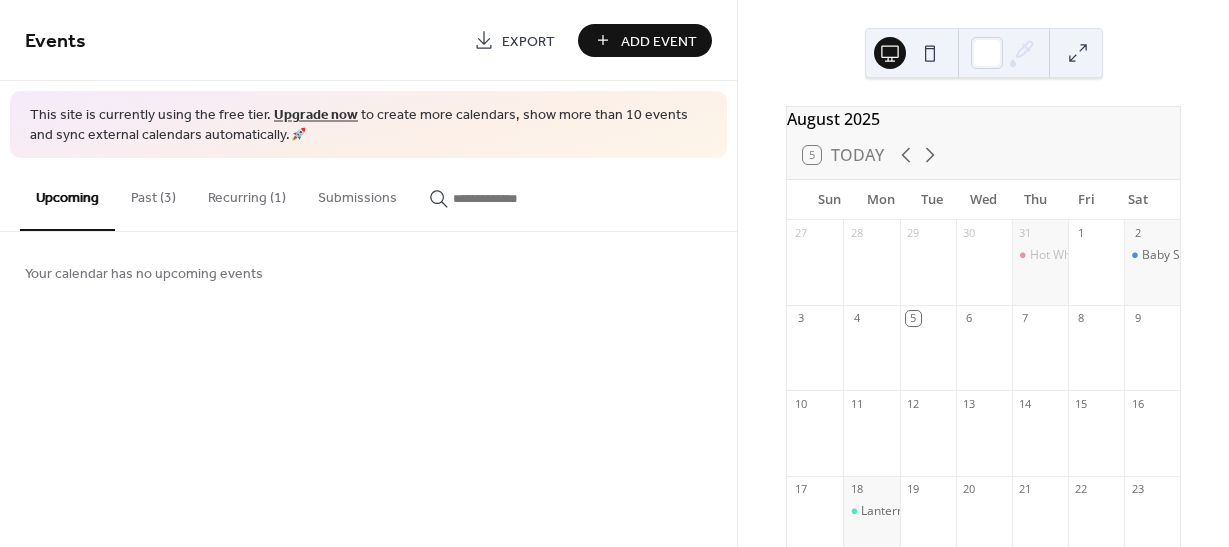 scroll, scrollTop: 0, scrollLeft: 0, axis: both 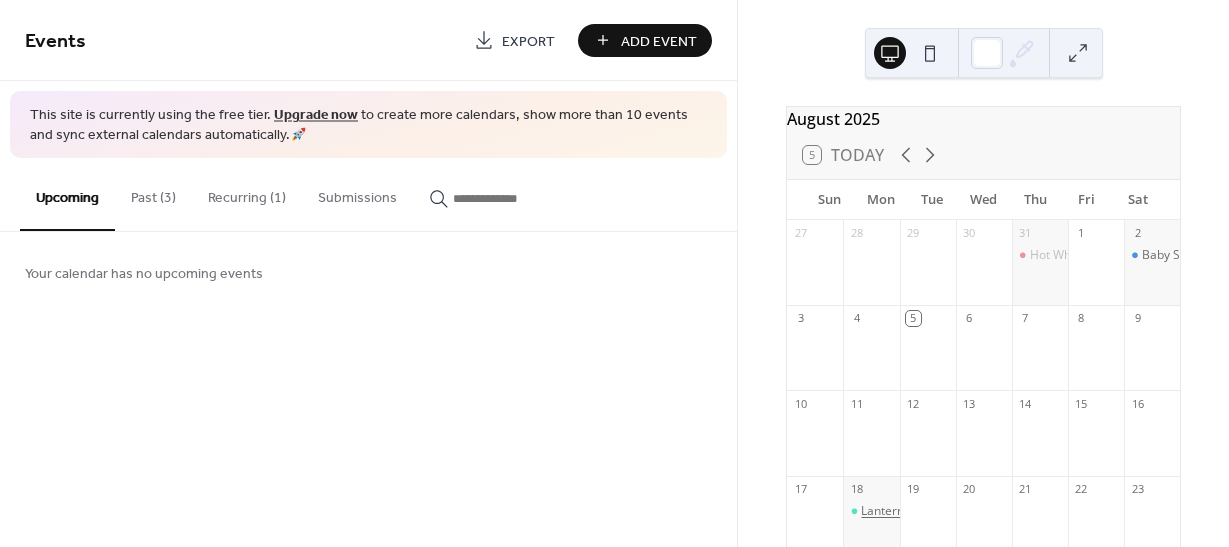 click on "Lantern Light School in Session" at bounding box center [947, 511] 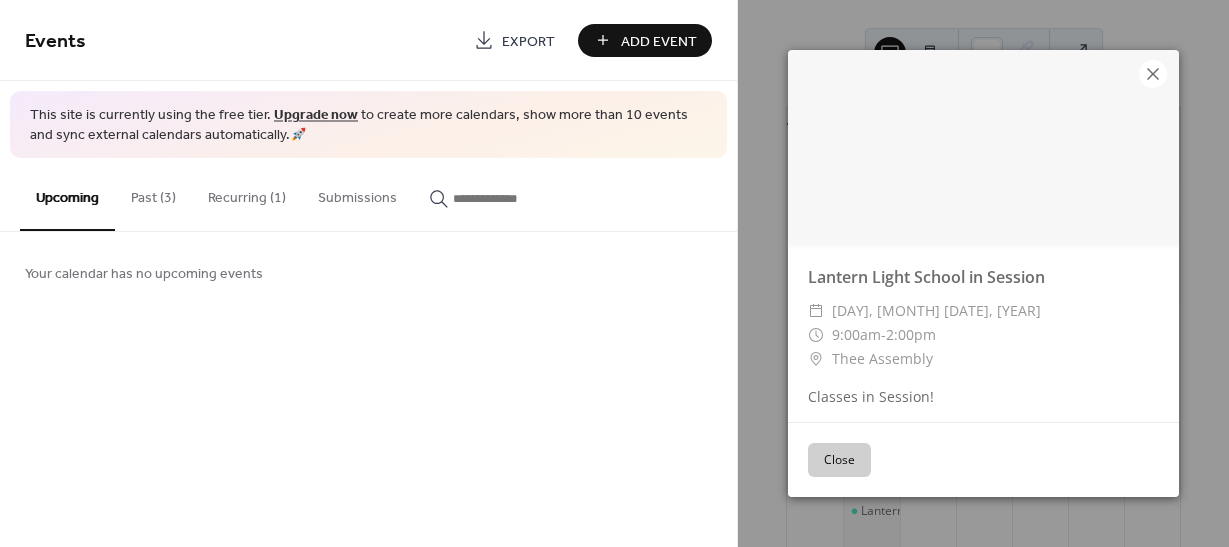 click 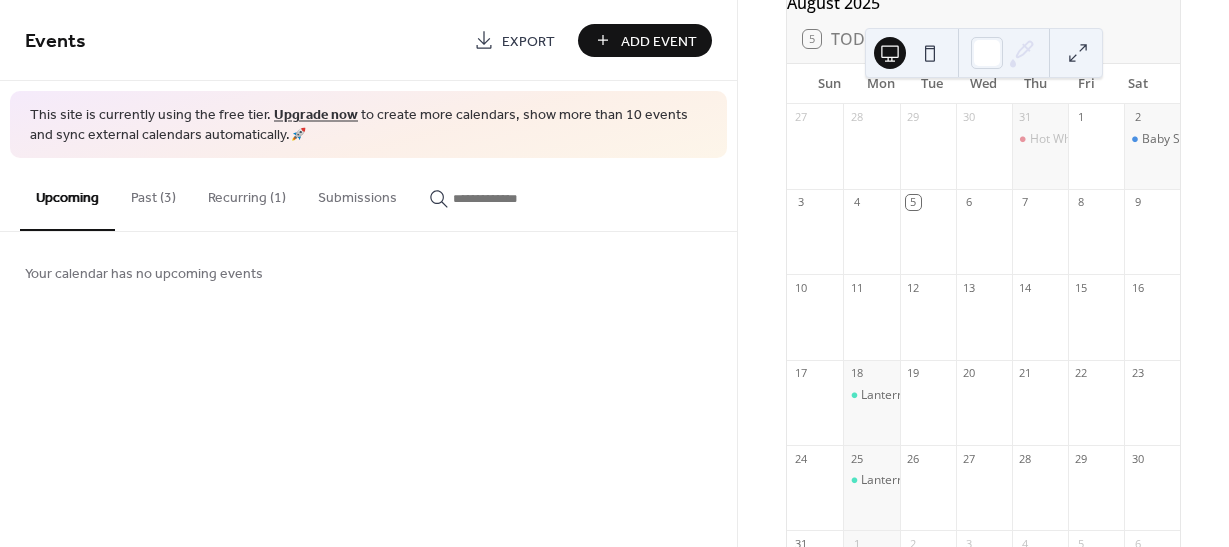 scroll, scrollTop: 124, scrollLeft: 0, axis: vertical 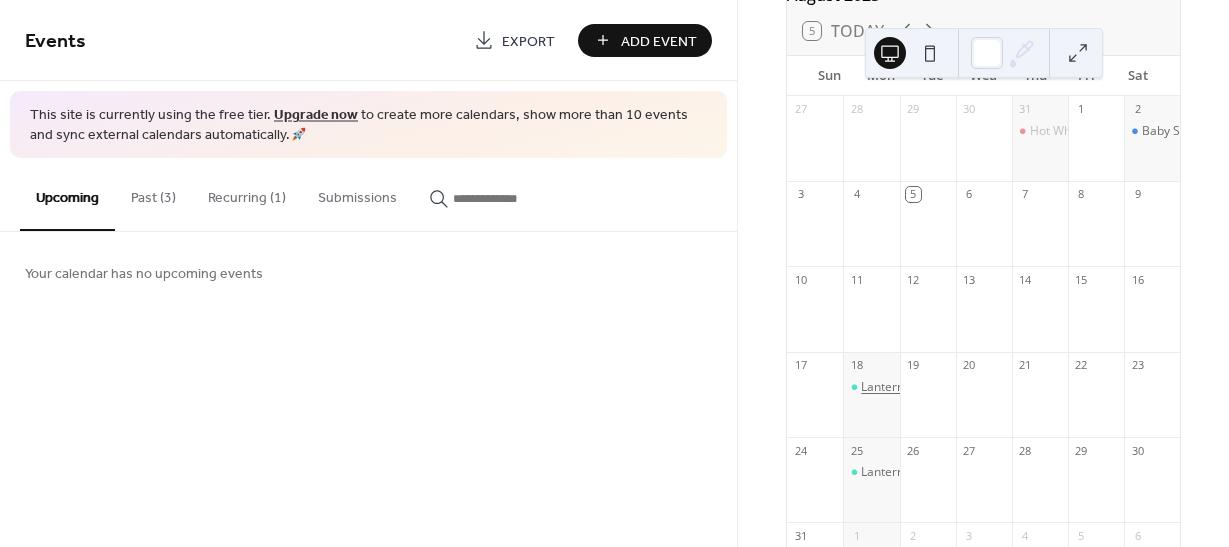 click on "Lantern Light School in Session" at bounding box center [947, 387] 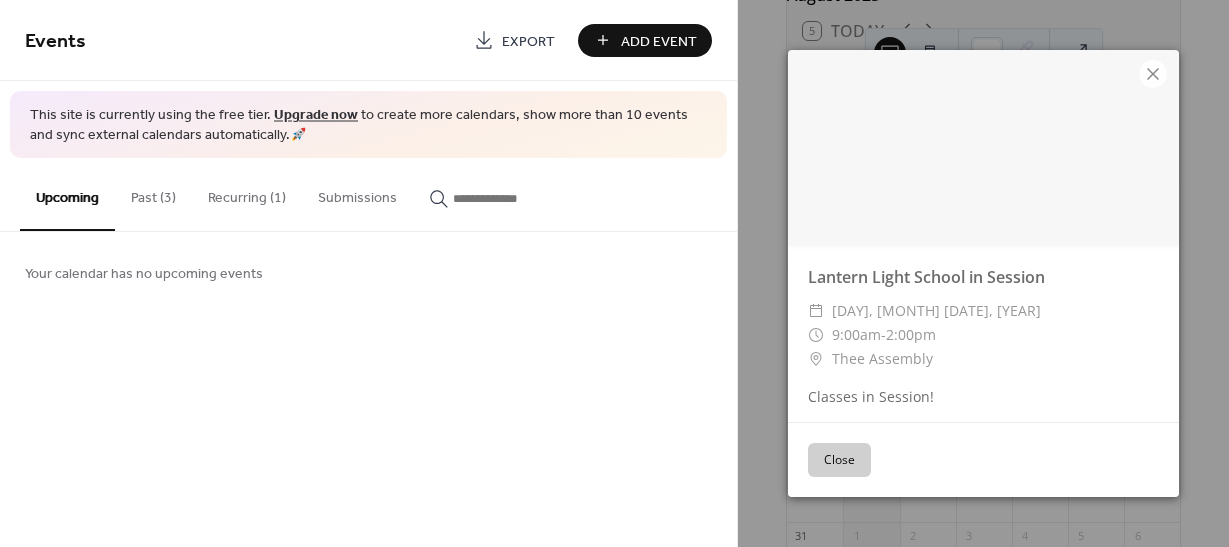 click on "Recurring (1)" at bounding box center [247, 193] 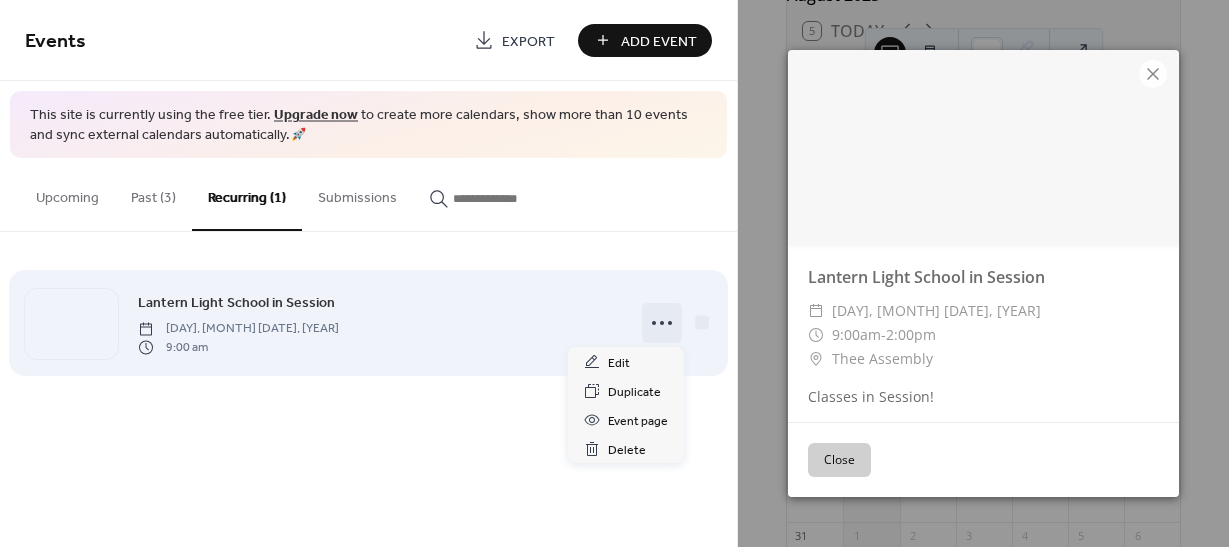 click 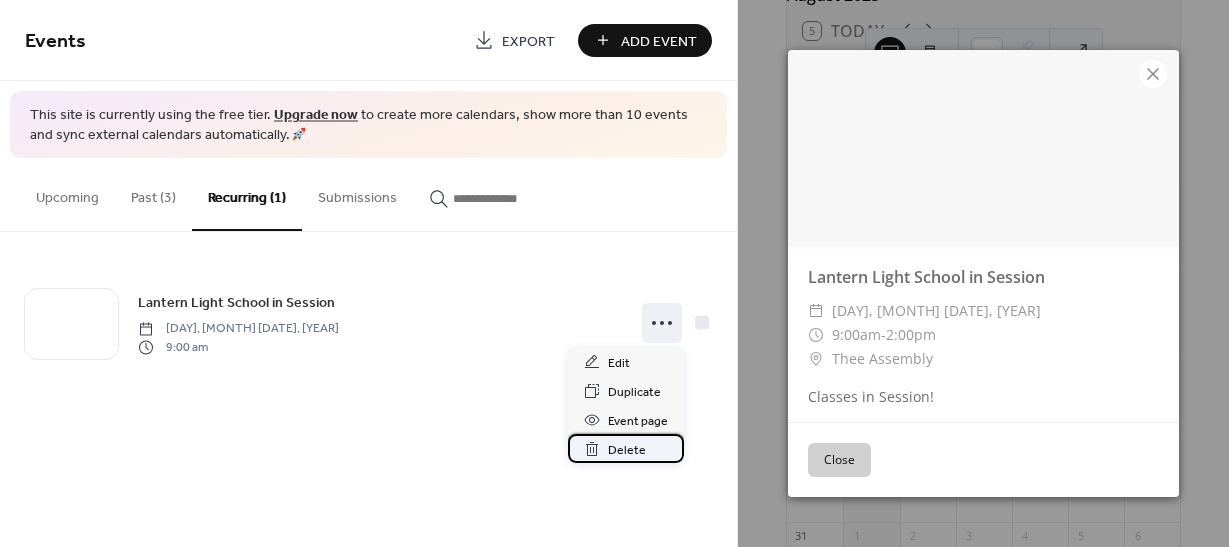 click on "Delete" at bounding box center (626, 448) 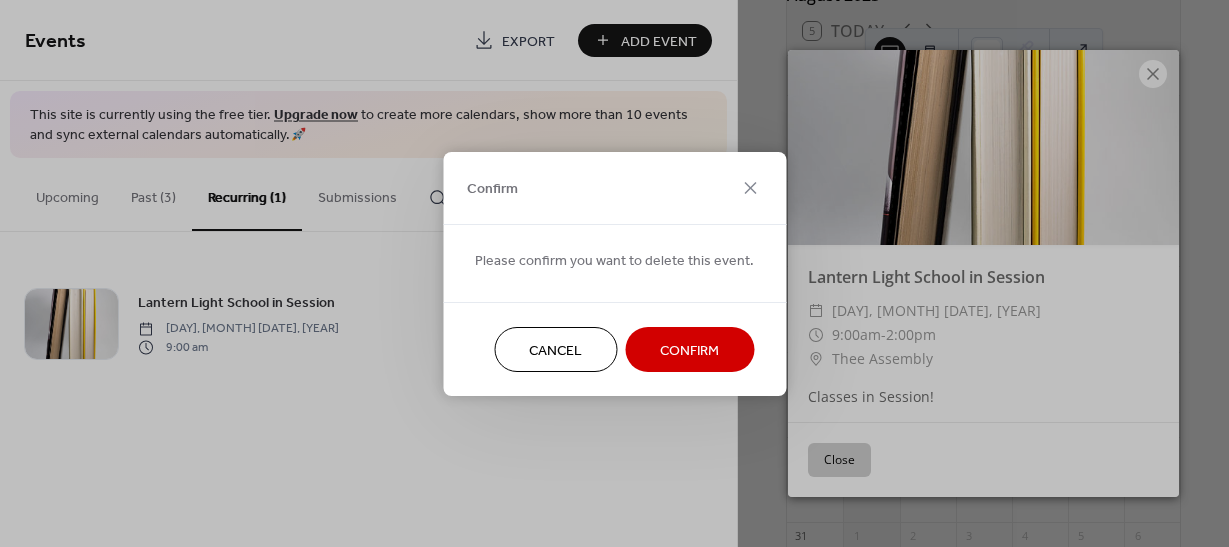 click on "Confirm" at bounding box center [689, 350] 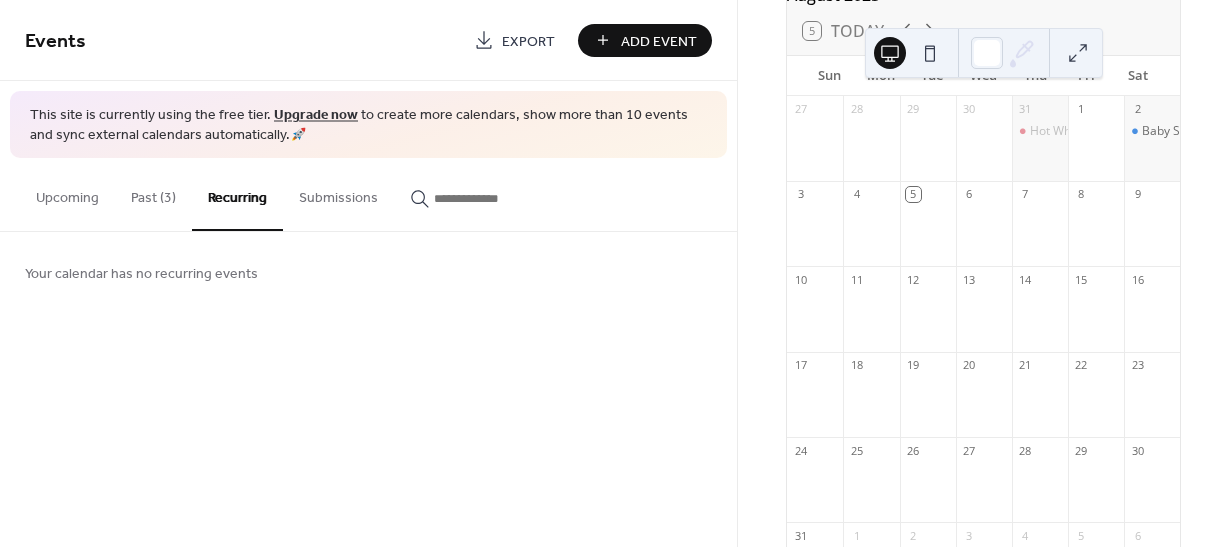 click at bounding box center (871, 404) 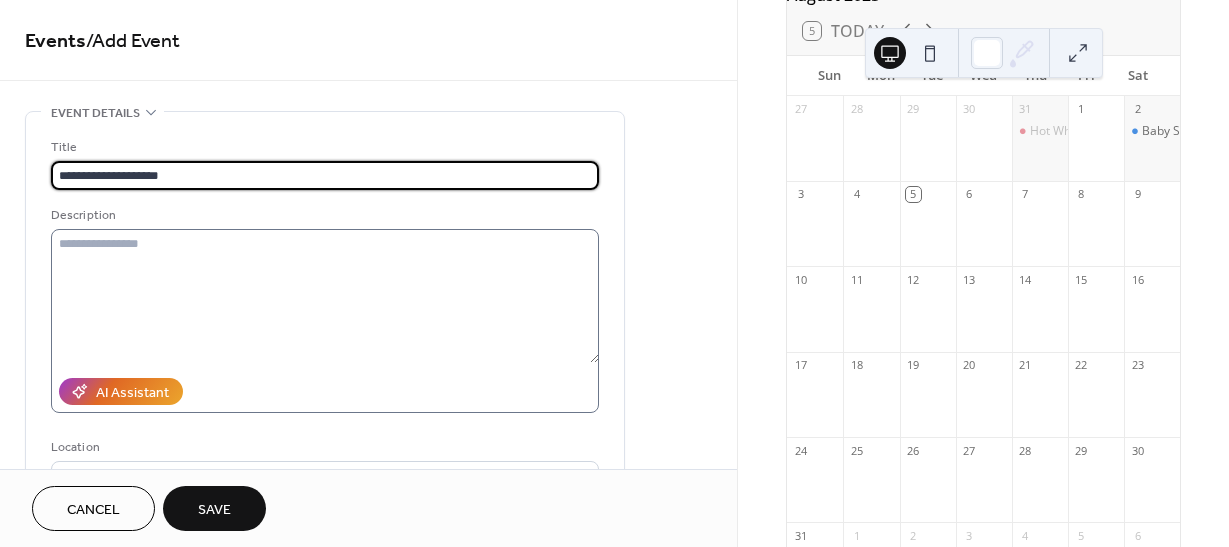 type on "**********" 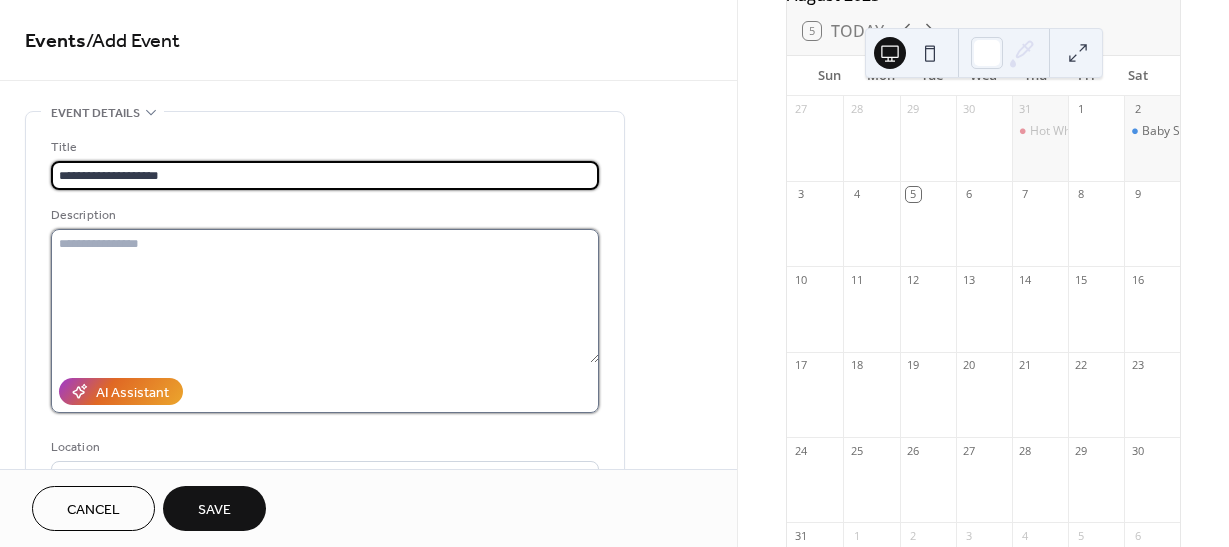 click at bounding box center [325, 296] 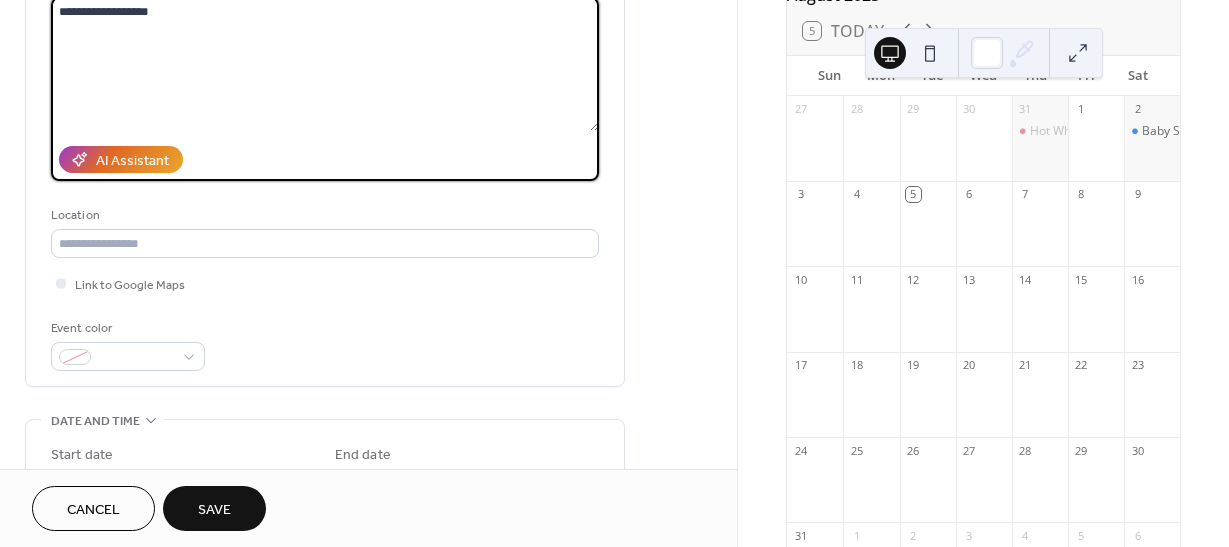 scroll, scrollTop: 233, scrollLeft: 0, axis: vertical 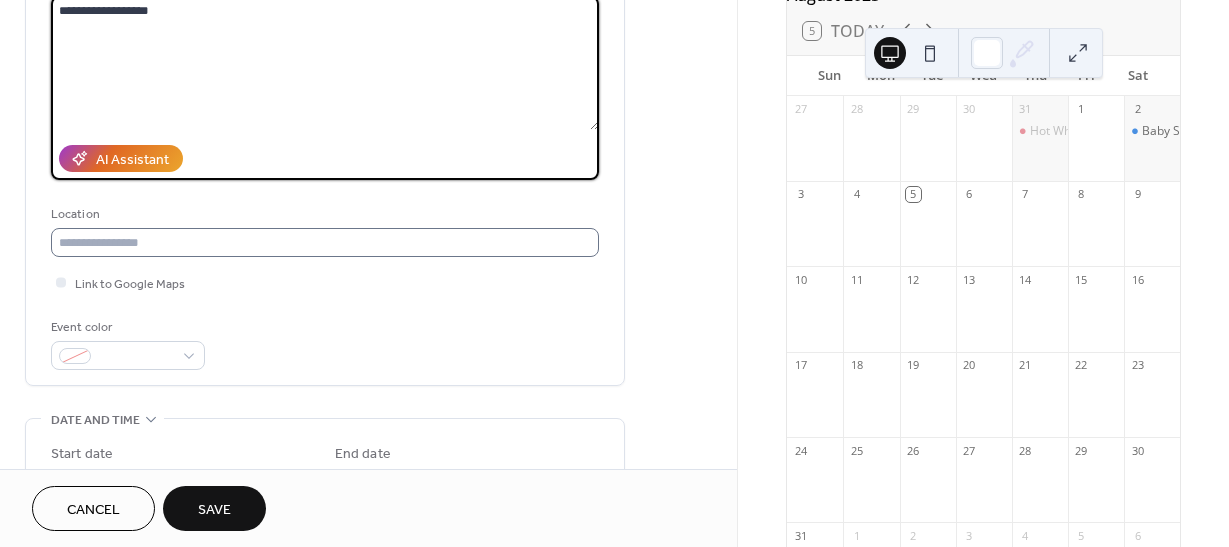 type on "**********" 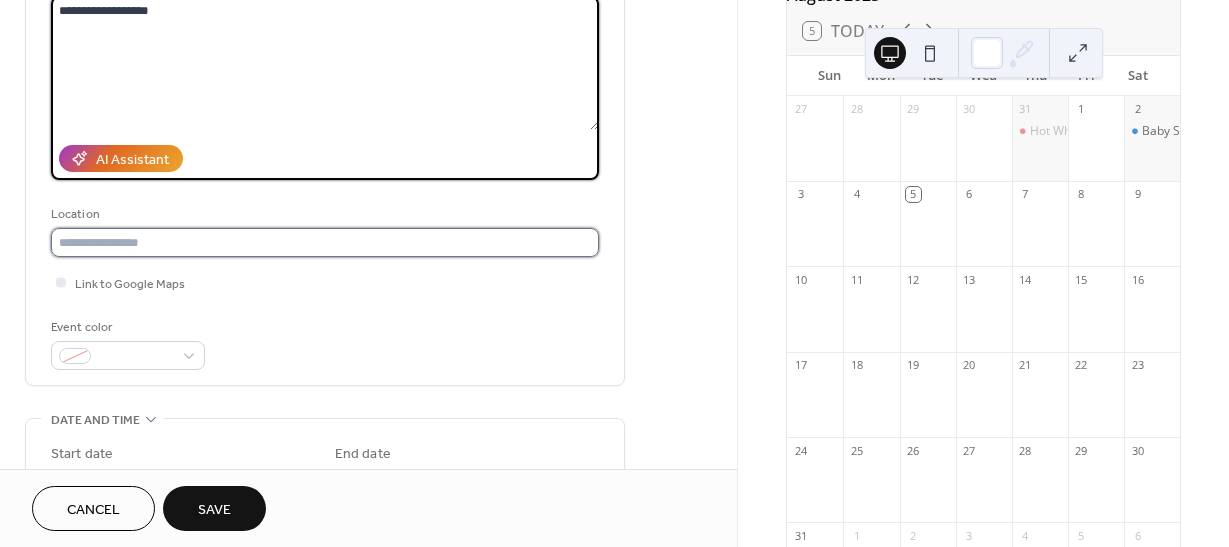 click at bounding box center [325, 242] 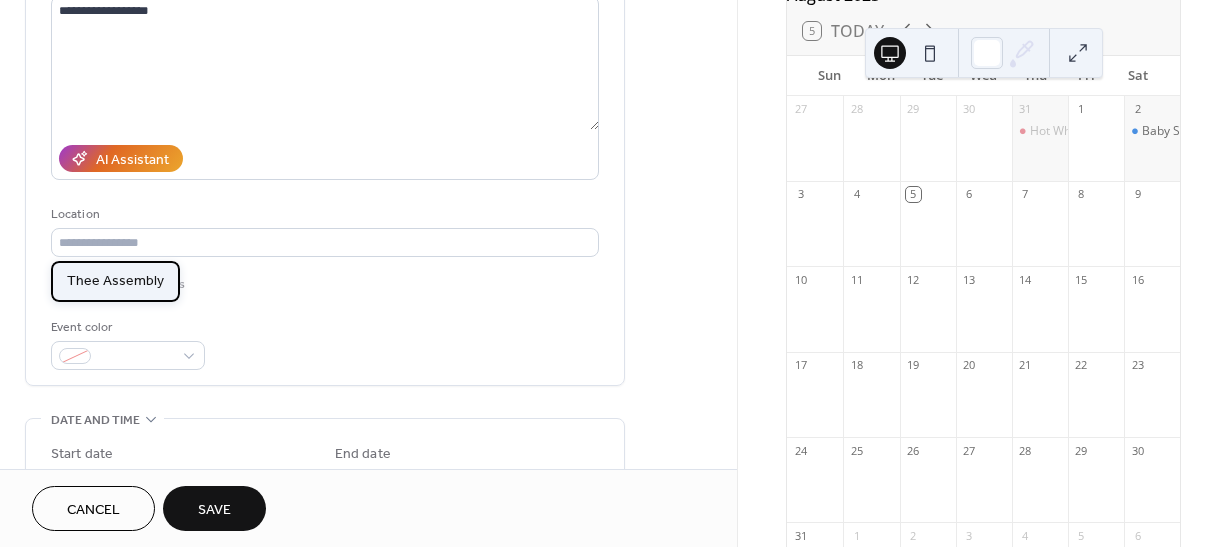 click on "Thee Assembly" at bounding box center (115, 281) 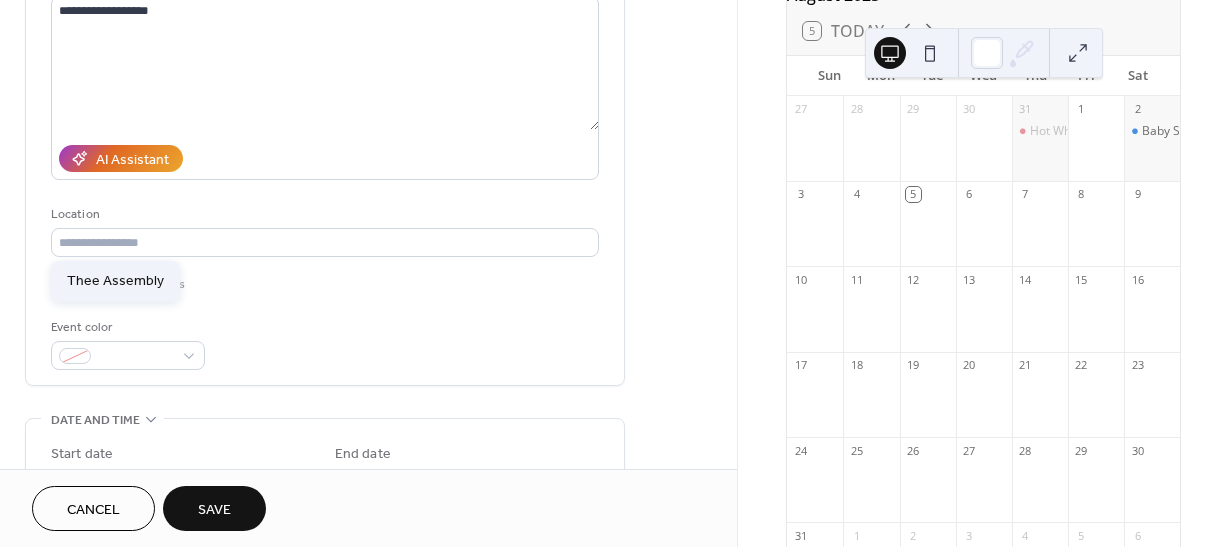 type on "**********" 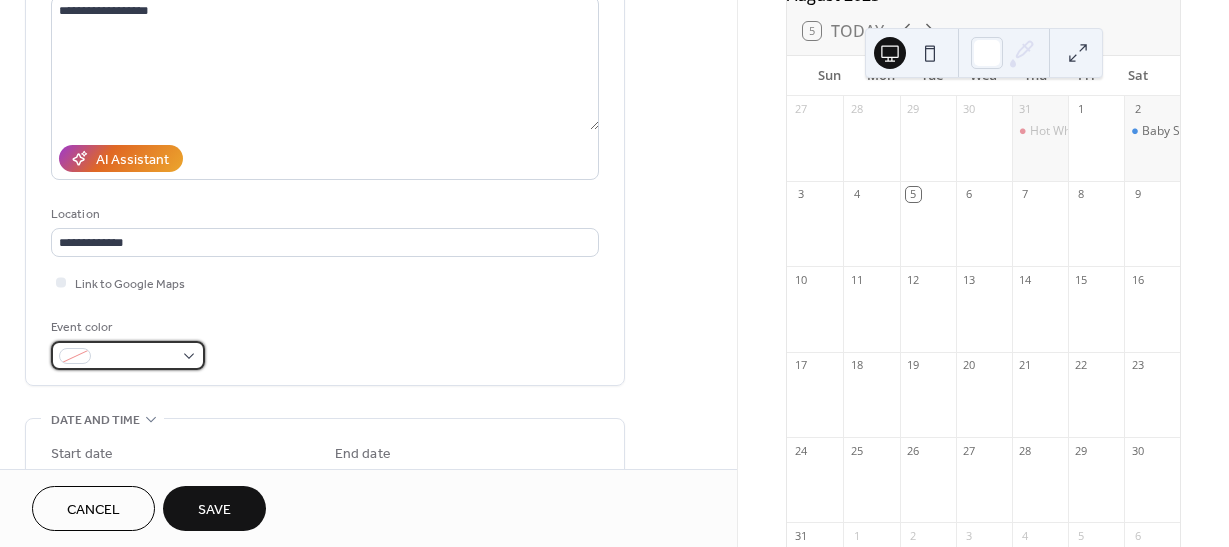 click at bounding box center (136, 357) 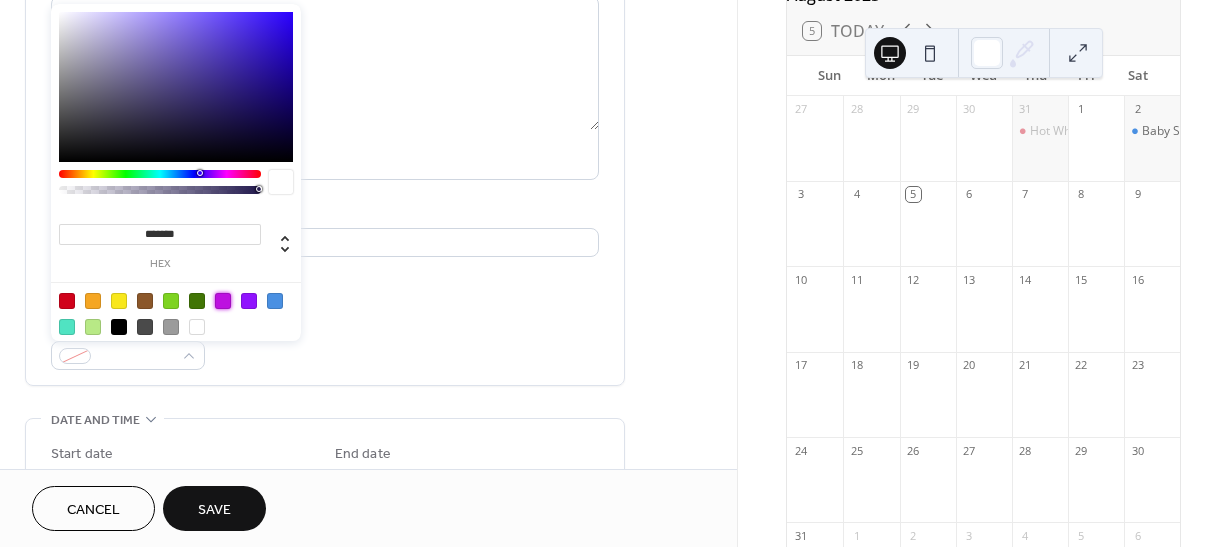 click at bounding box center [223, 301] 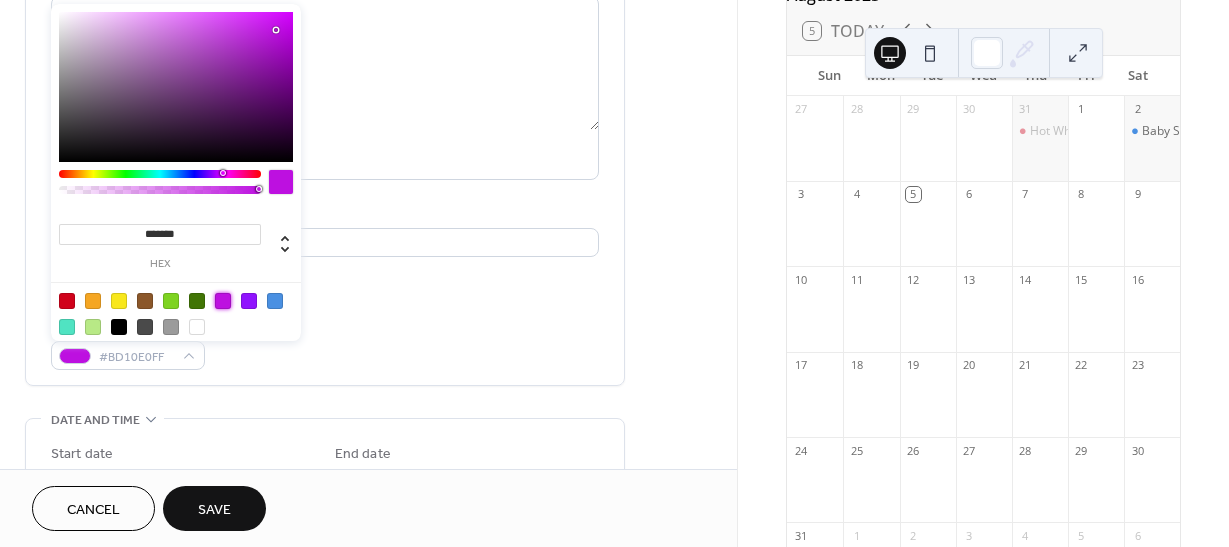 click on "Event color #BD10E0FF" at bounding box center [325, 343] 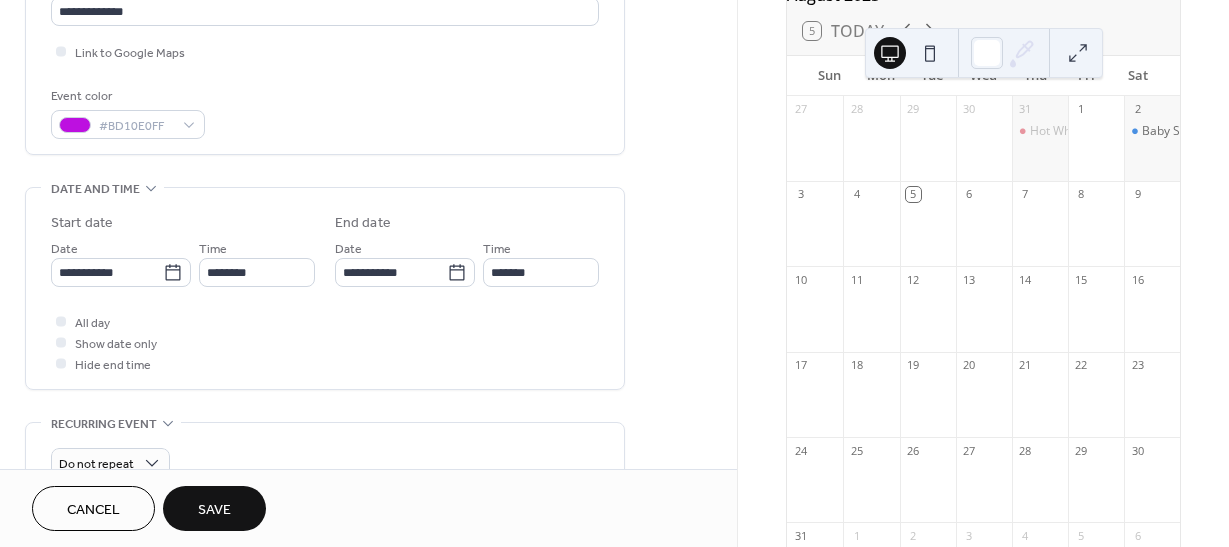 scroll, scrollTop: 465, scrollLeft: 0, axis: vertical 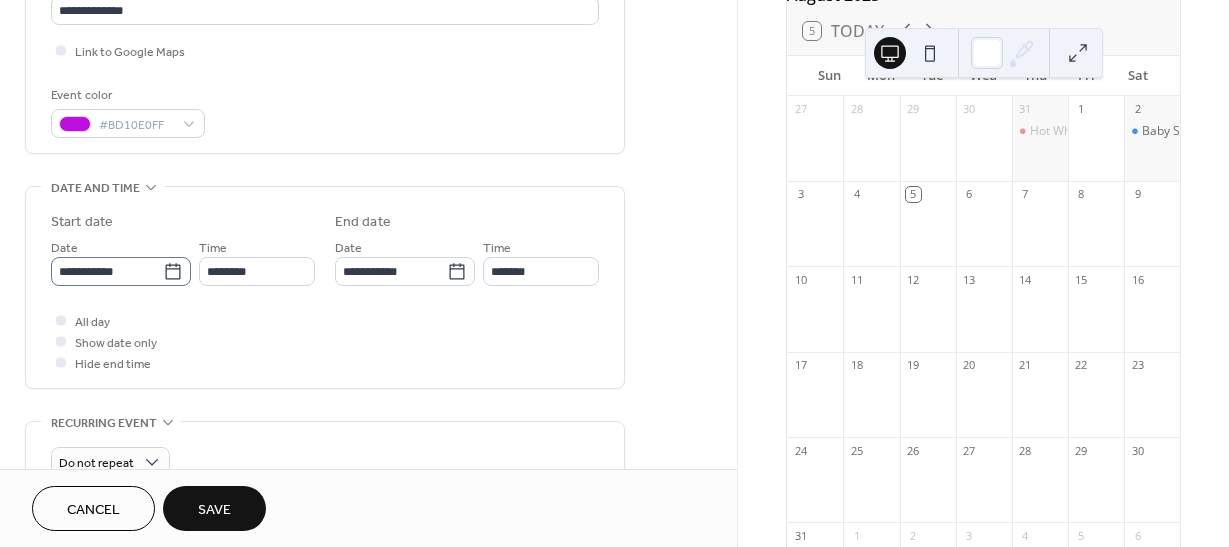 click 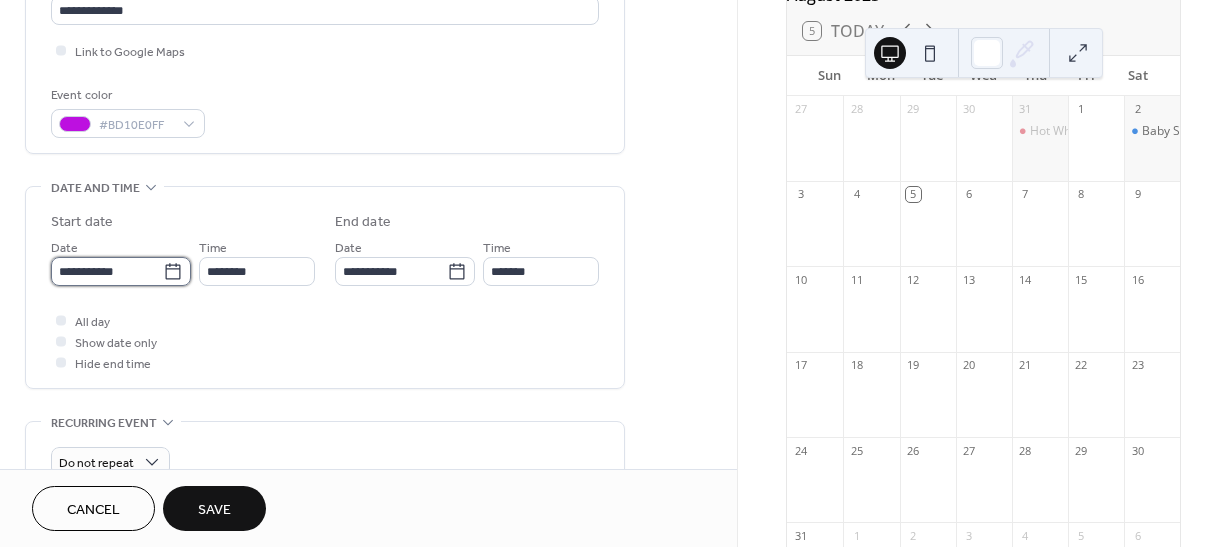 click on "**********" at bounding box center [107, 271] 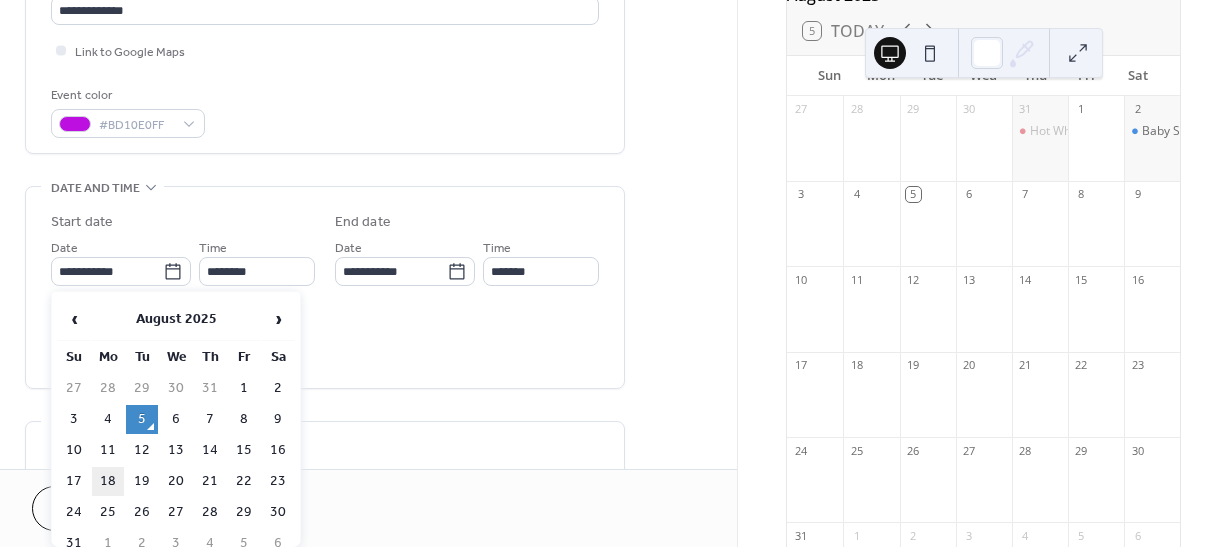 click on "18" at bounding box center (108, 481) 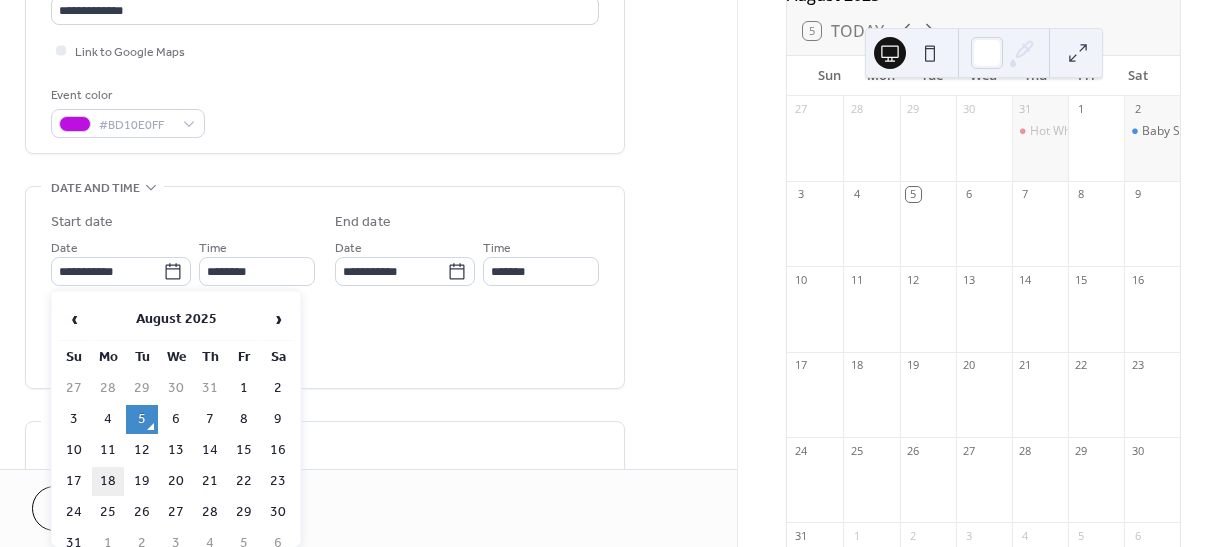 type on "**********" 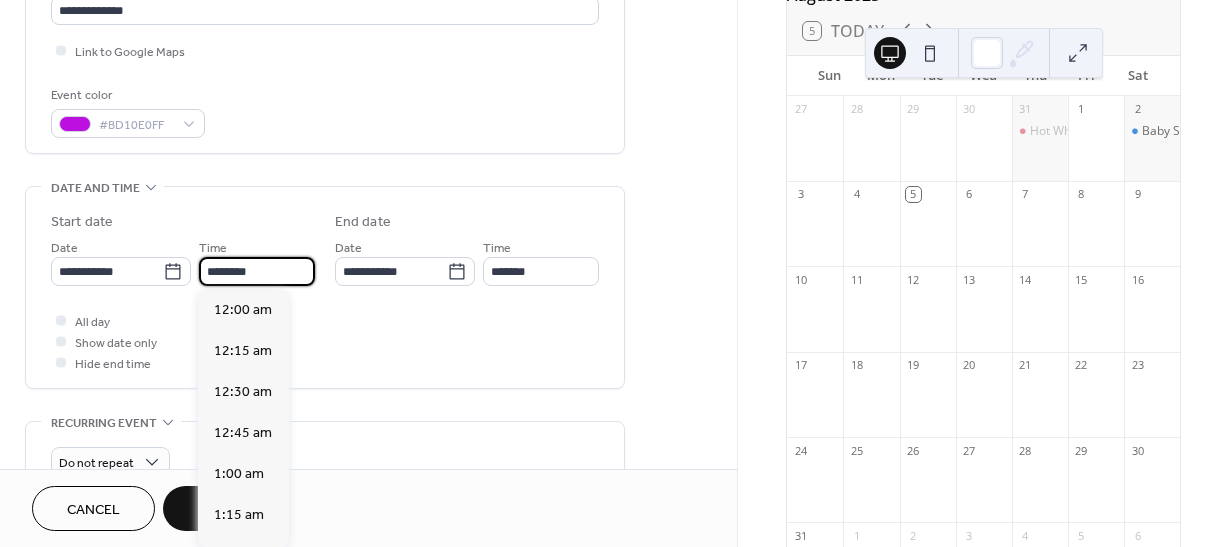 click on "********" at bounding box center (257, 271) 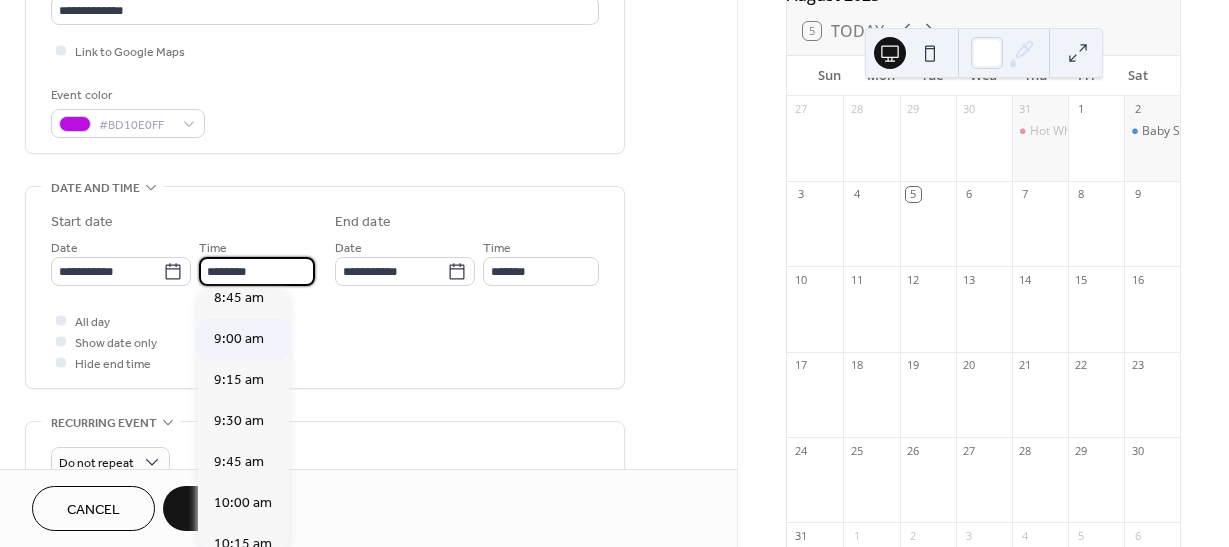 scroll, scrollTop: 1448, scrollLeft: 0, axis: vertical 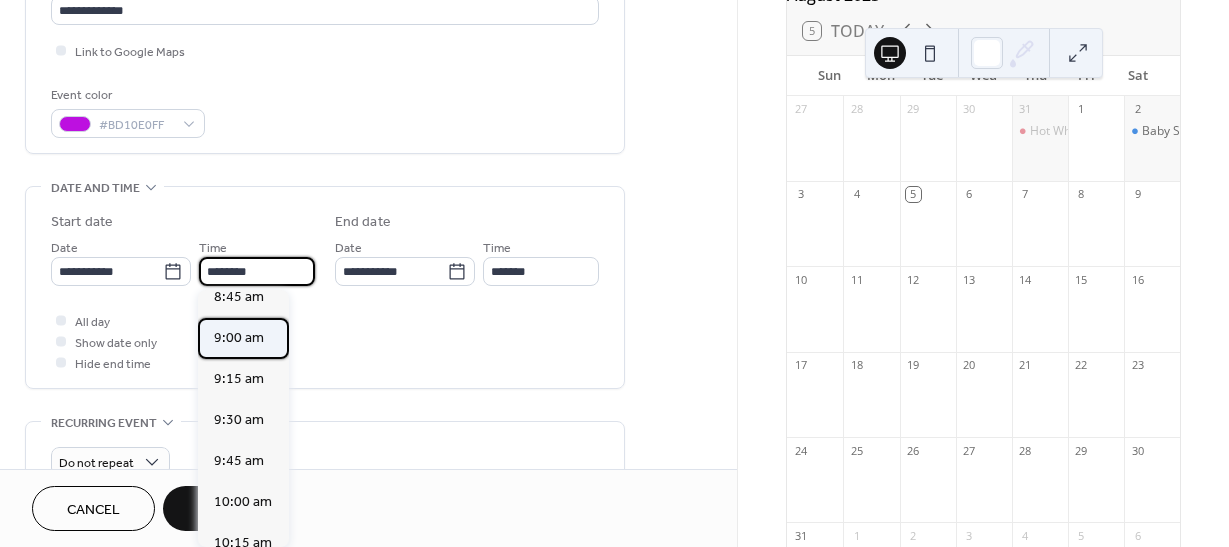 click on "9:00 am" at bounding box center (239, 338) 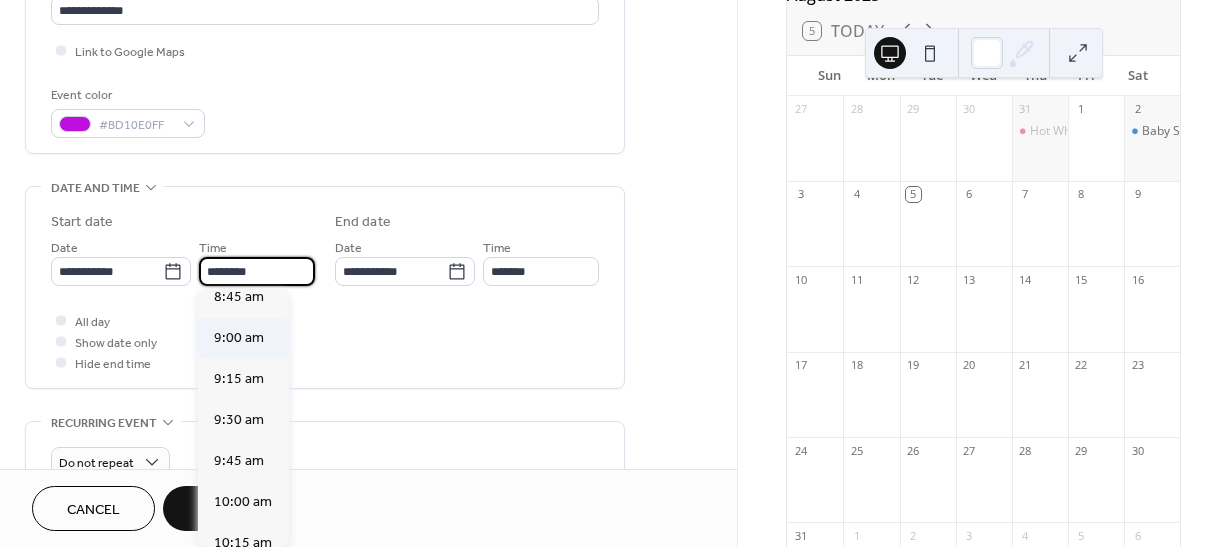 type on "*******" 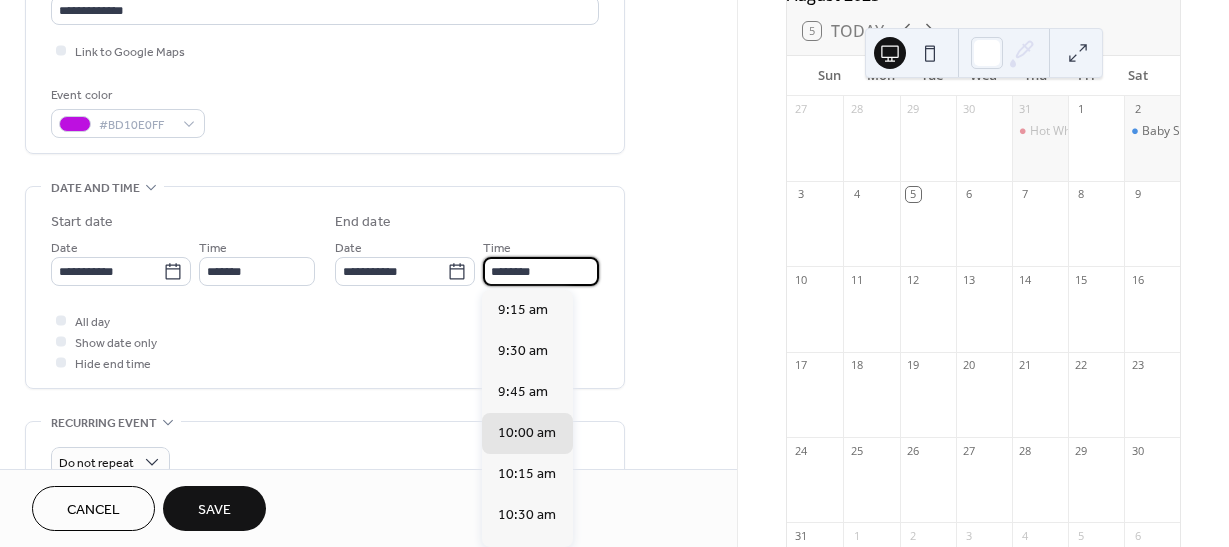 click on "********" at bounding box center [541, 271] 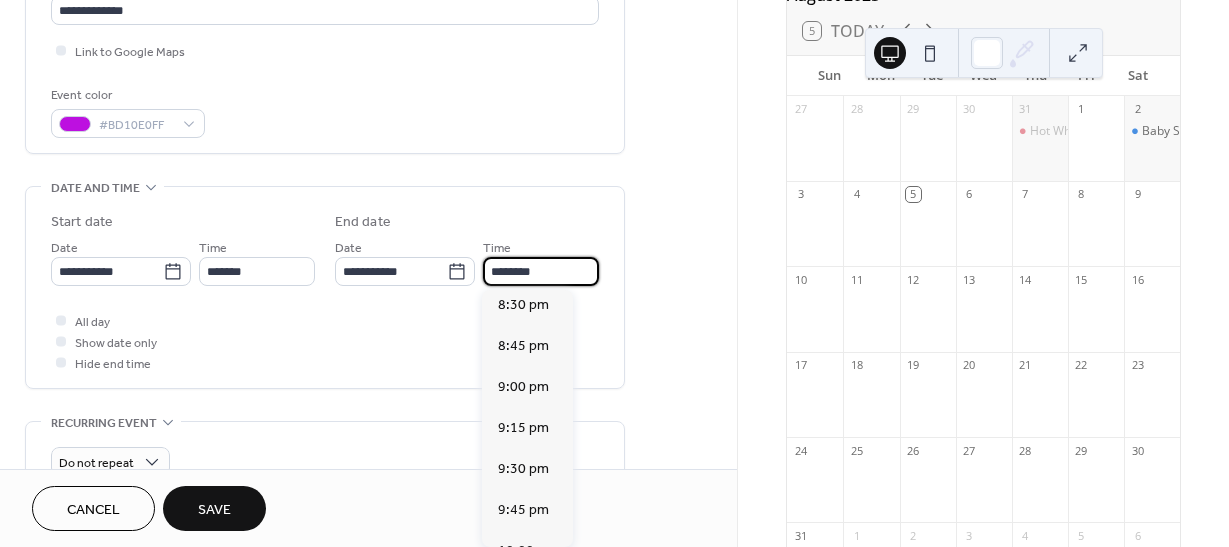 scroll, scrollTop: 2162, scrollLeft: 0, axis: vertical 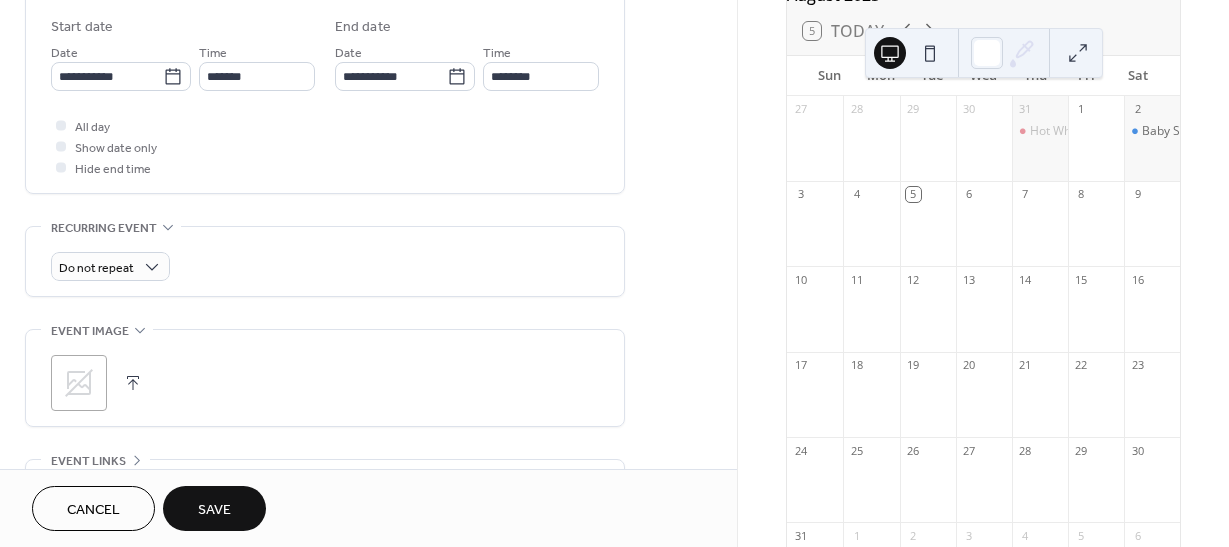 click on "All day Show date only Hide end time" at bounding box center (325, 146) 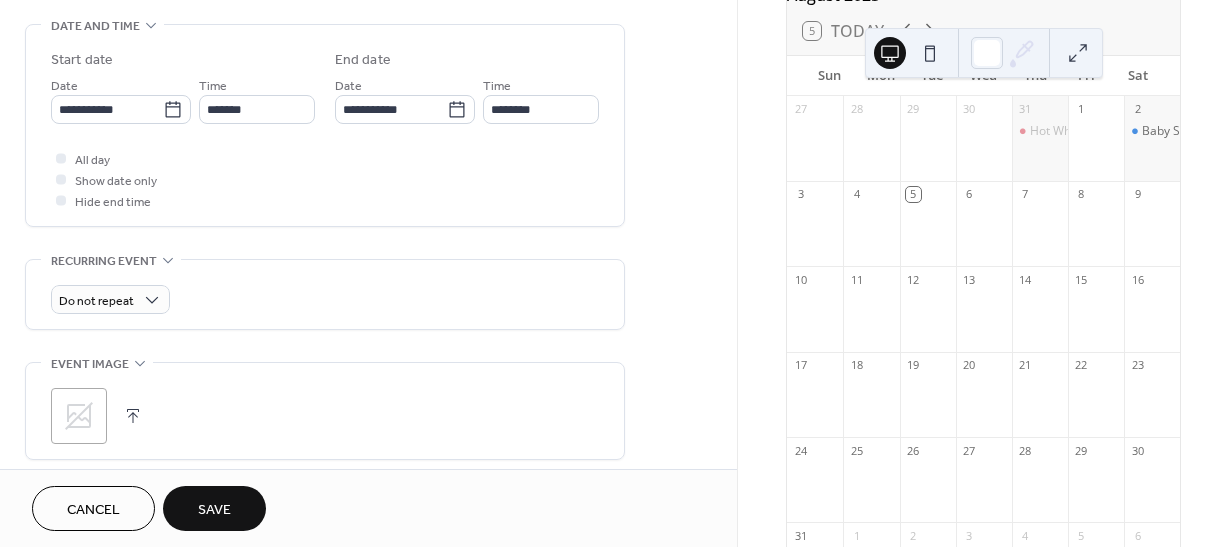 scroll, scrollTop: 623, scrollLeft: 0, axis: vertical 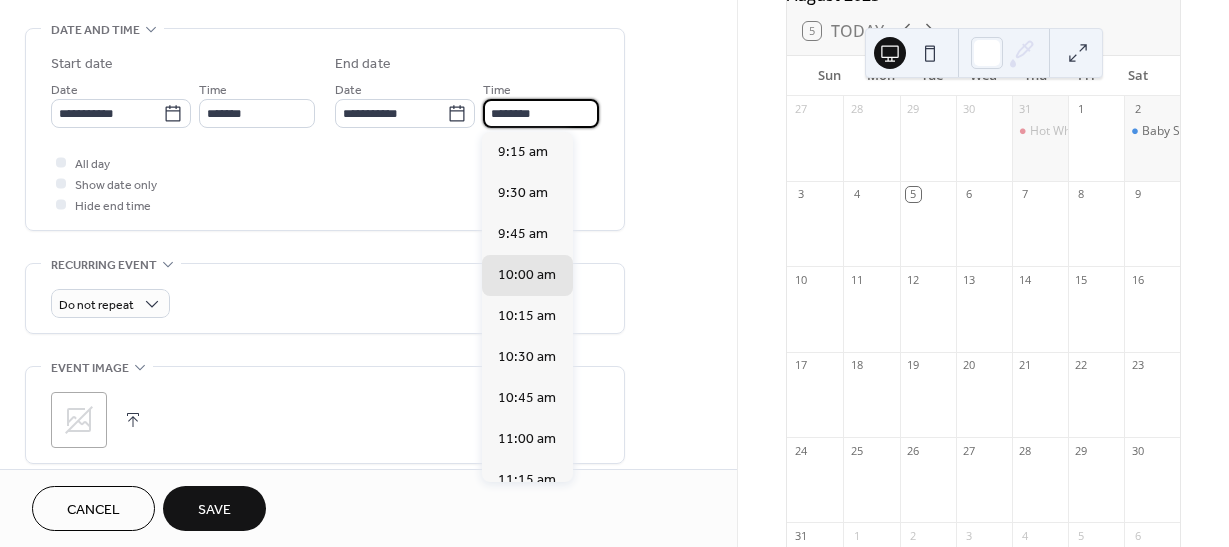 click on "********" at bounding box center [541, 113] 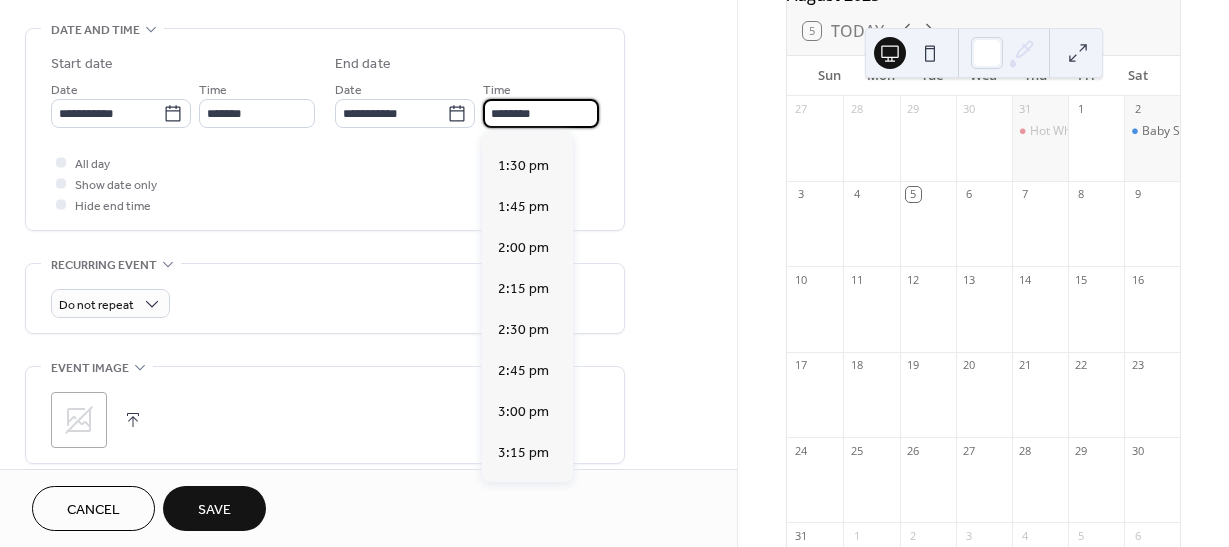 scroll, scrollTop: 684, scrollLeft: 0, axis: vertical 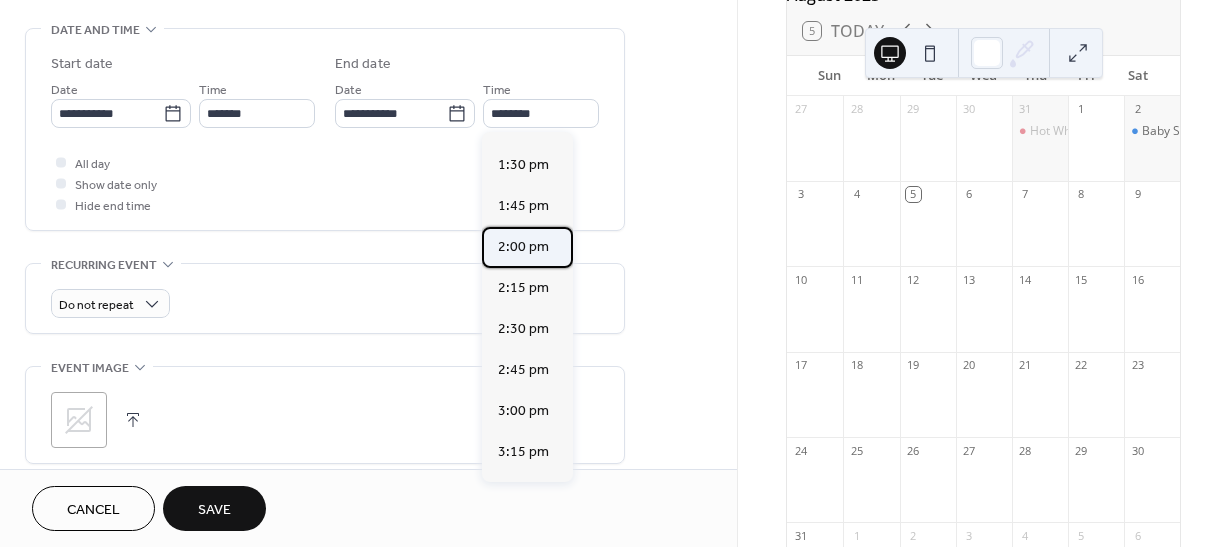 click on "2:00 pm" at bounding box center [523, 247] 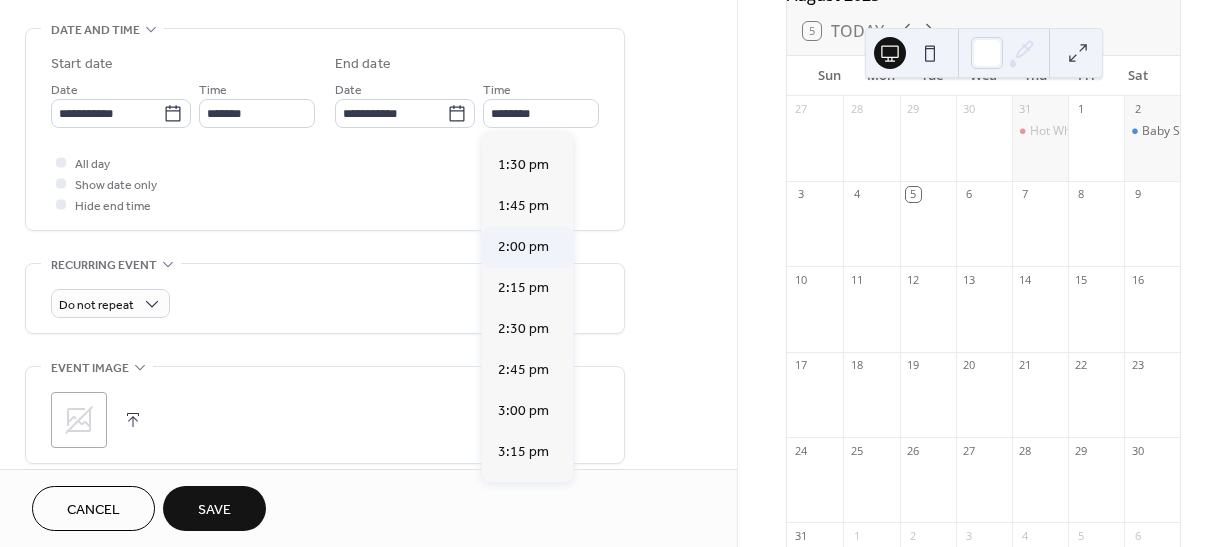 type on "*******" 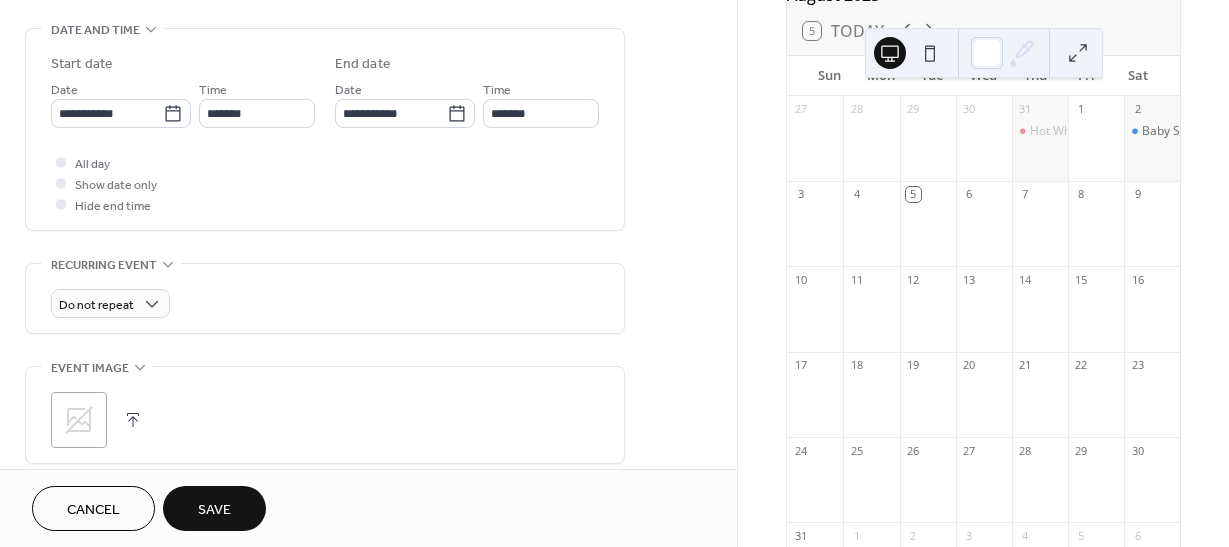 click on "All day Show date only Hide end time" at bounding box center (325, 183) 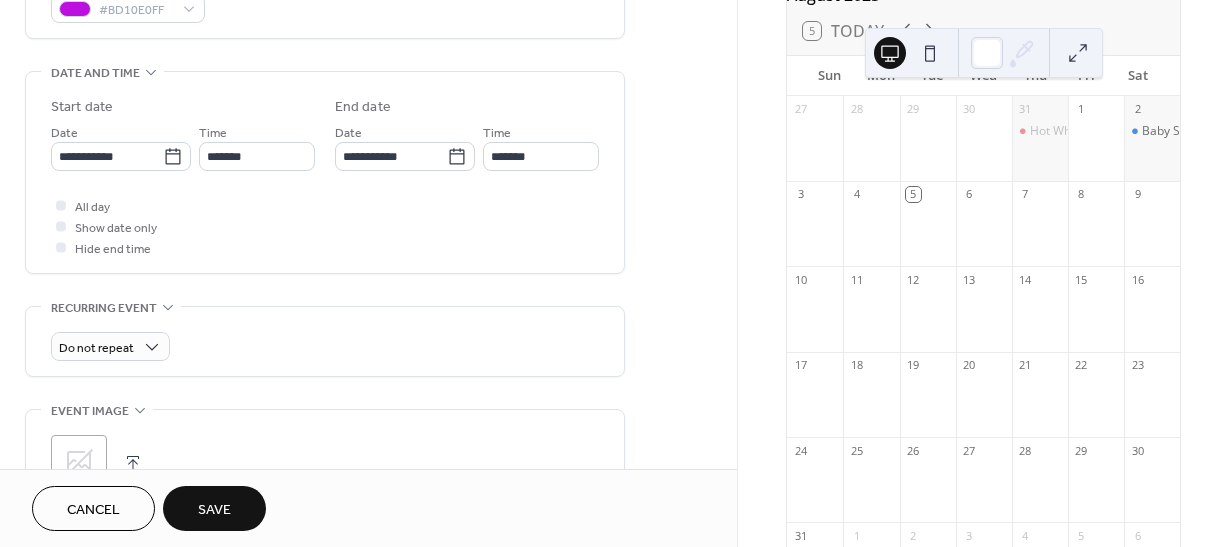 scroll, scrollTop: 579, scrollLeft: 0, axis: vertical 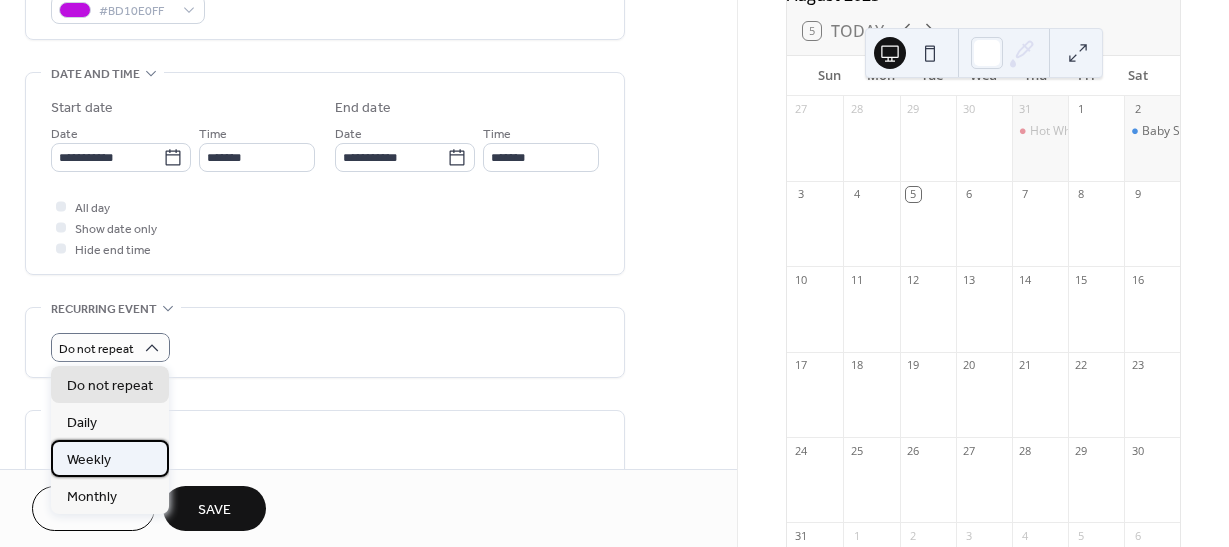 click on "Weekly" at bounding box center [89, 460] 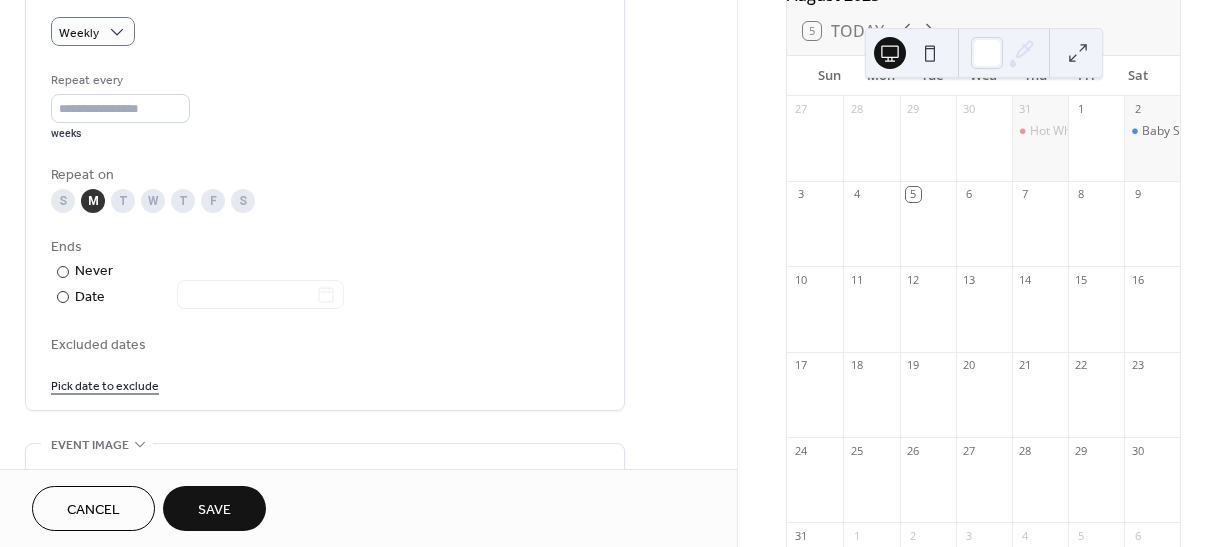 scroll, scrollTop: 896, scrollLeft: 0, axis: vertical 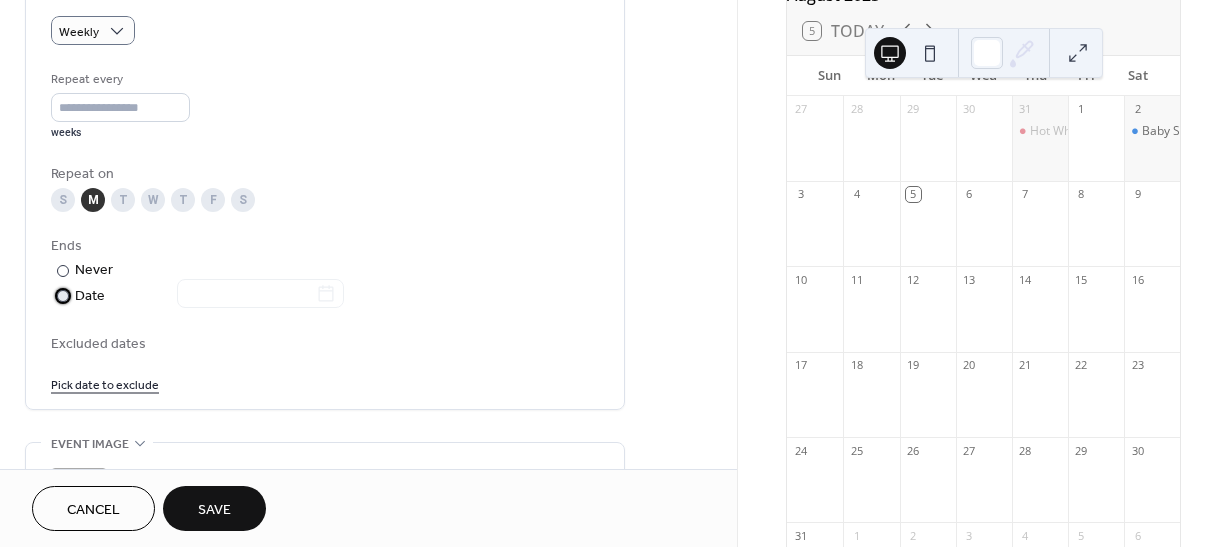 click on "Date" at bounding box center [209, 296] 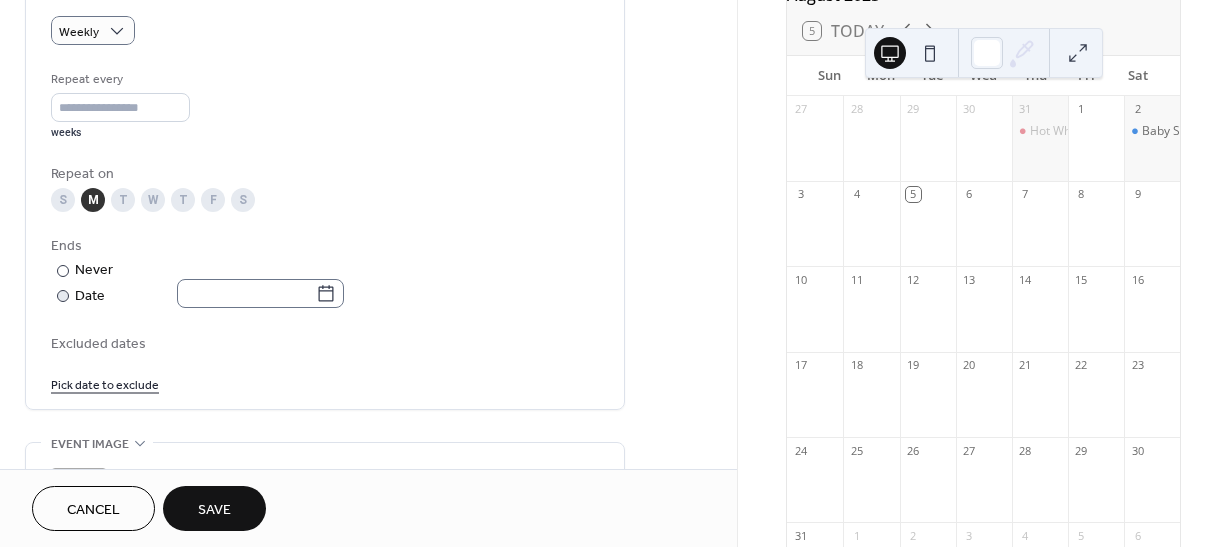 click 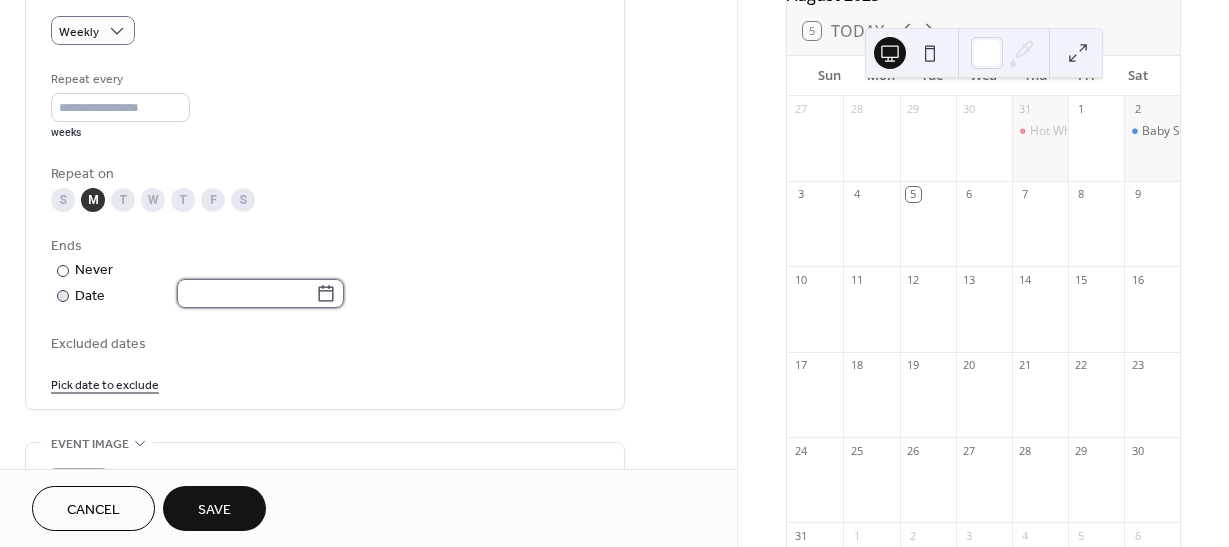 click at bounding box center [246, 293] 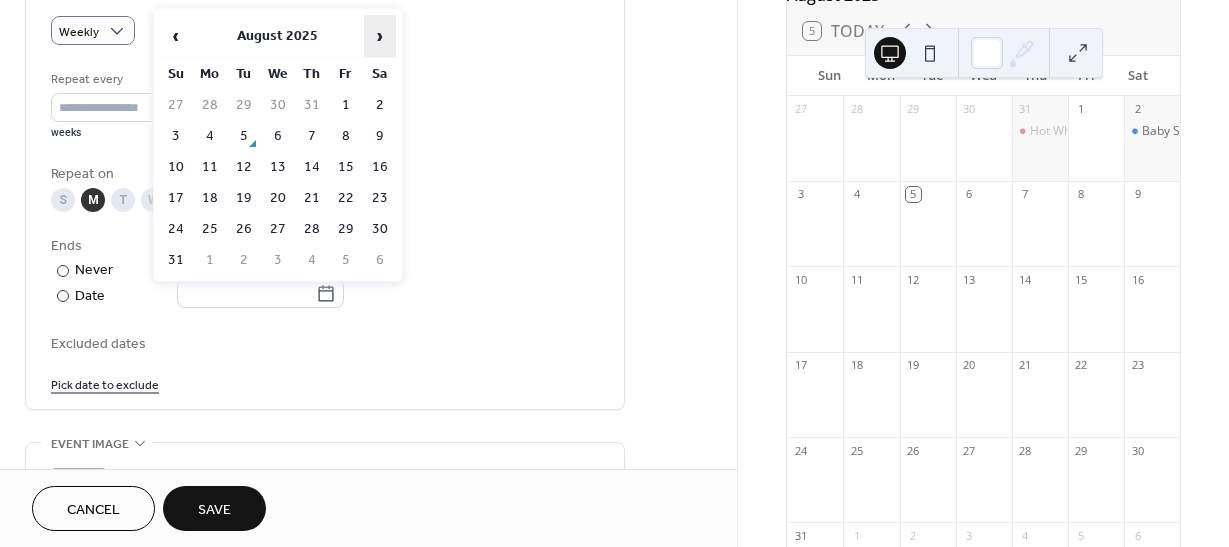 click on "›" at bounding box center (380, 36) 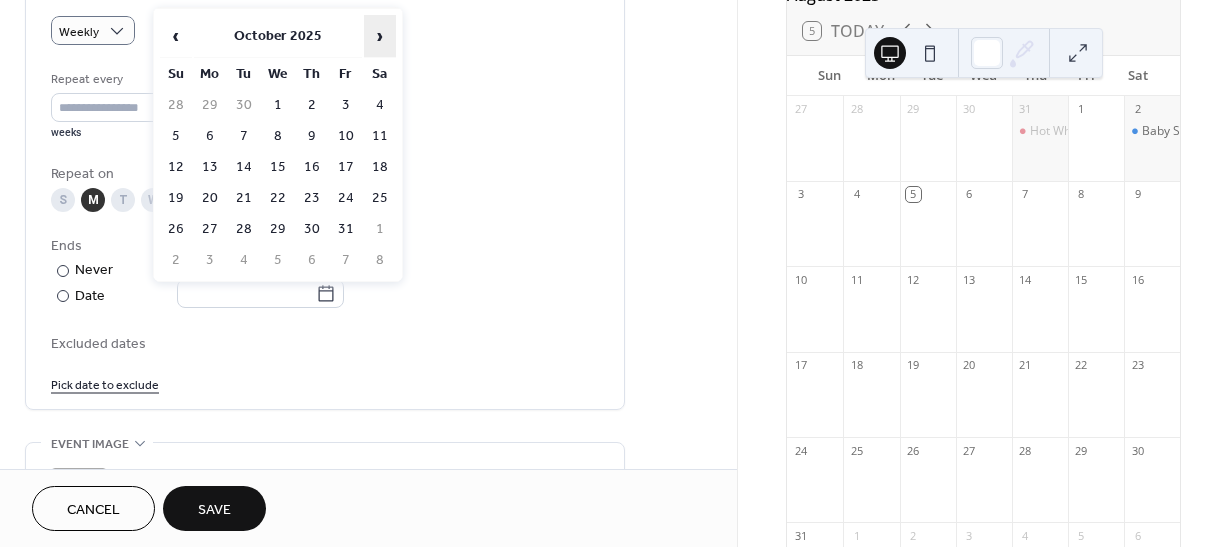 click on "›" at bounding box center [380, 36] 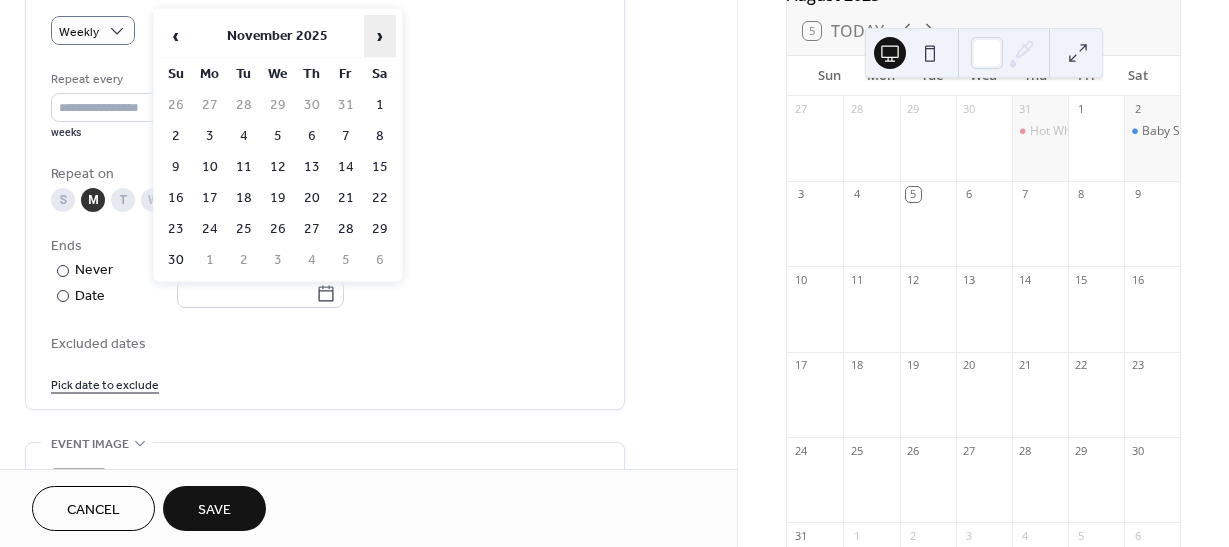 click on "›" at bounding box center [380, 36] 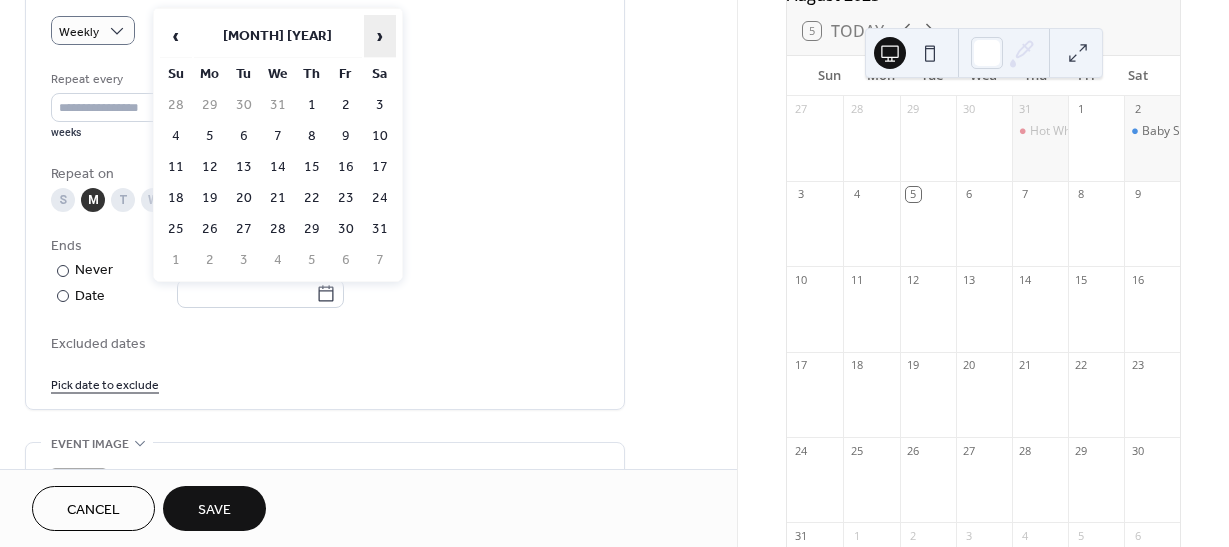 click on "›" at bounding box center (380, 36) 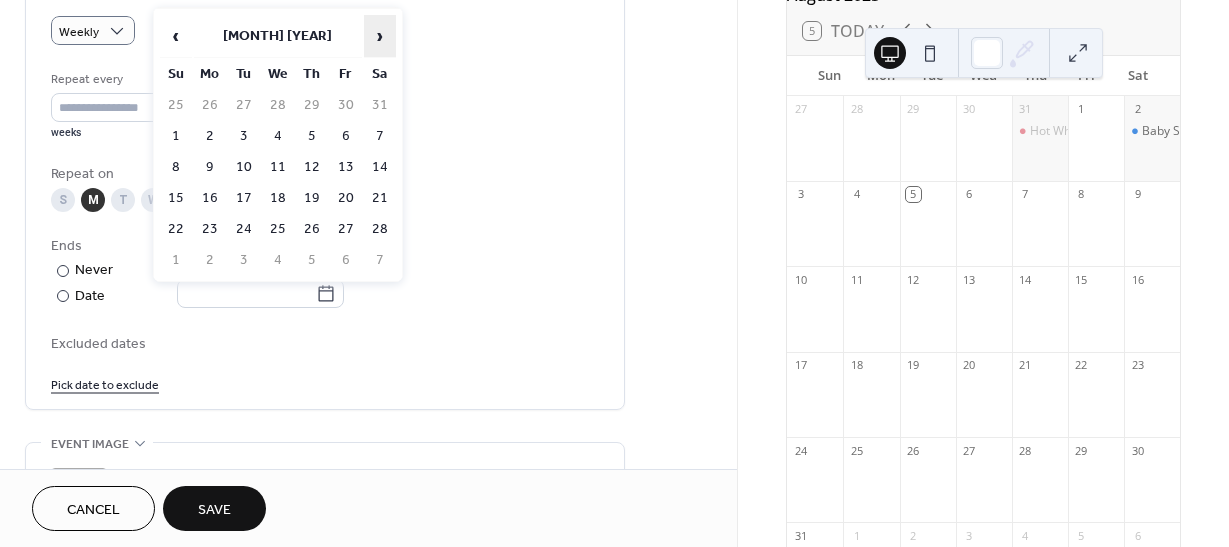 click on "›" at bounding box center (380, 36) 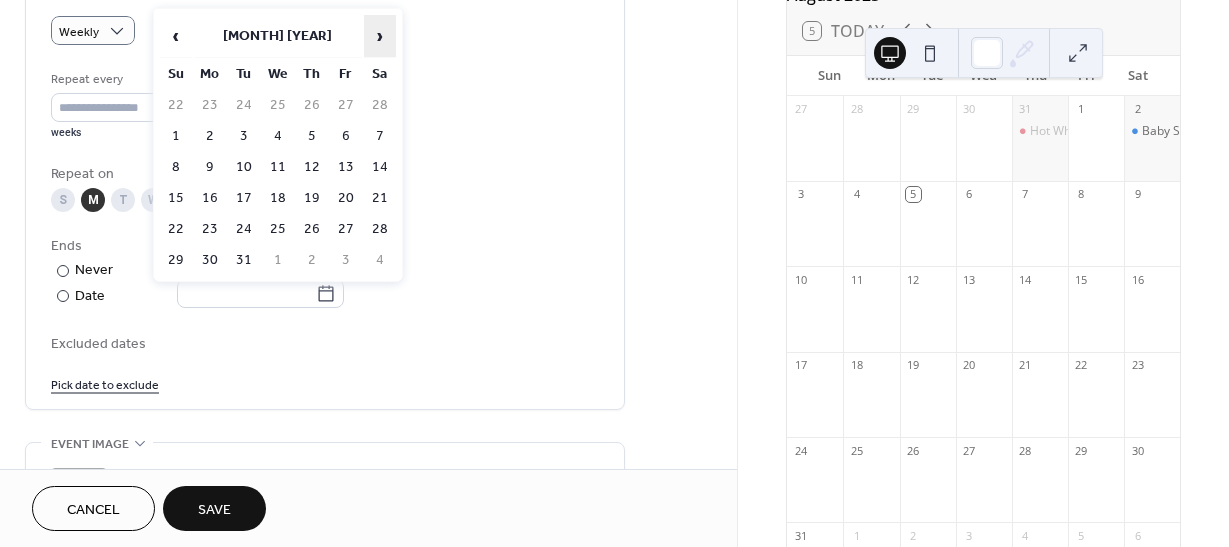 click on "›" at bounding box center [380, 36] 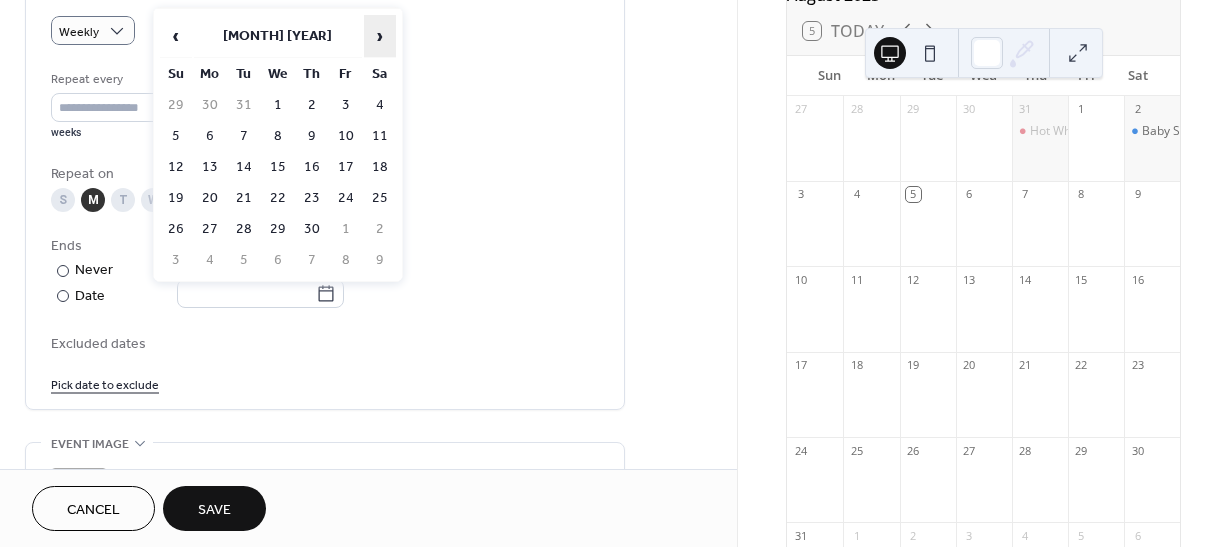 click on "›" at bounding box center (380, 36) 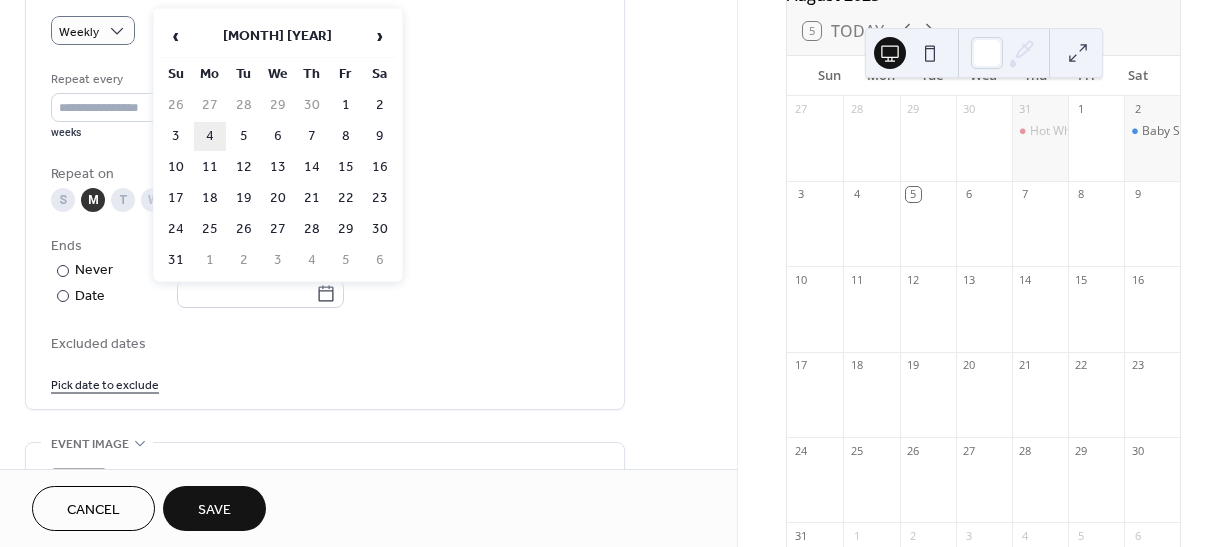 click on "4" at bounding box center [210, 136] 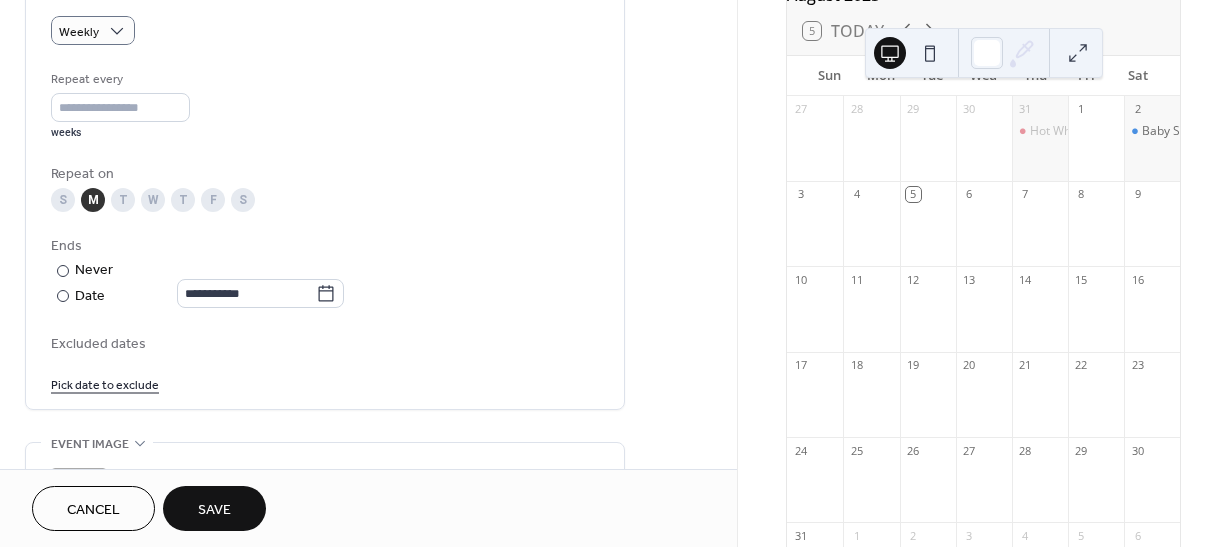 click on "Pick date to exclude" at bounding box center [325, 383] 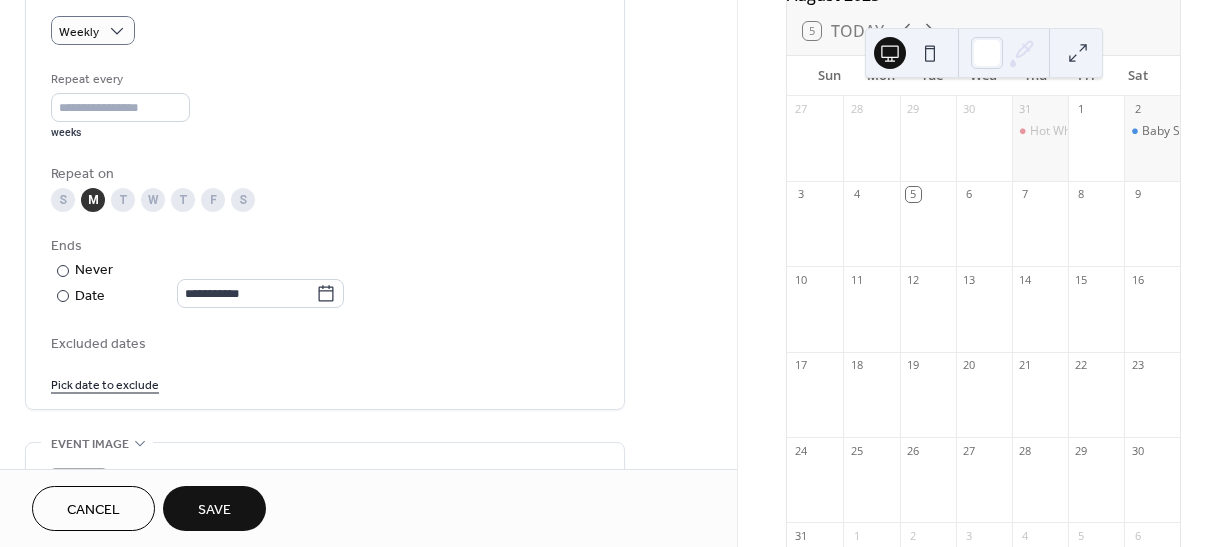 click on "Pick date to exclude" at bounding box center (105, 383) 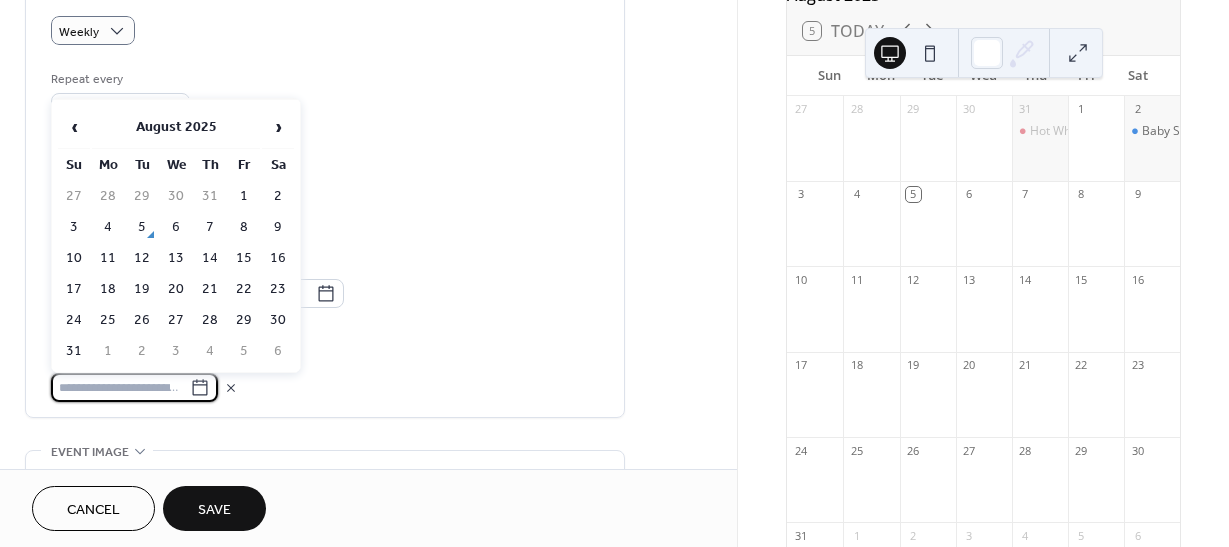 click at bounding box center (120, 387) 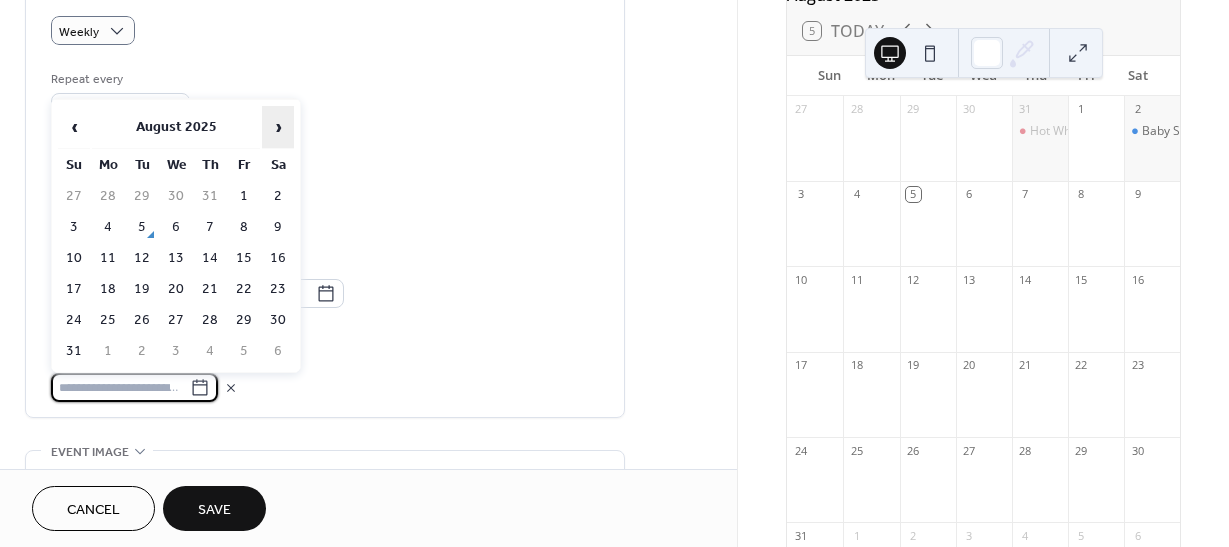 click on "›" at bounding box center (278, 127) 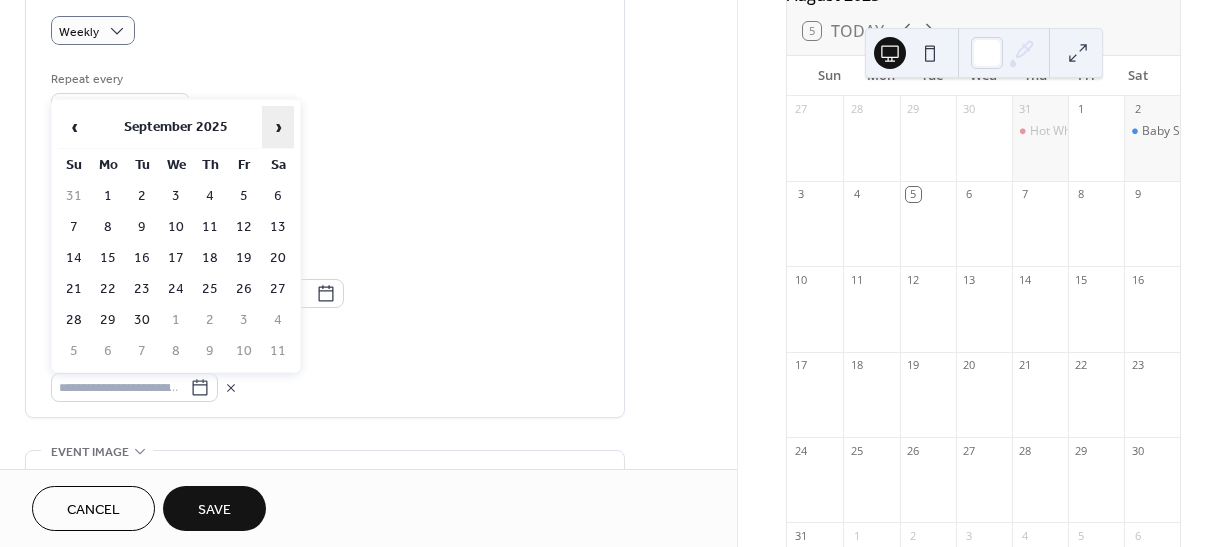click on "›" at bounding box center [278, 127] 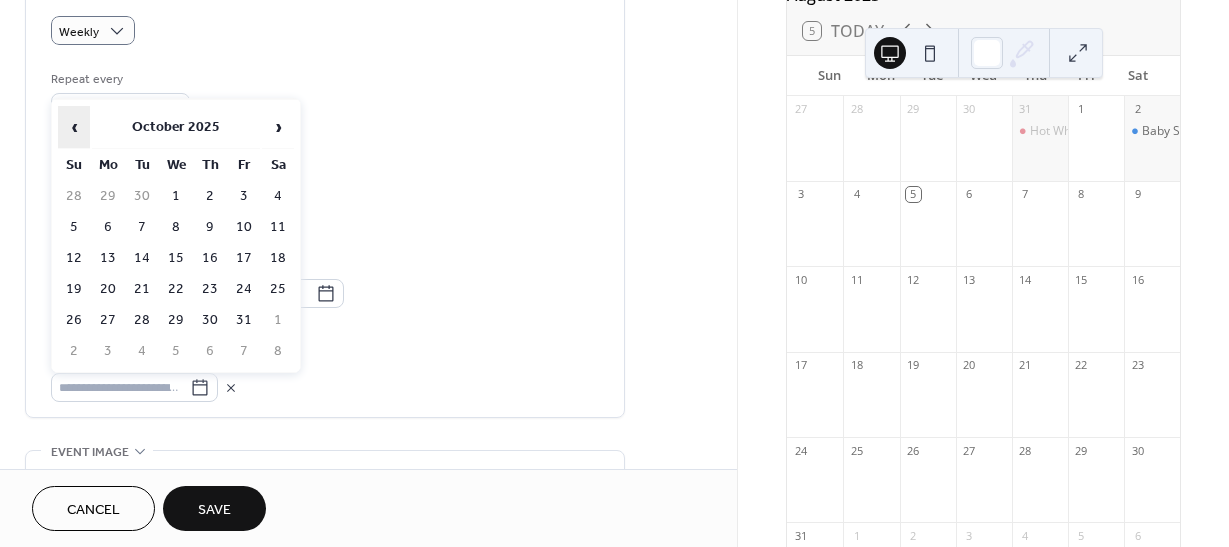 click on "‹" at bounding box center [74, 127] 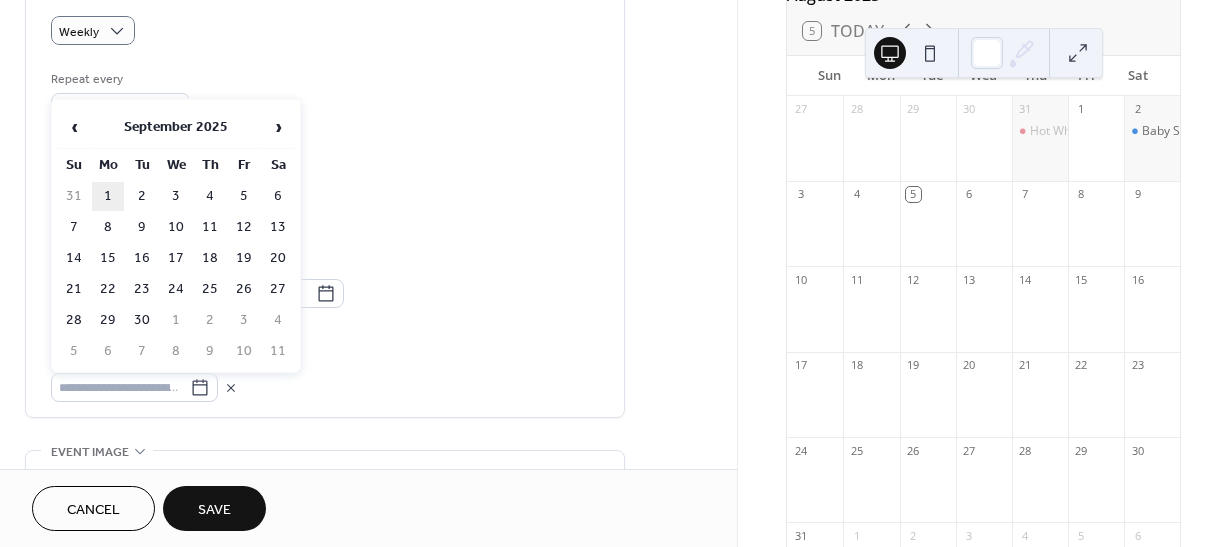 click on "1" at bounding box center (108, 196) 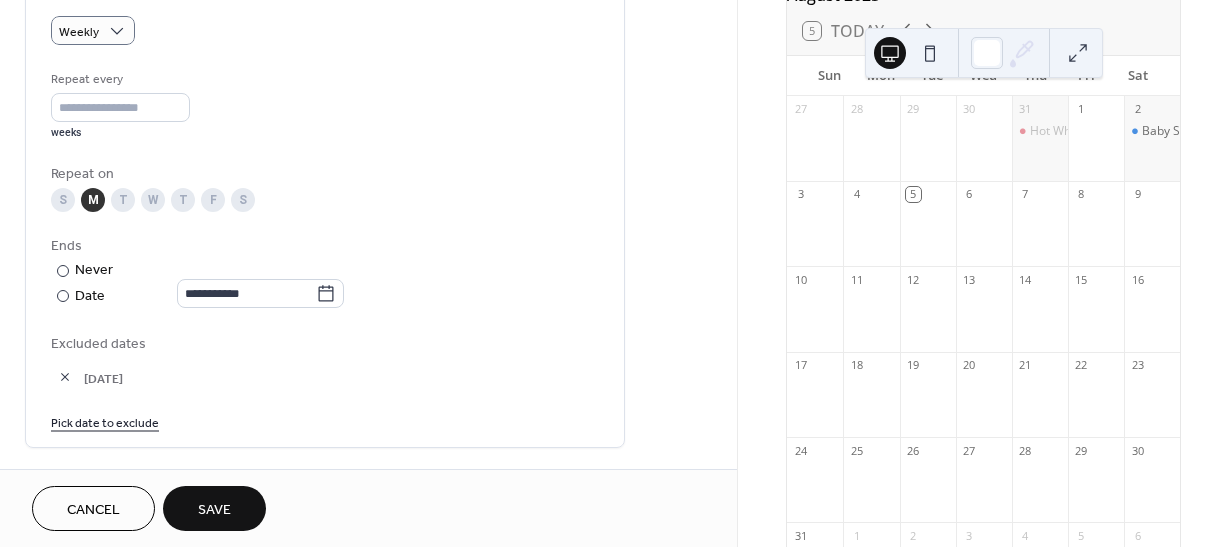 click on "Pick date to exclude" at bounding box center [105, 421] 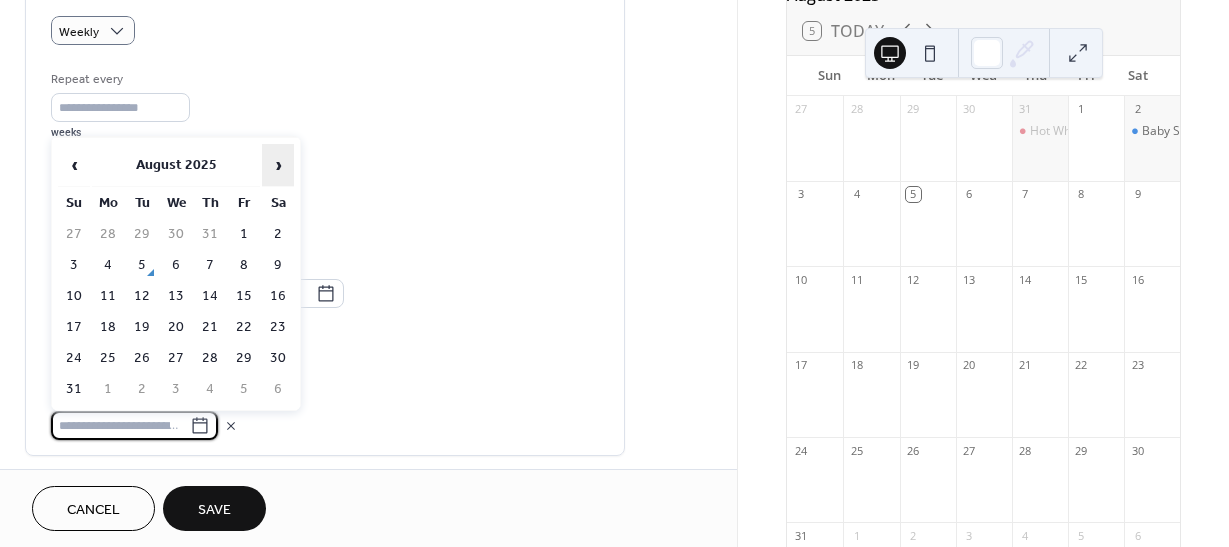 click on "›" at bounding box center [278, 165] 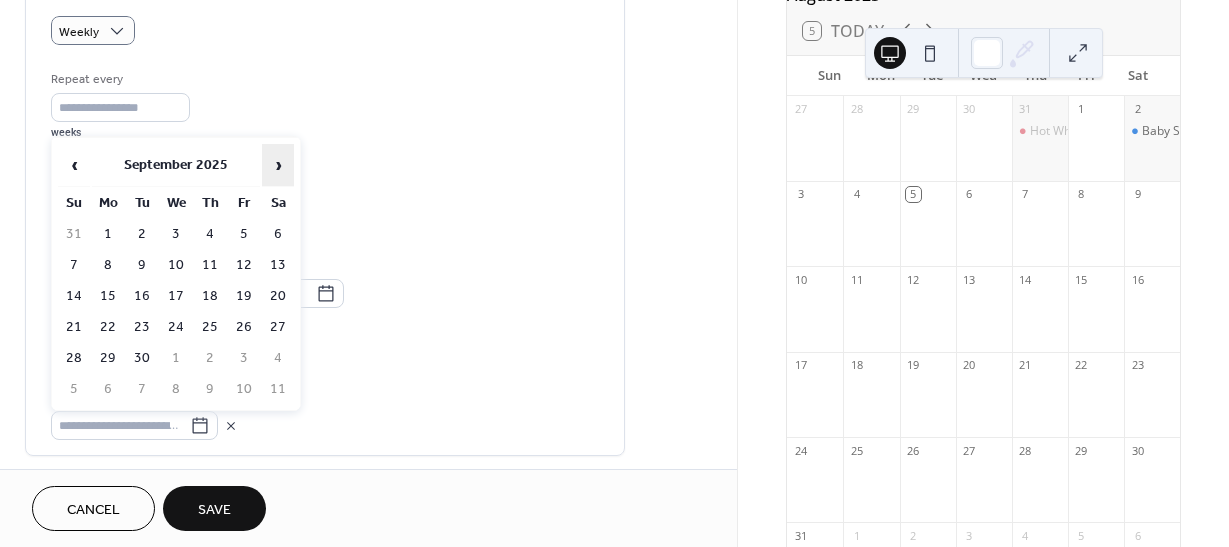 click on "›" at bounding box center [278, 165] 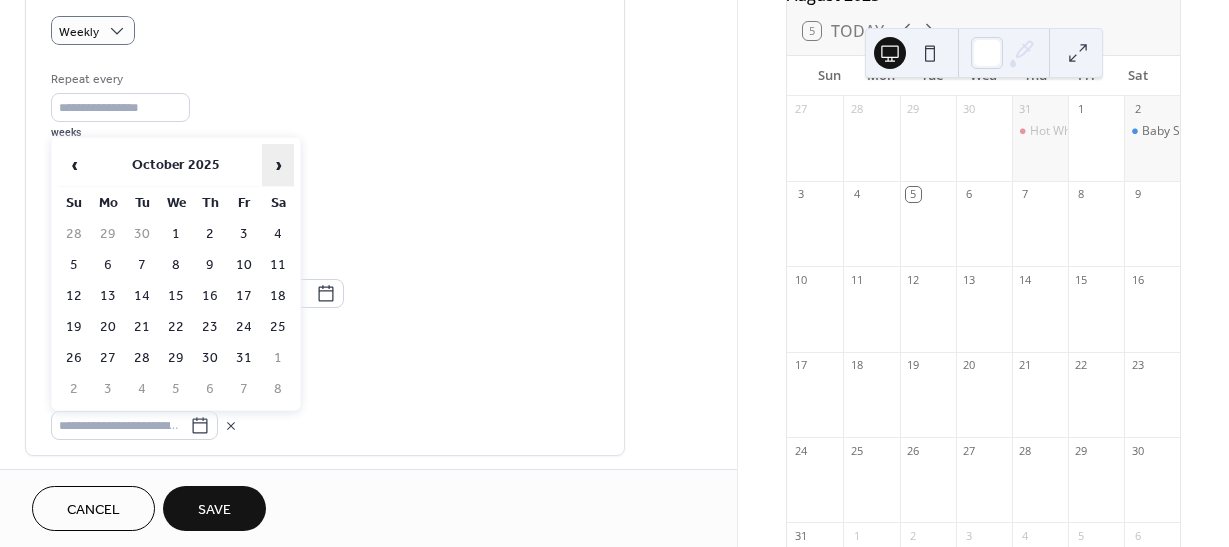 click on "›" at bounding box center [278, 165] 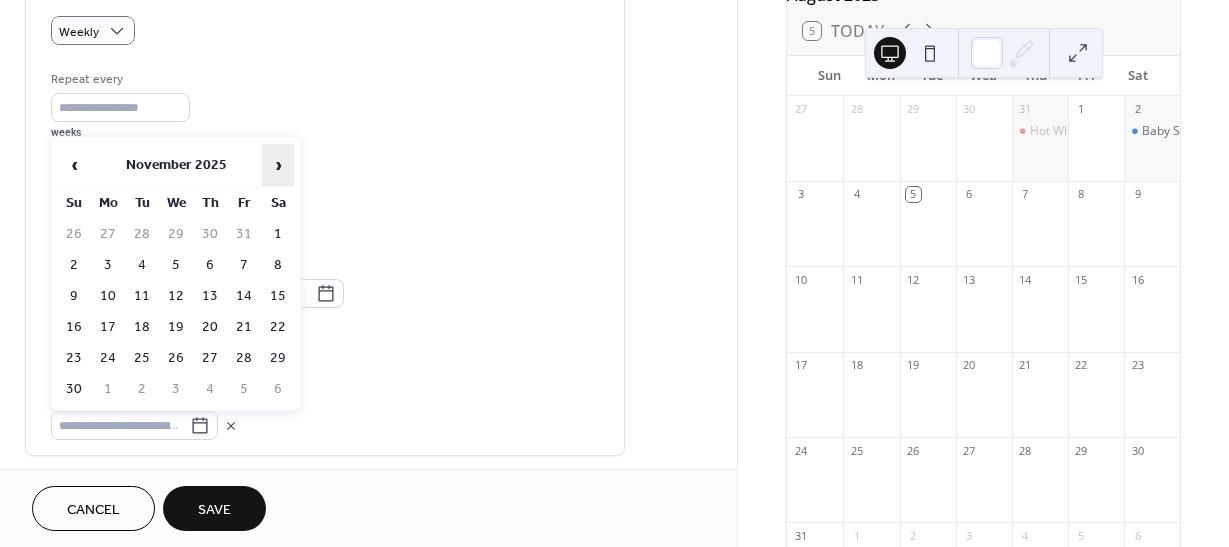 click on "›" at bounding box center (278, 165) 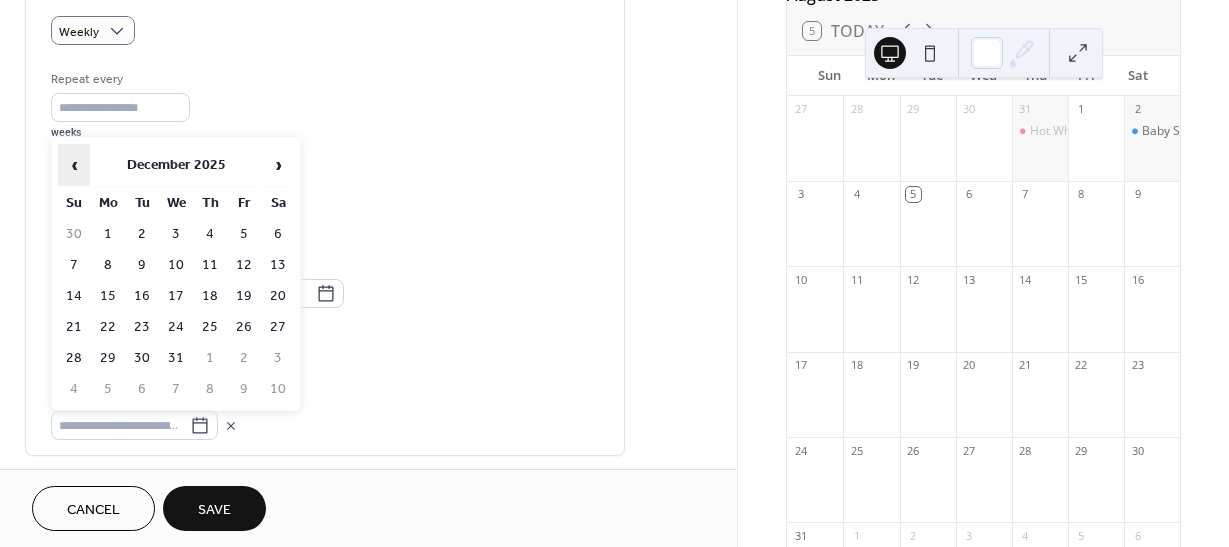 click on "‹" at bounding box center [74, 165] 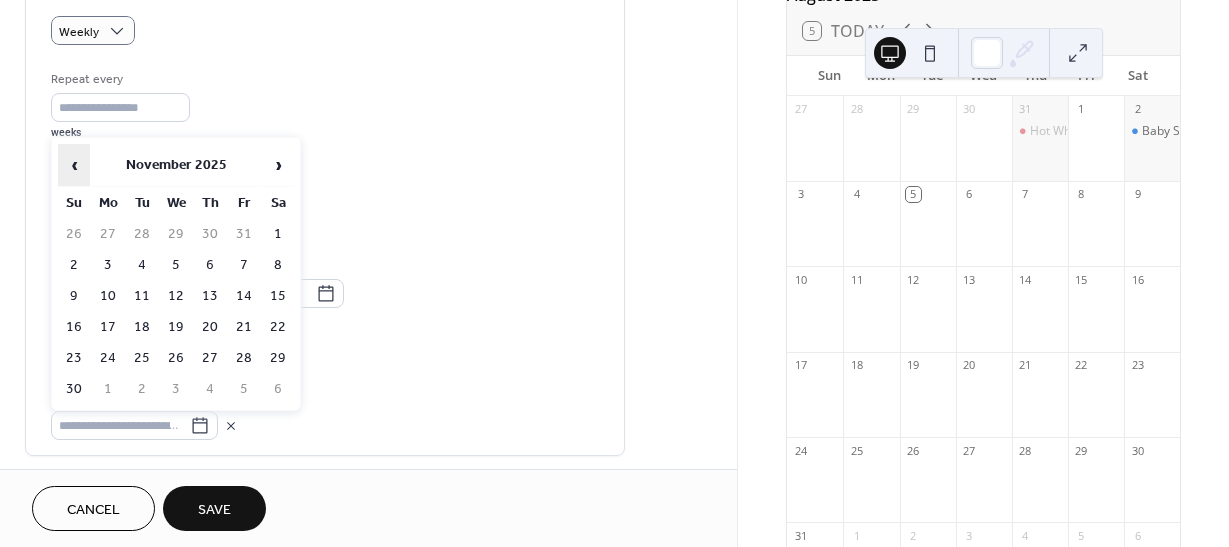 click on "‹" at bounding box center (74, 165) 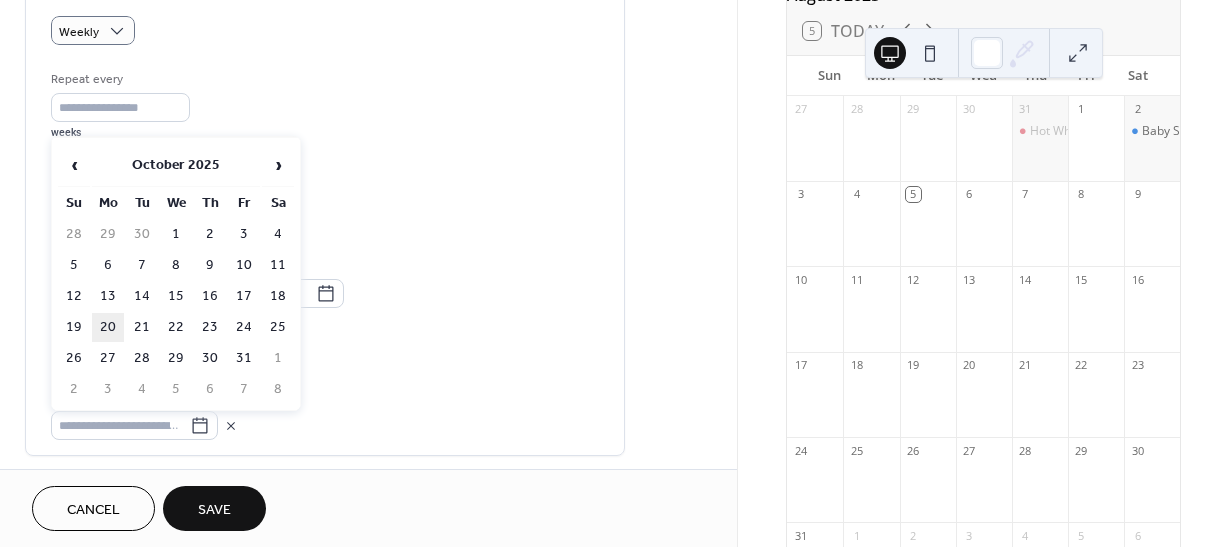 click on "20" at bounding box center (108, 327) 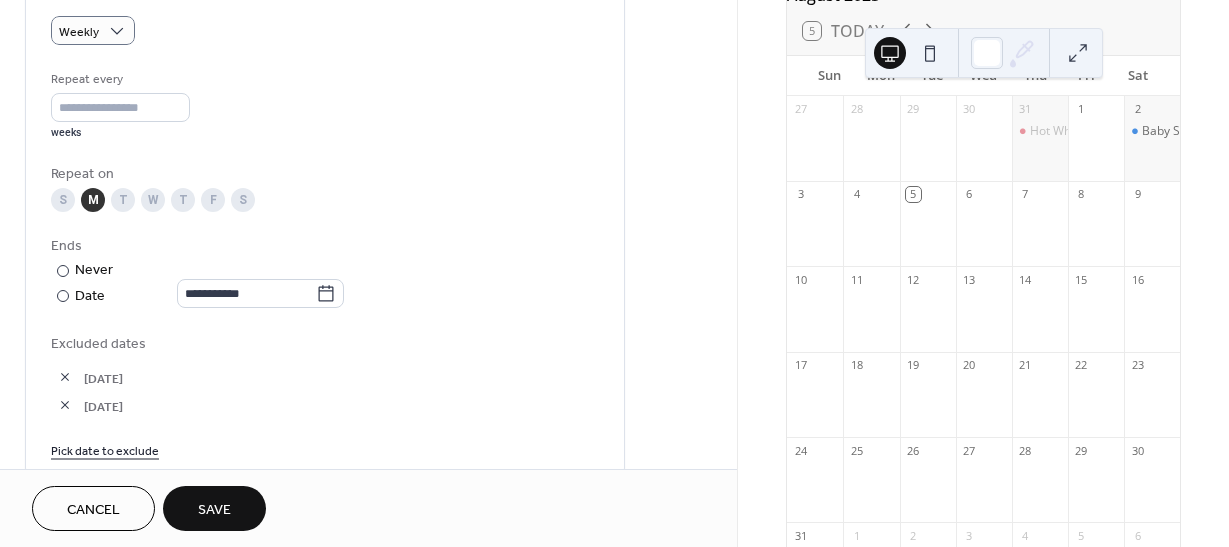click on "Pick date to exclude" at bounding box center (105, 449) 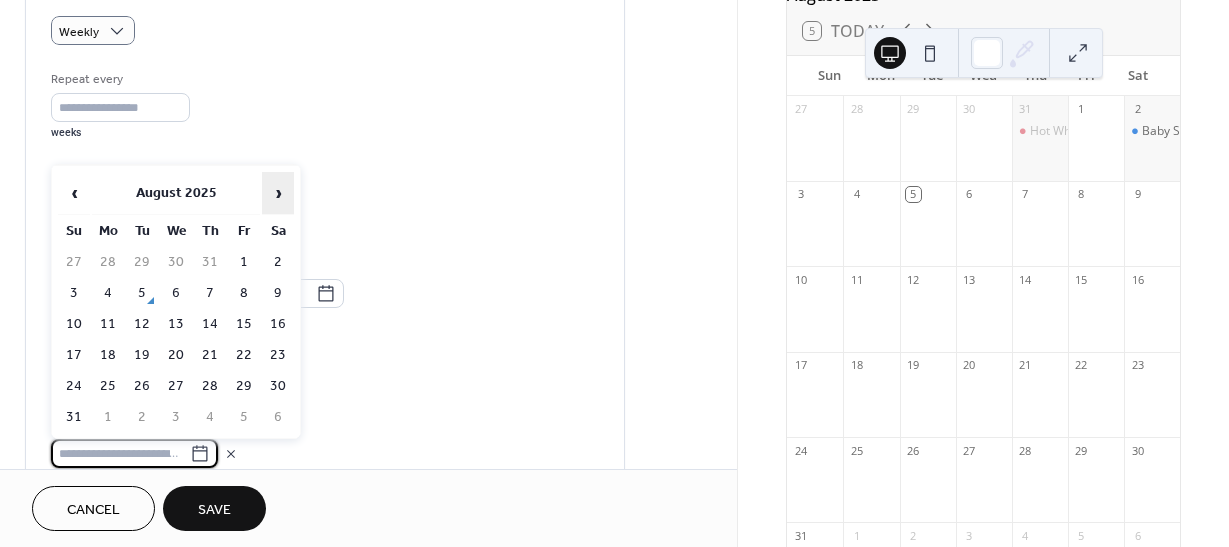 click on "›" at bounding box center (278, 193) 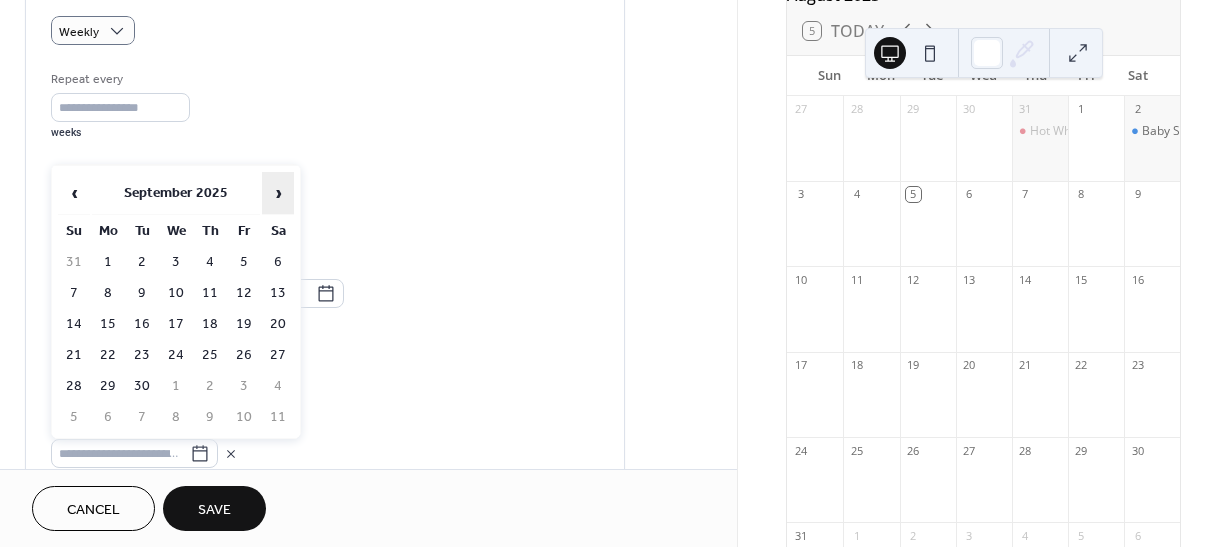 click on "›" at bounding box center [278, 193] 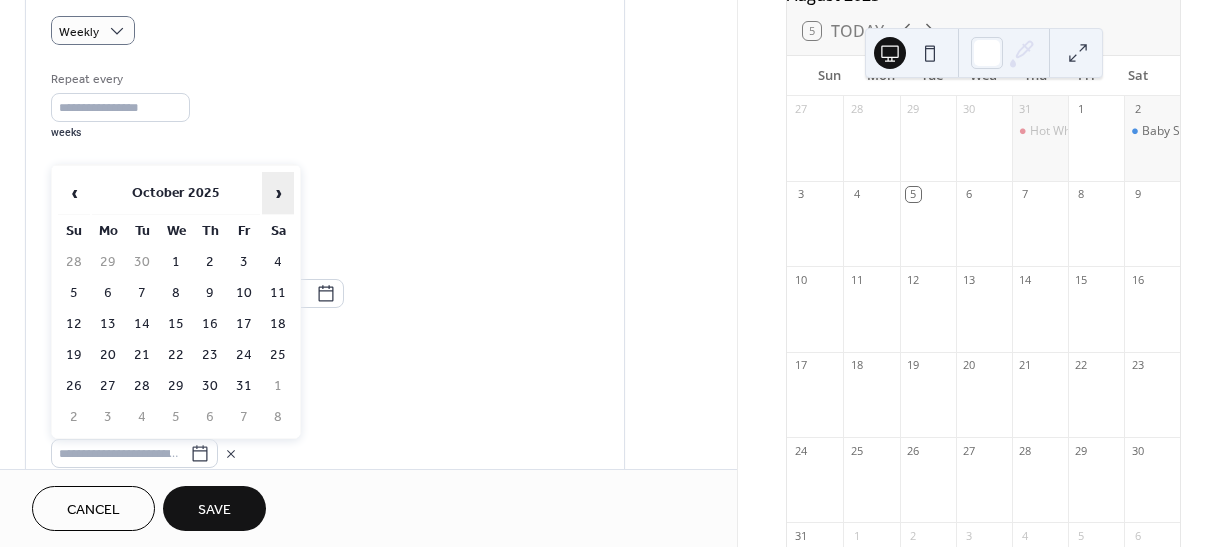 click on "›" at bounding box center (278, 193) 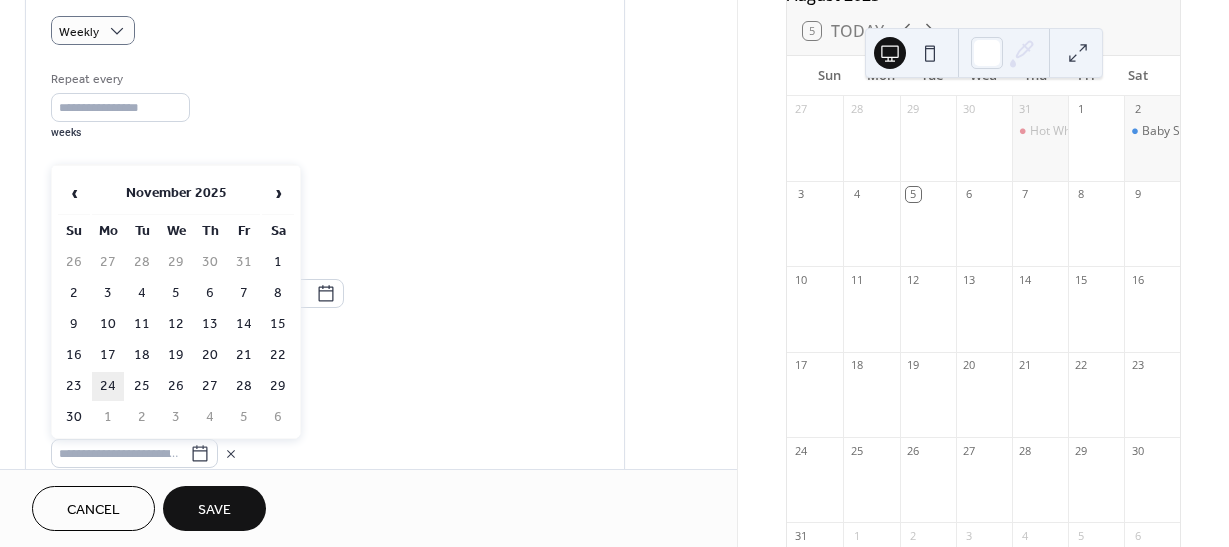 click on "24" at bounding box center (108, 386) 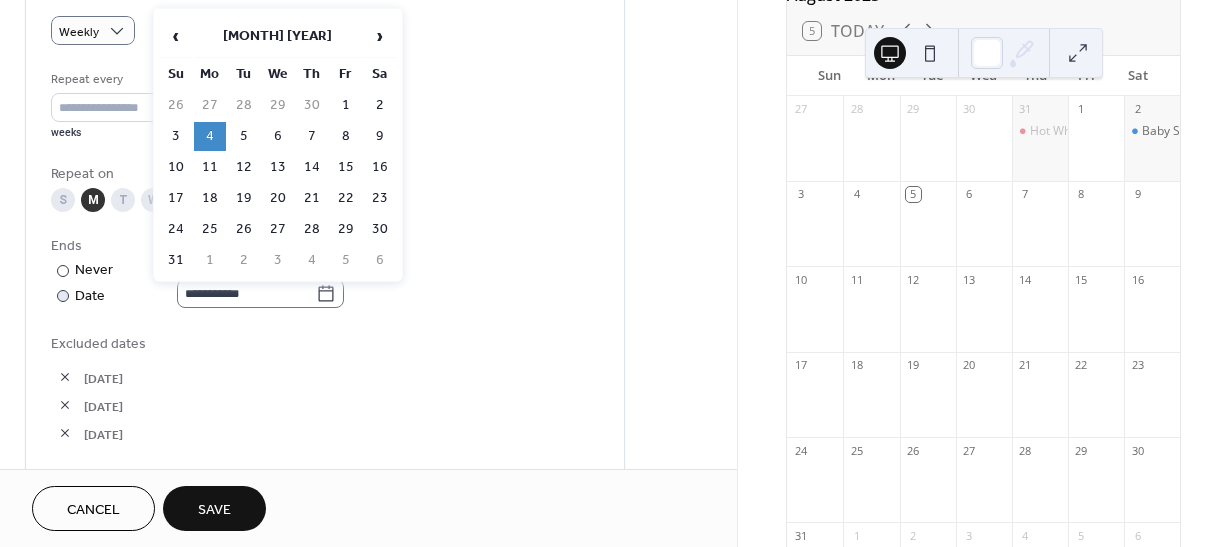 click 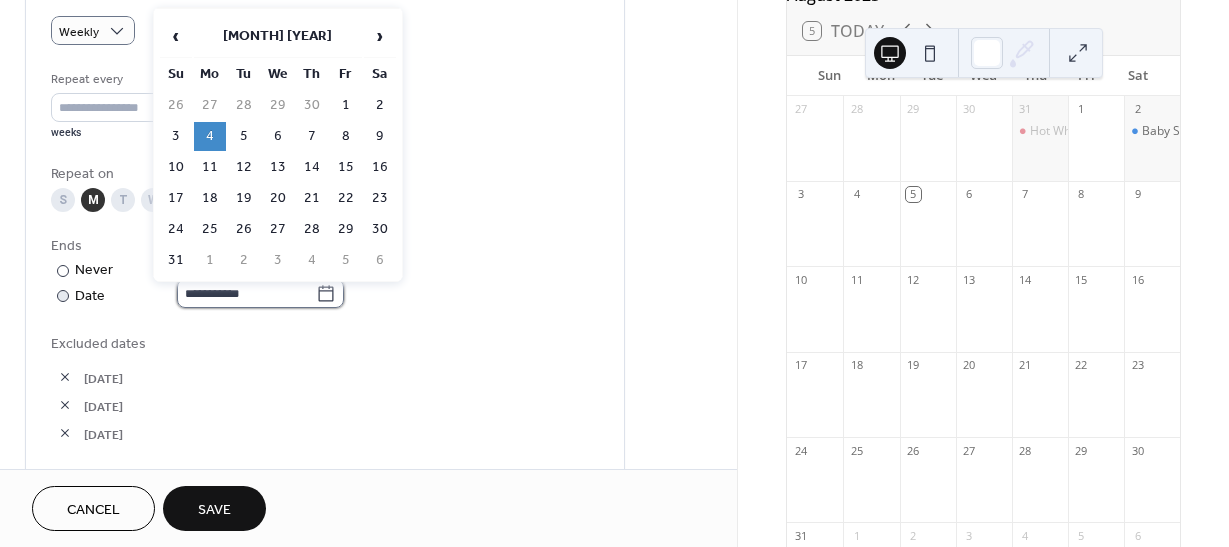 click on "**********" at bounding box center [246, 293] 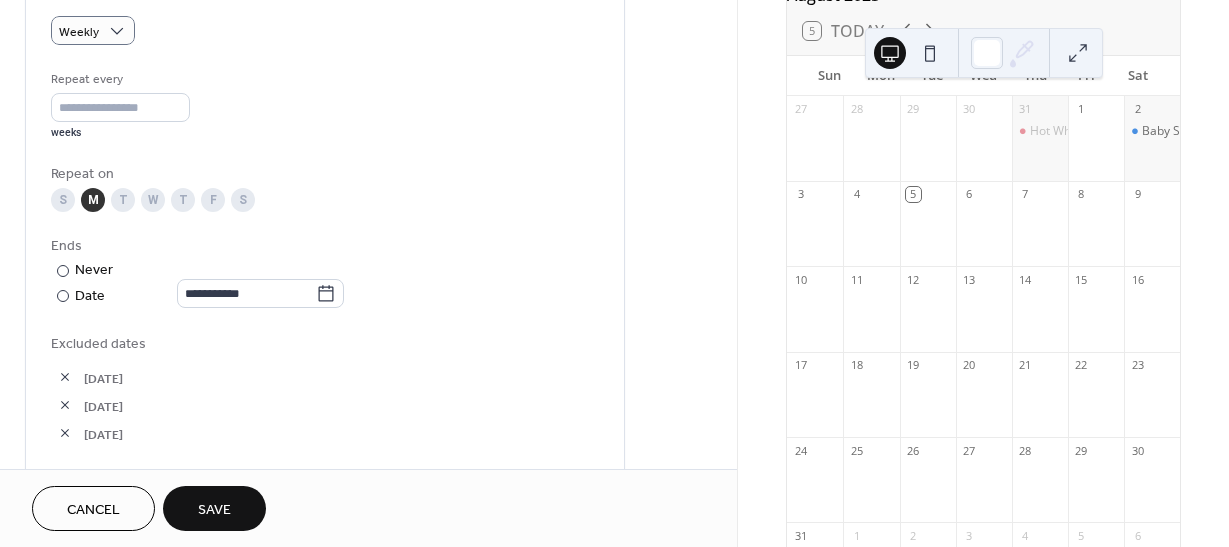 click on "Excluded dates" at bounding box center (325, 344) 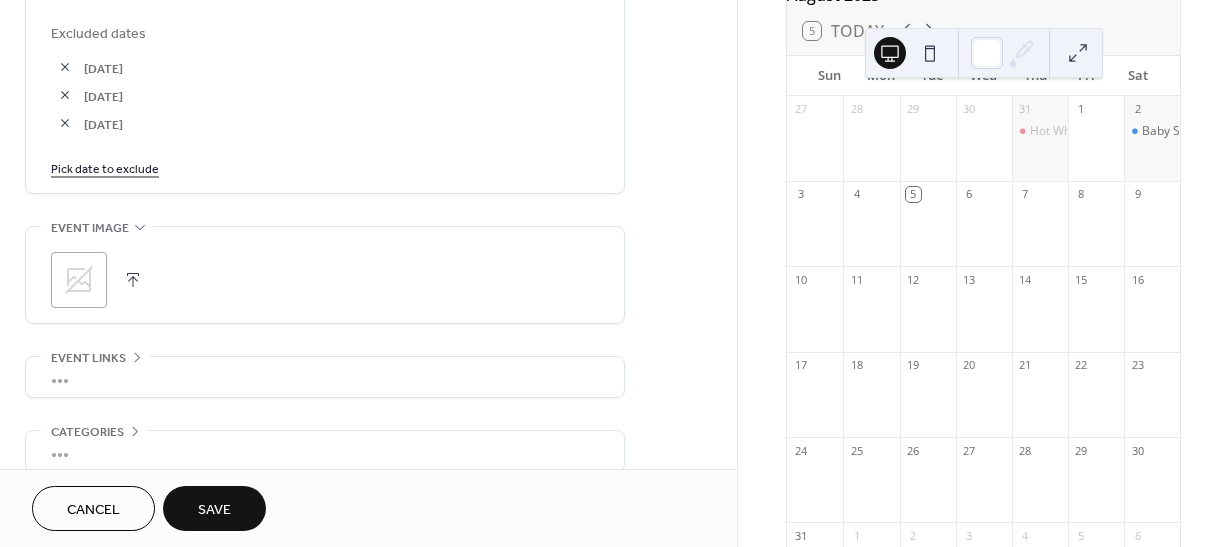scroll, scrollTop: 1207, scrollLeft: 0, axis: vertical 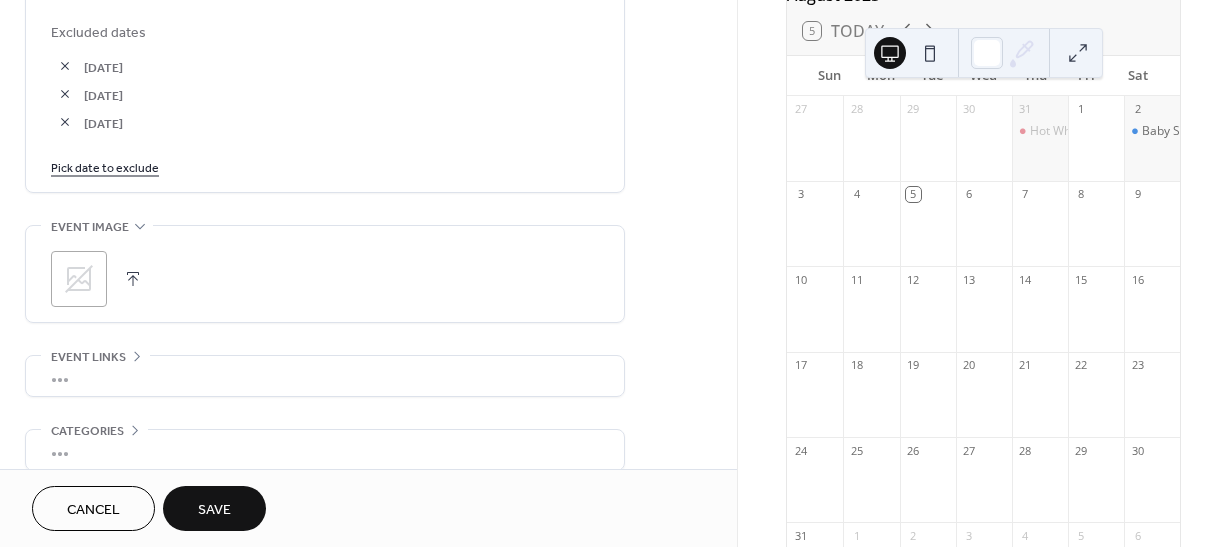 click on "Pick date to exclude" at bounding box center [105, 166] 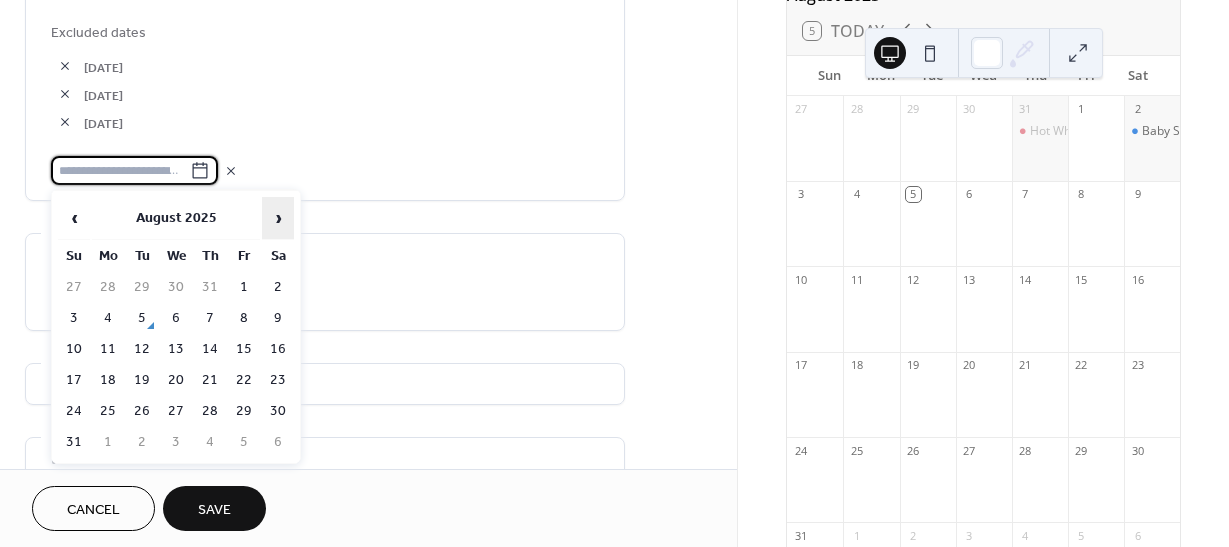 click on "›" at bounding box center (278, 218) 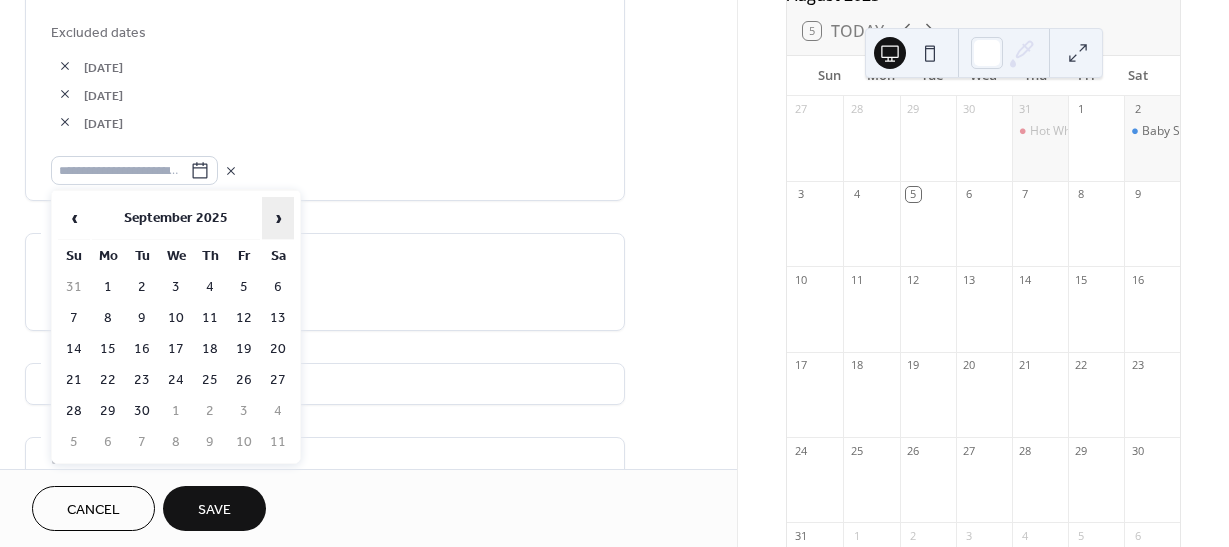 click on "›" at bounding box center [278, 218] 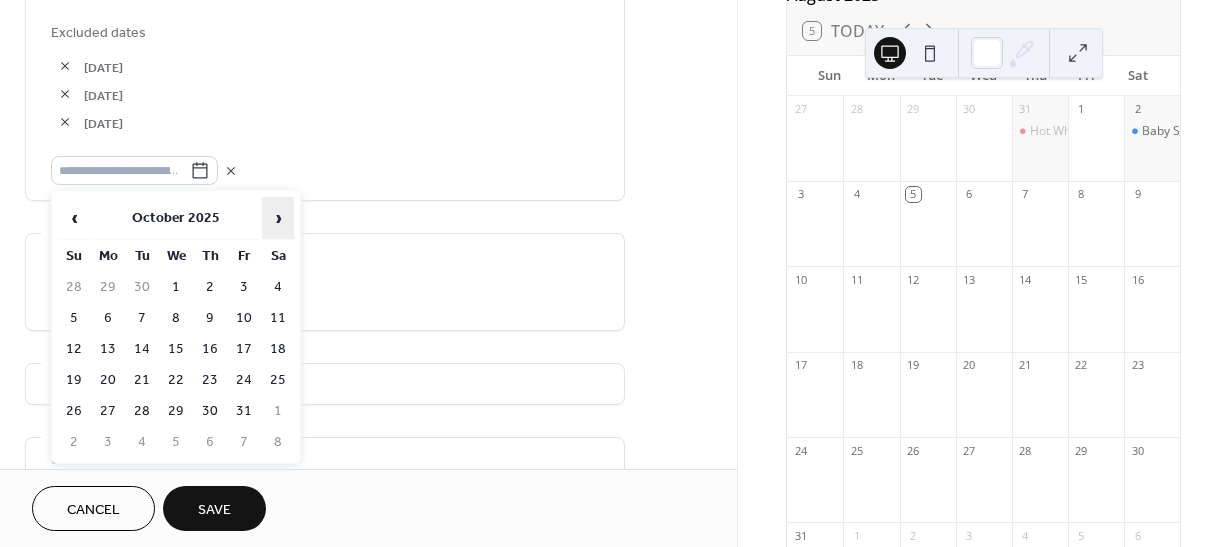 click on "›" at bounding box center (278, 218) 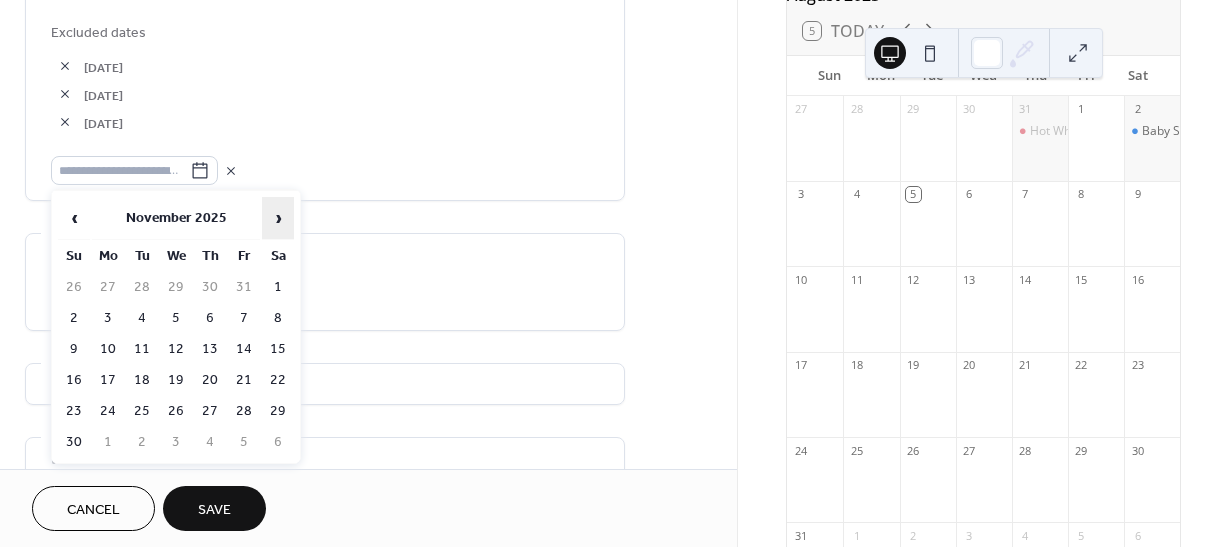 click on "›" at bounding box center (278, 218) 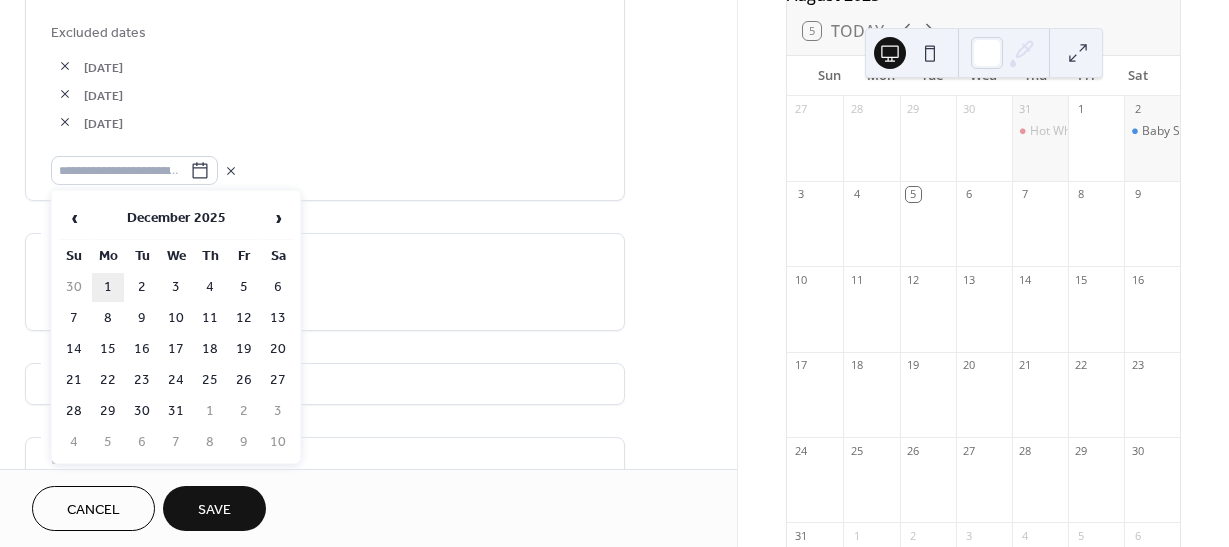 click on "1" at bounding box center (108, 287) 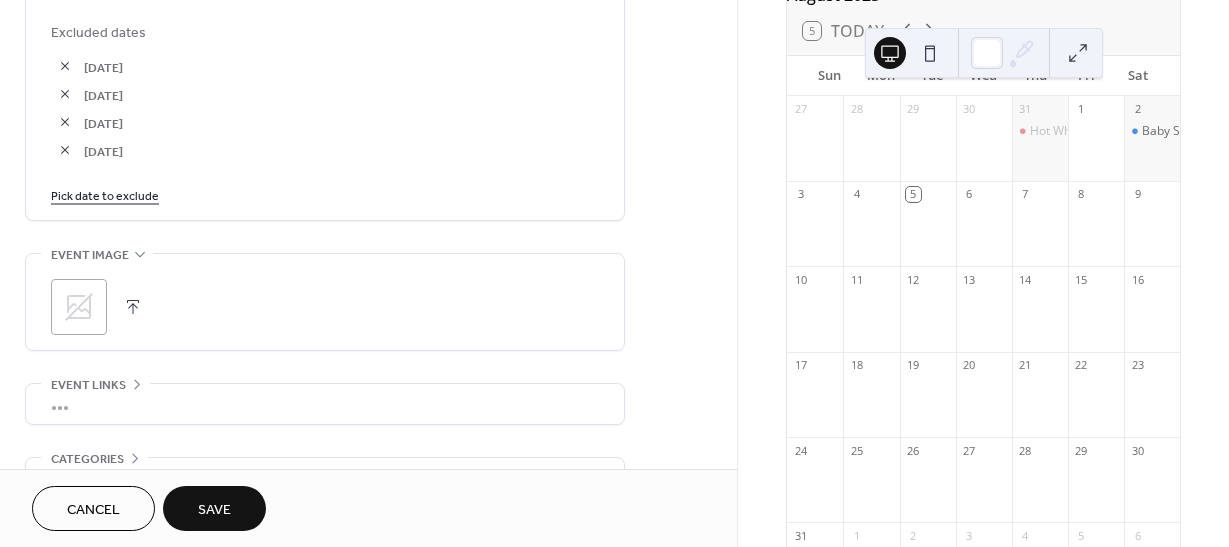 click on "Pick date to exclude" at bounding box center [105, 194] 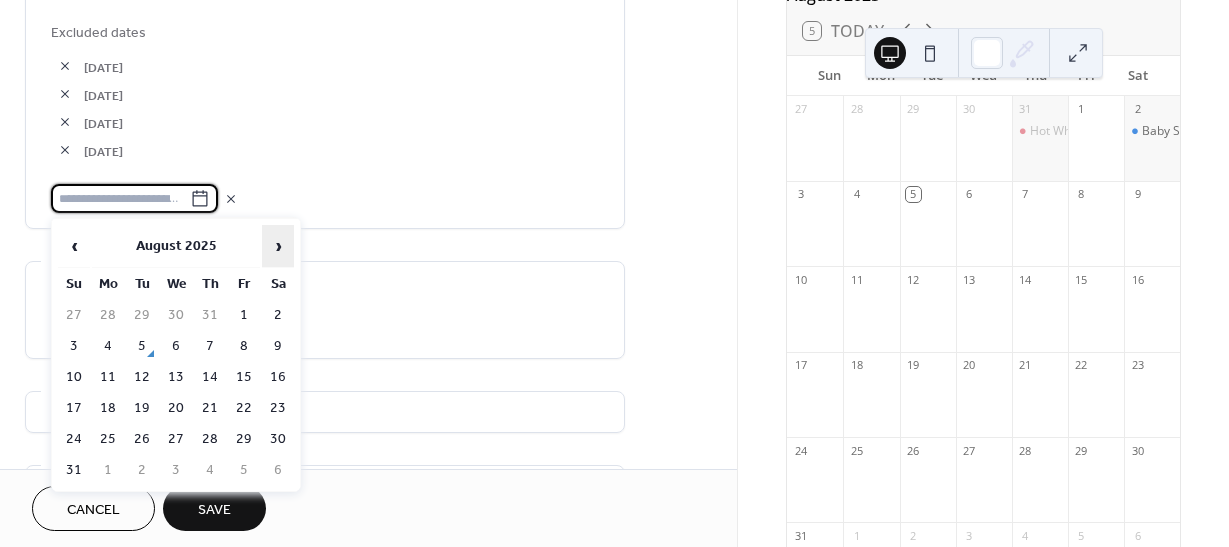 click on "›" at bounding box center (278, 246) 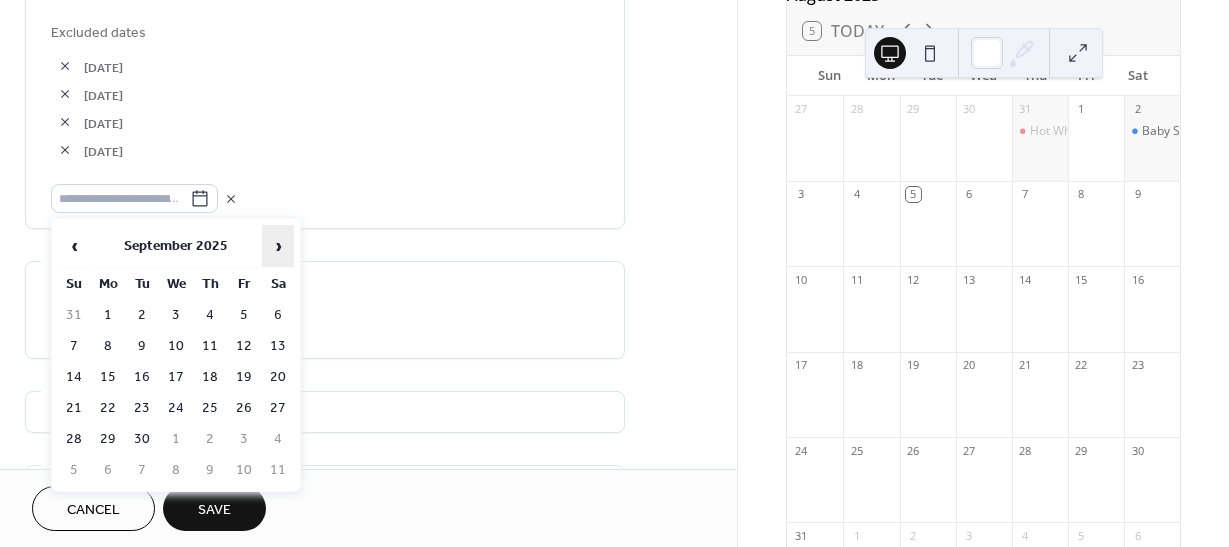 click on "›" at bounding box center (278, 246) 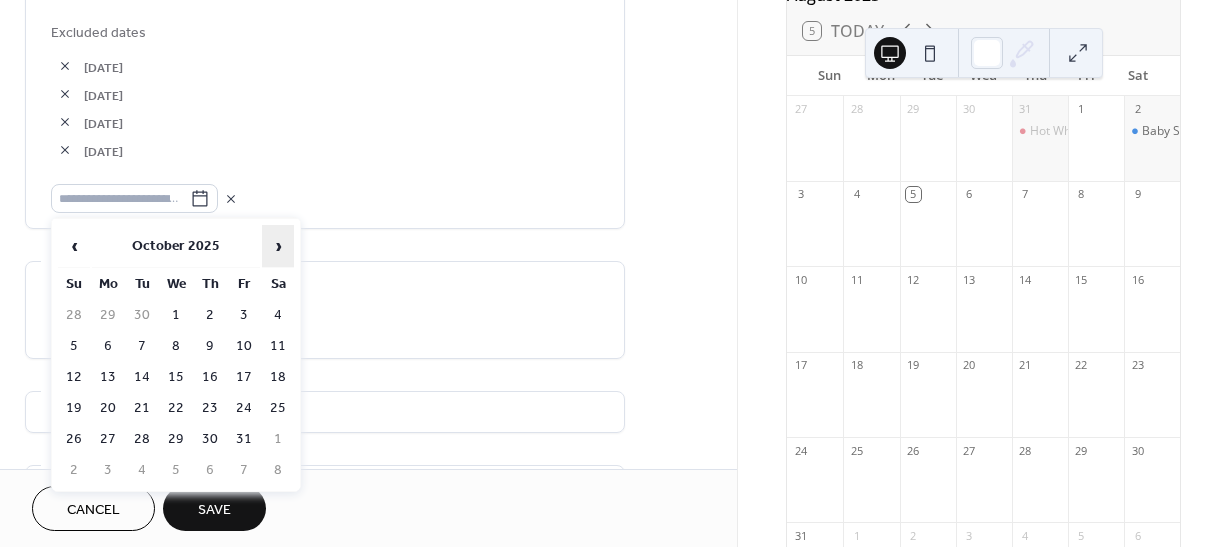 click on "›" at bounding box center [278, 246] 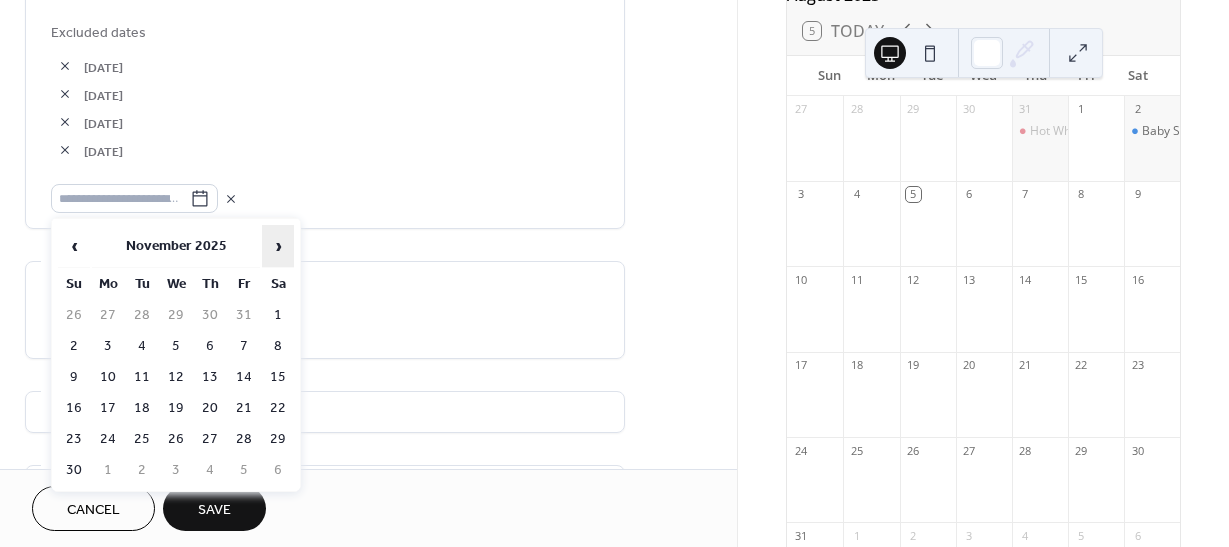 click on "›" at bounding box center (278, 246) 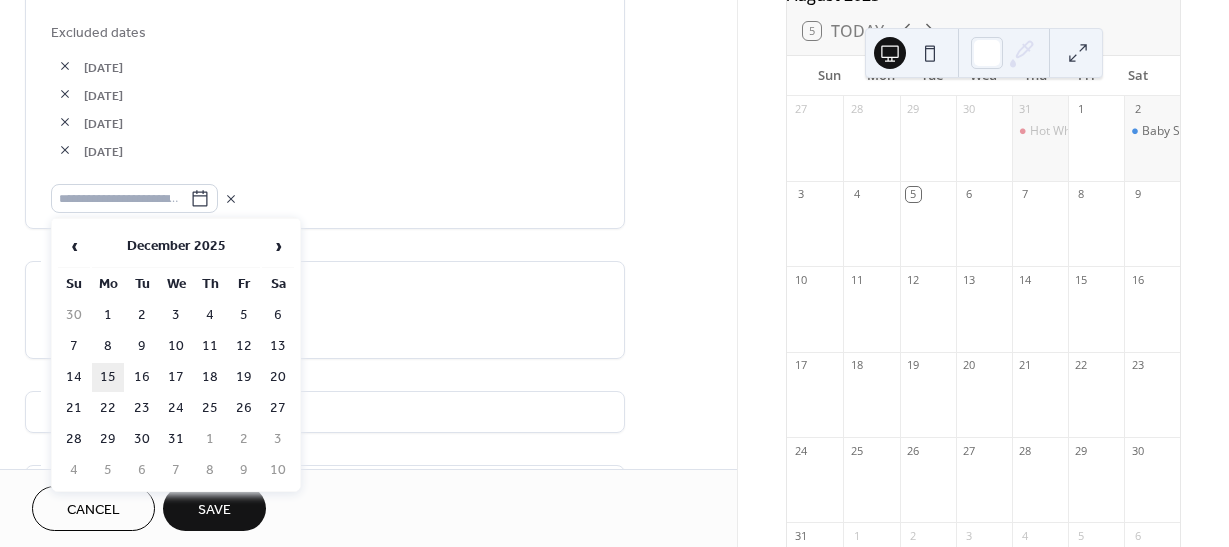 click on "15" at bounding box center (108, 377) 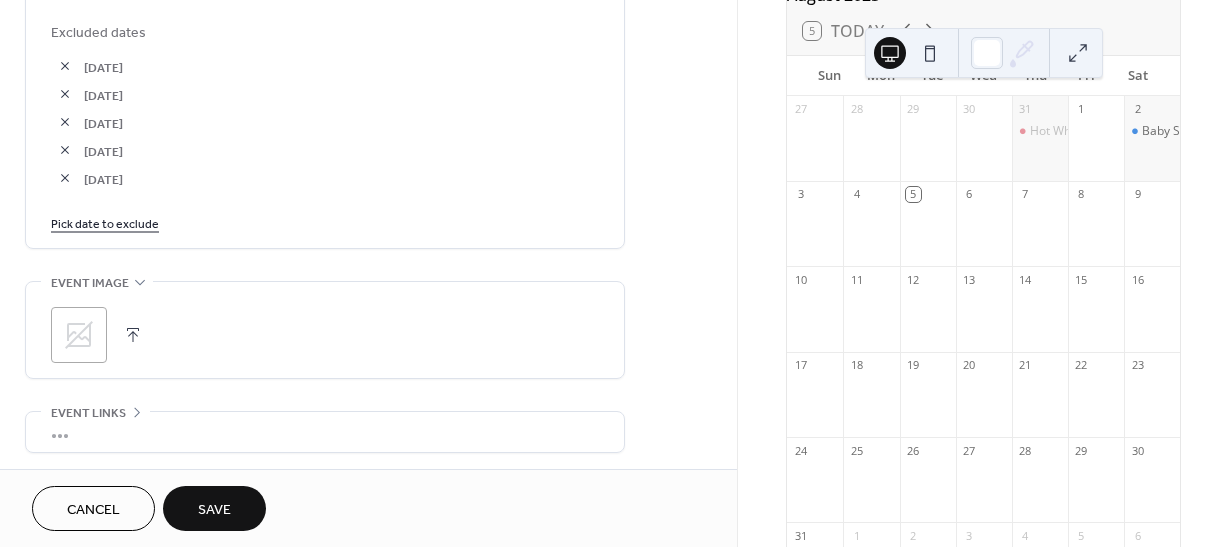 click on "Pick date to exclude" at bounding box center (105, 222) 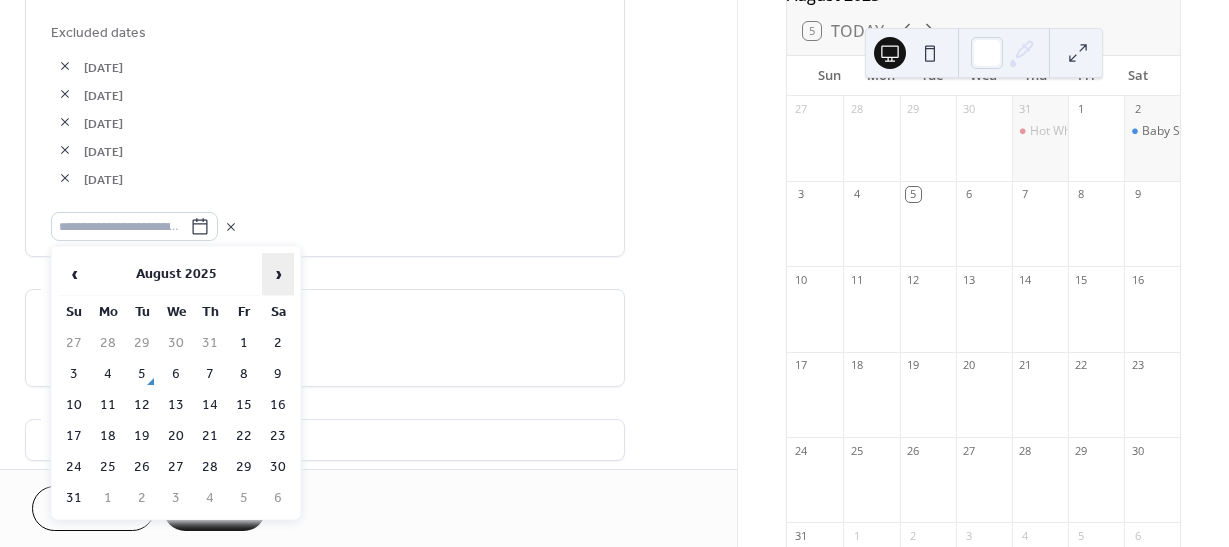 click on "›" at bounding box center [278, 274] 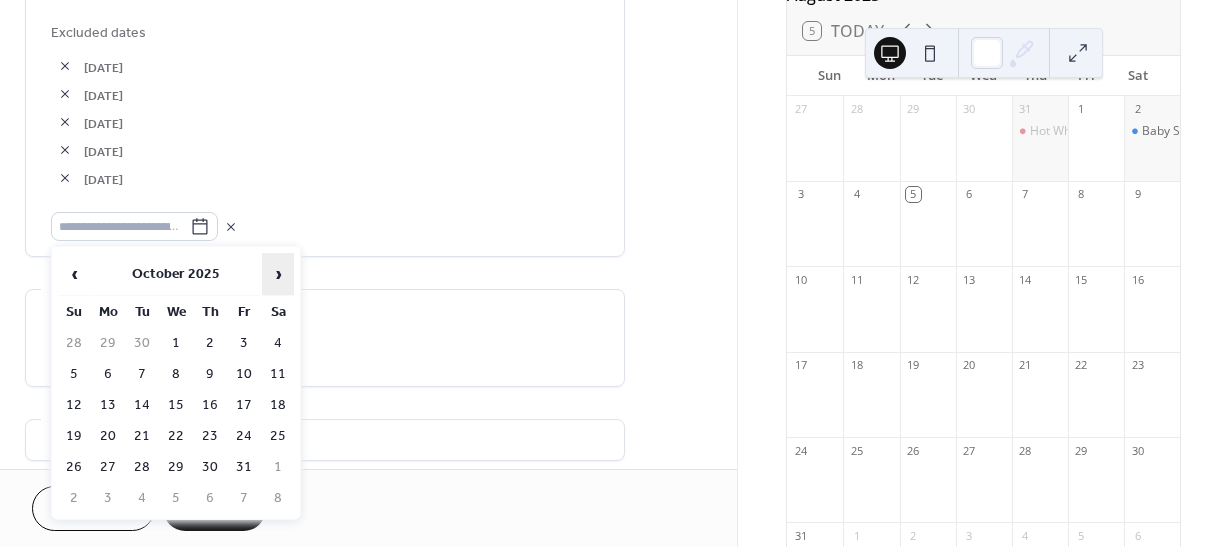 click on "›" at bounding box center [278, 274] 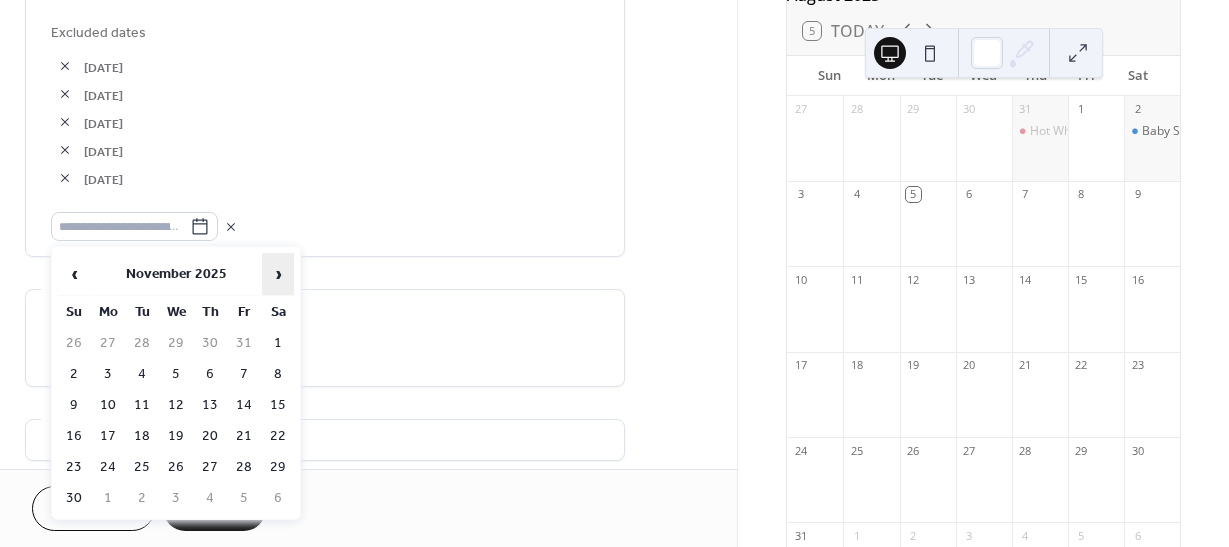 click on "›" at bounding box center (278, 274) 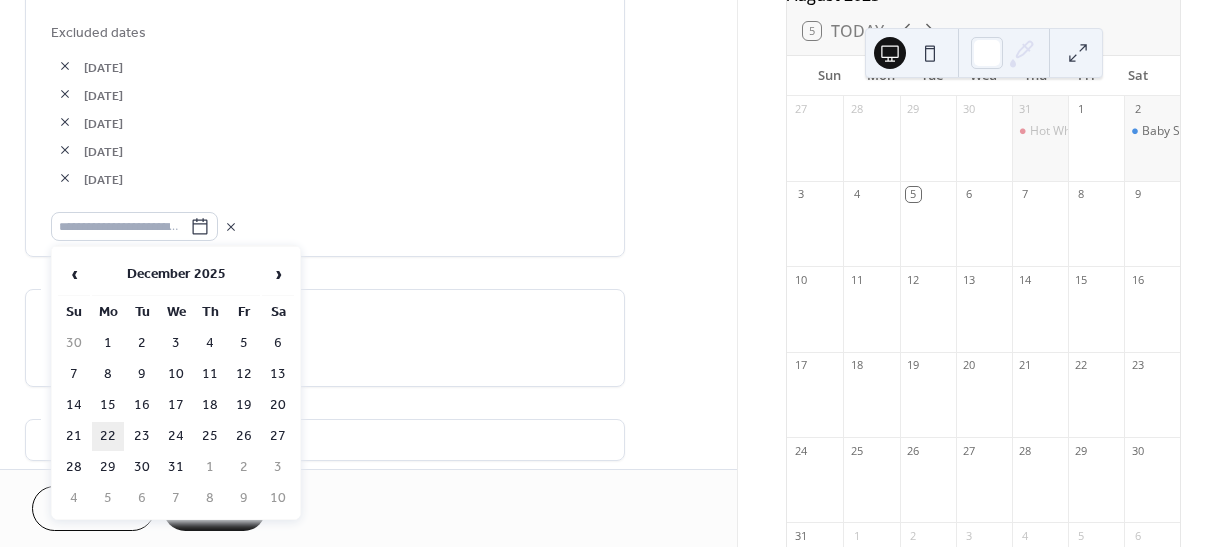 click on "22" at bounding box center [108, 436] 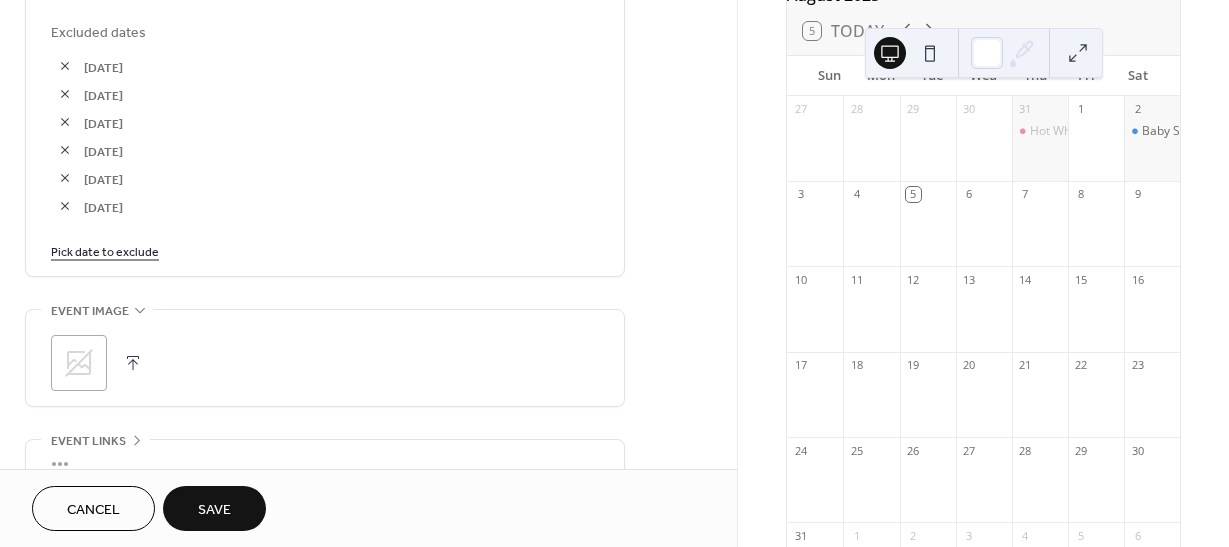 click on "Pick date to exclude" at bounding box center [105, 250] 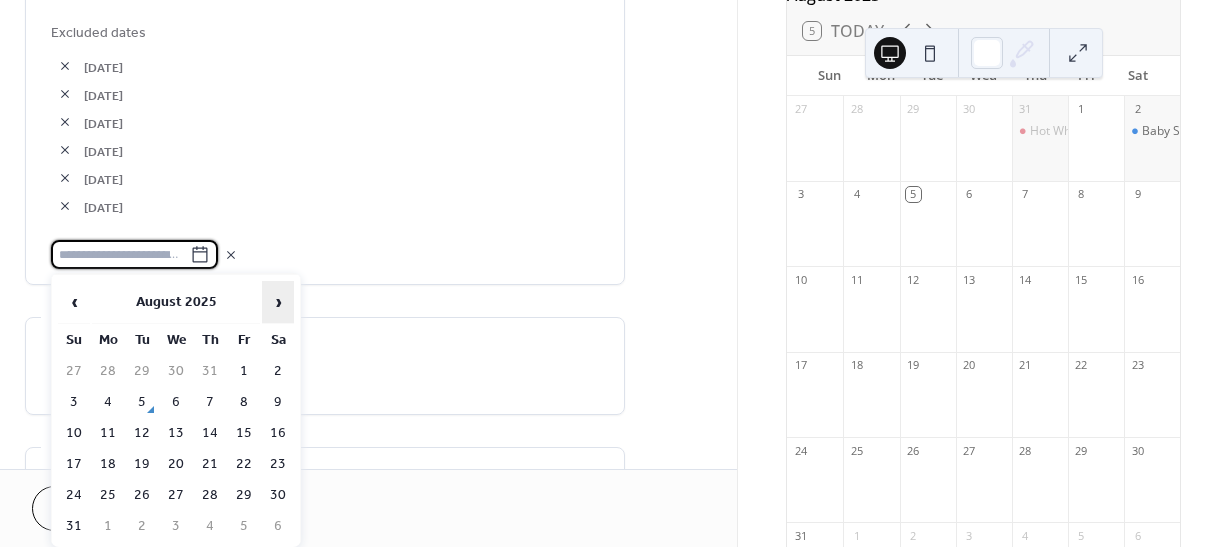click on "›" at bounding box center (278, 302) 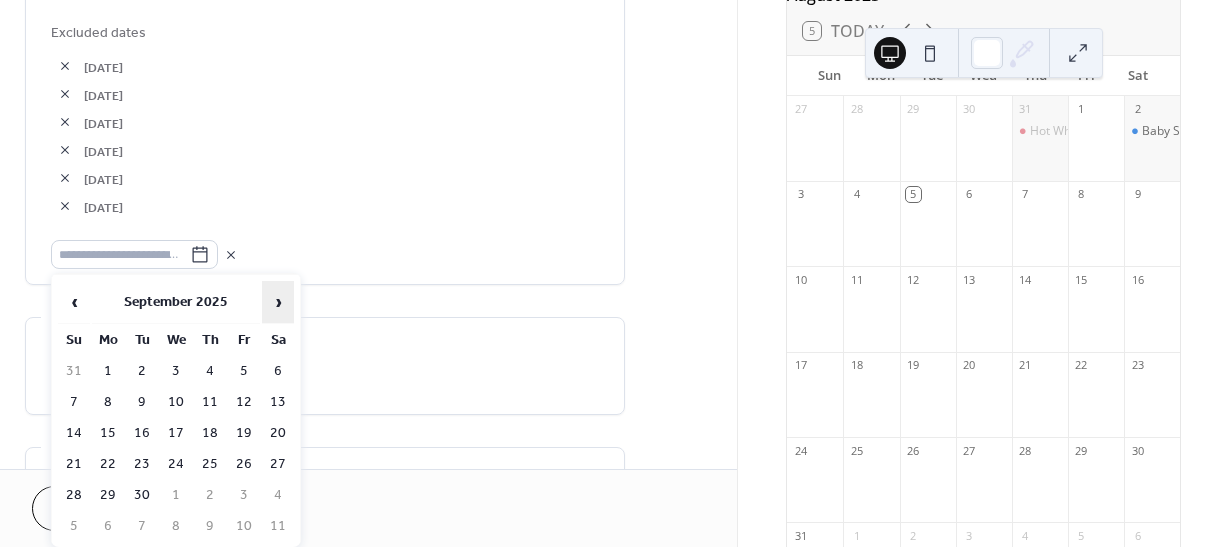click on "›" at bounding box center (278, 302) 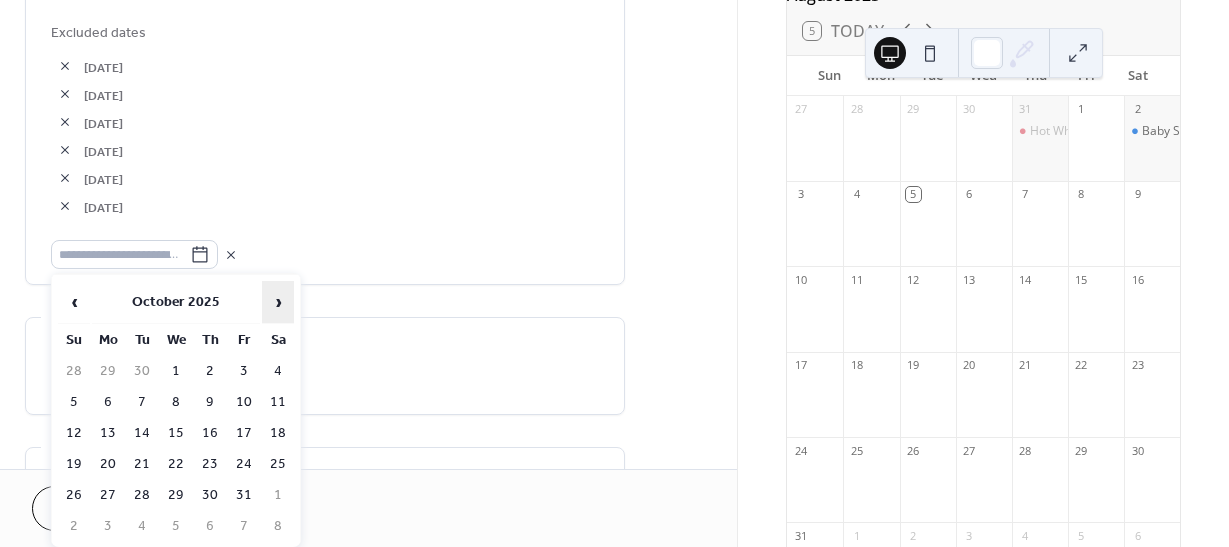 click on "›" at bounding box center [278, 302] 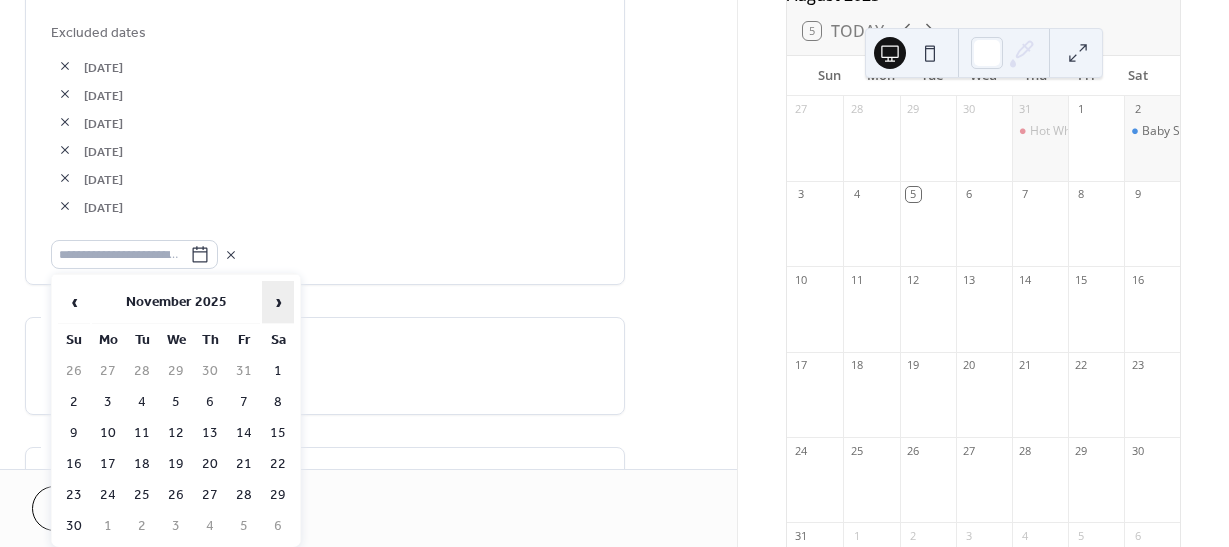click on "›" at bounding box center [278, 302] 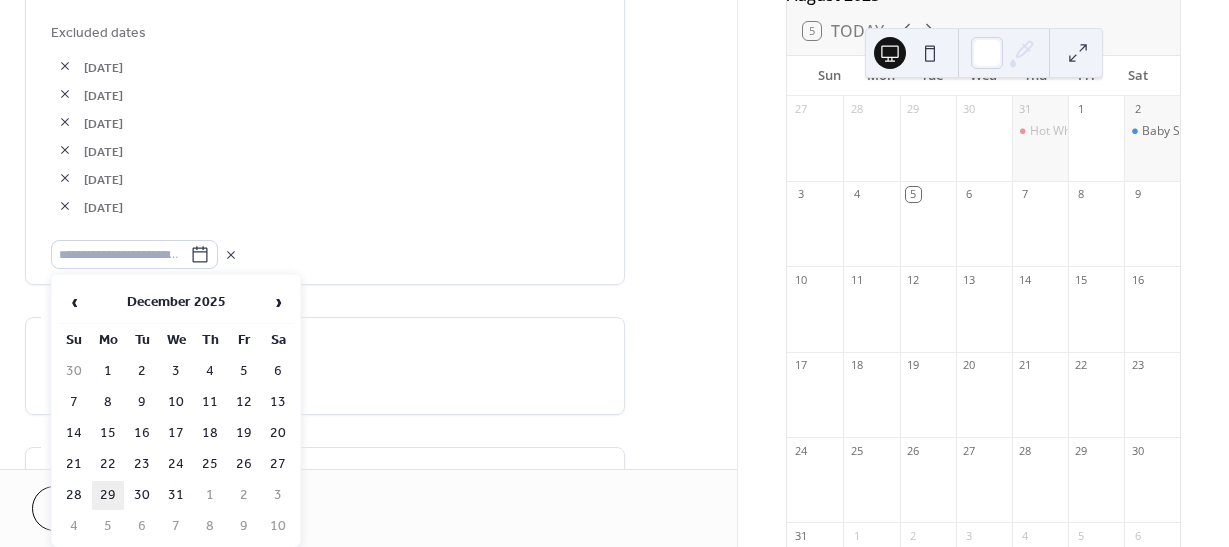 click on "29" at bounding box center (108, 495) 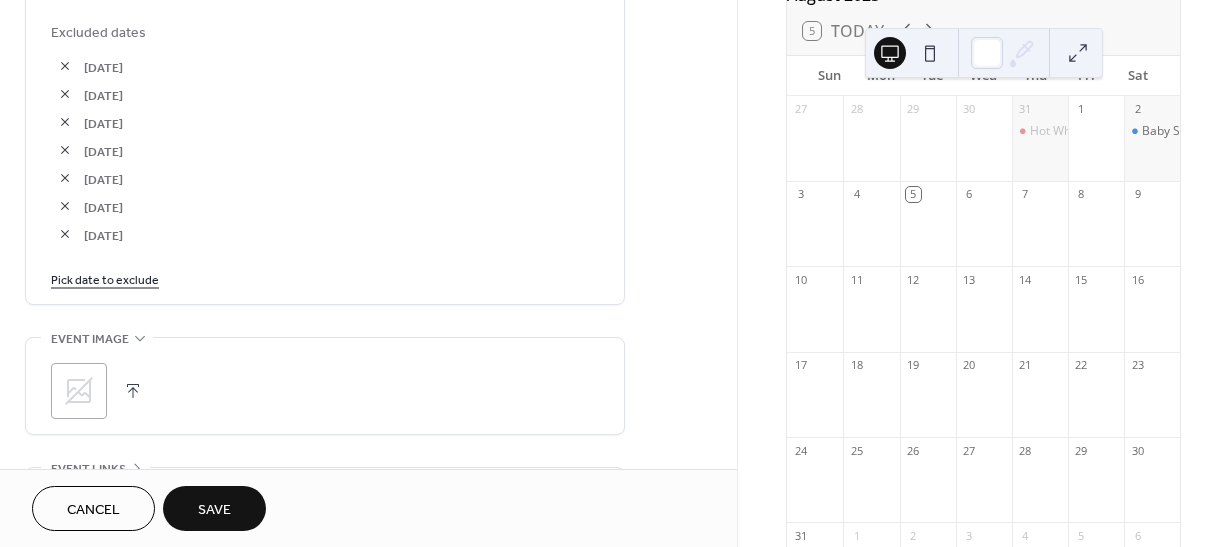 click on "Pick date to exclude" at bounding box center (105, 278) 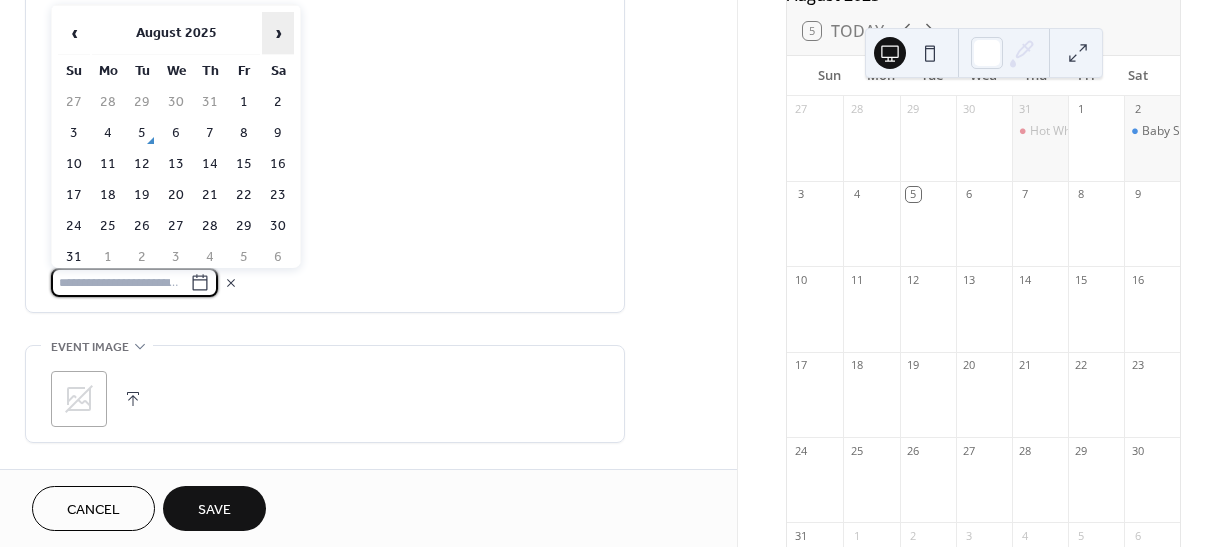 click on "›" at bounding box center [278, 33] 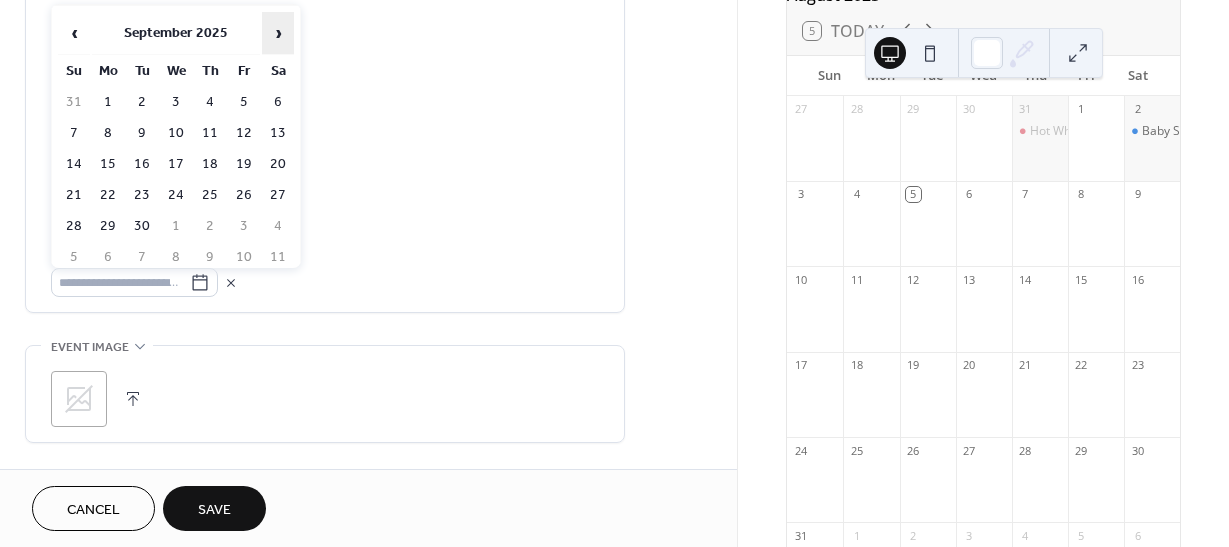click on "›" at bounding box center (278, 33) 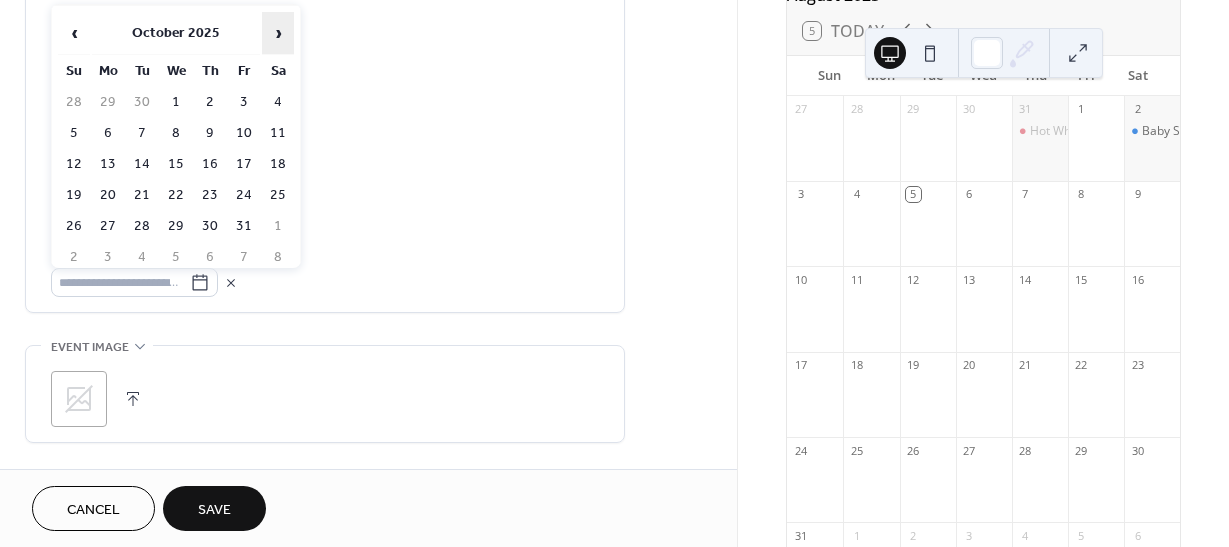 click on "›" at bounding box center (278, 33) 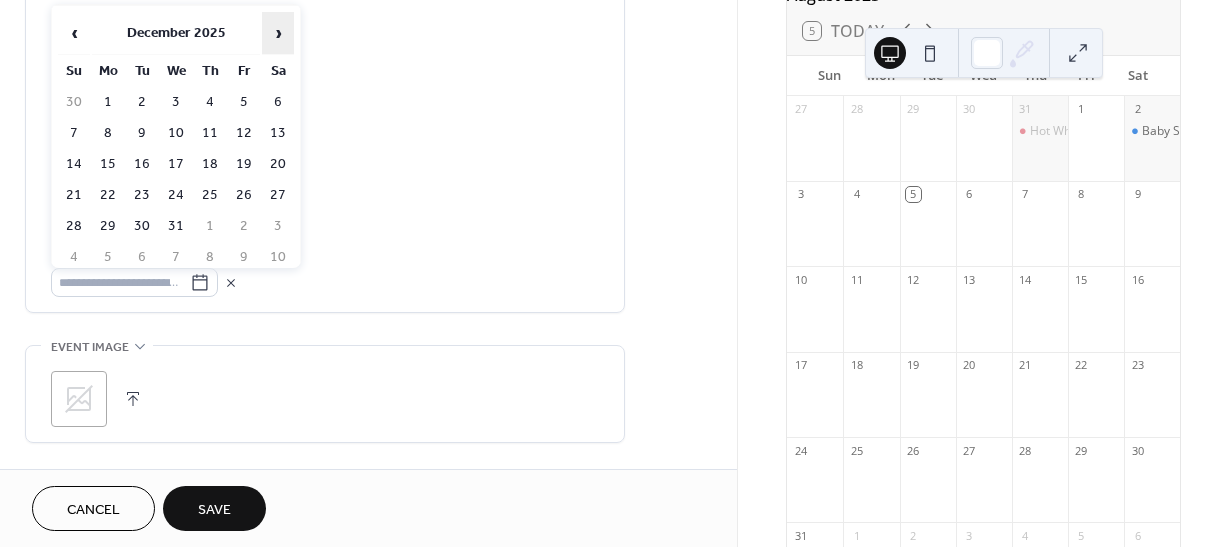 click on "›" at bounding box center [278, 33] 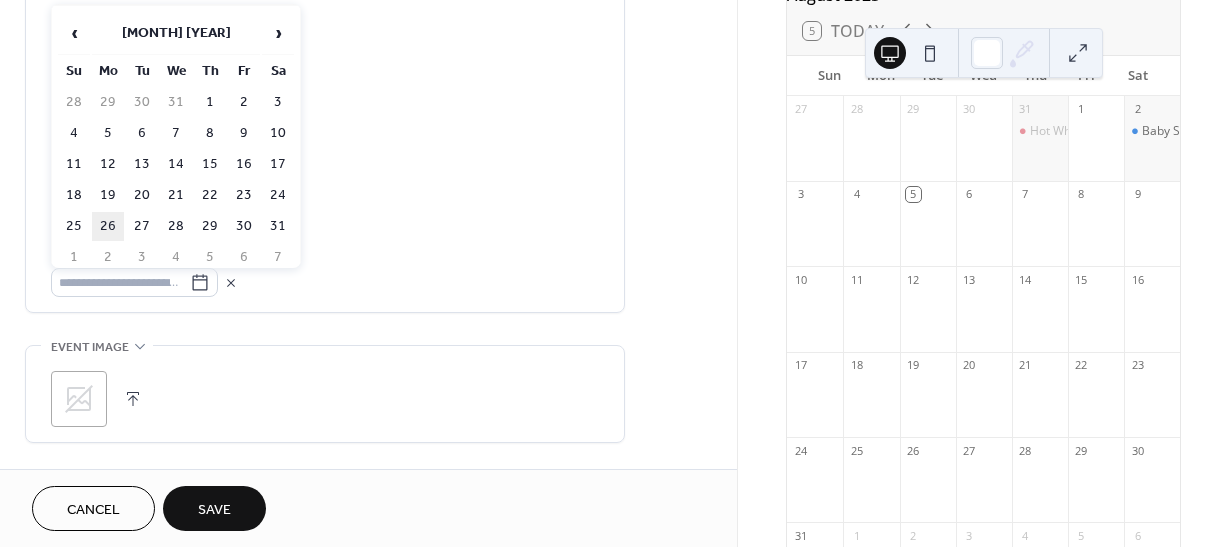 click on "26" at bounding box center (108, 226) 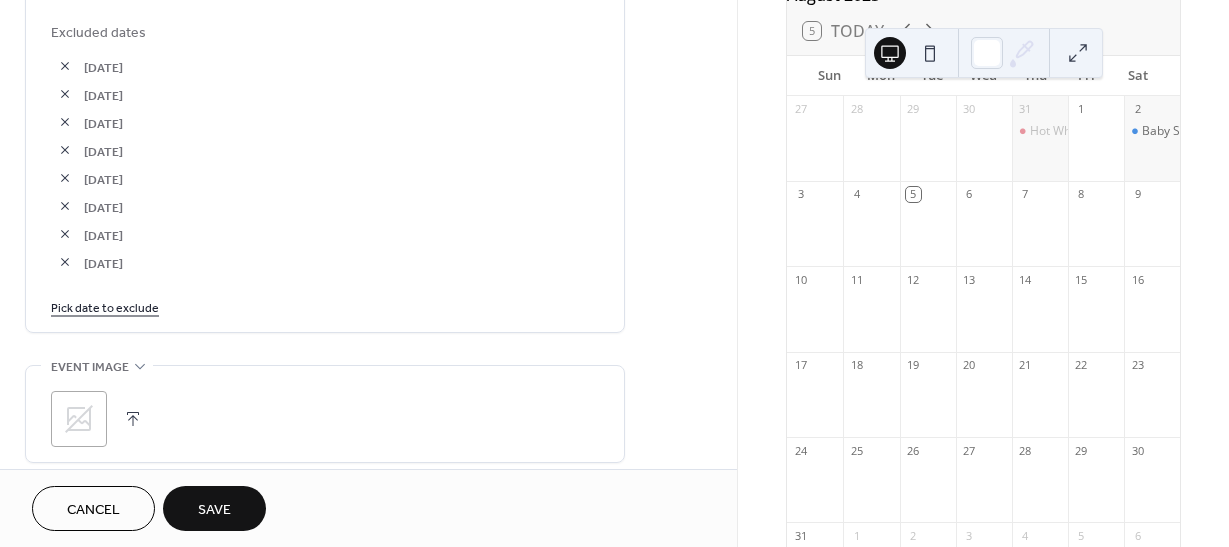 click on "Pick date to exclude" at bounding box center (105, 306) 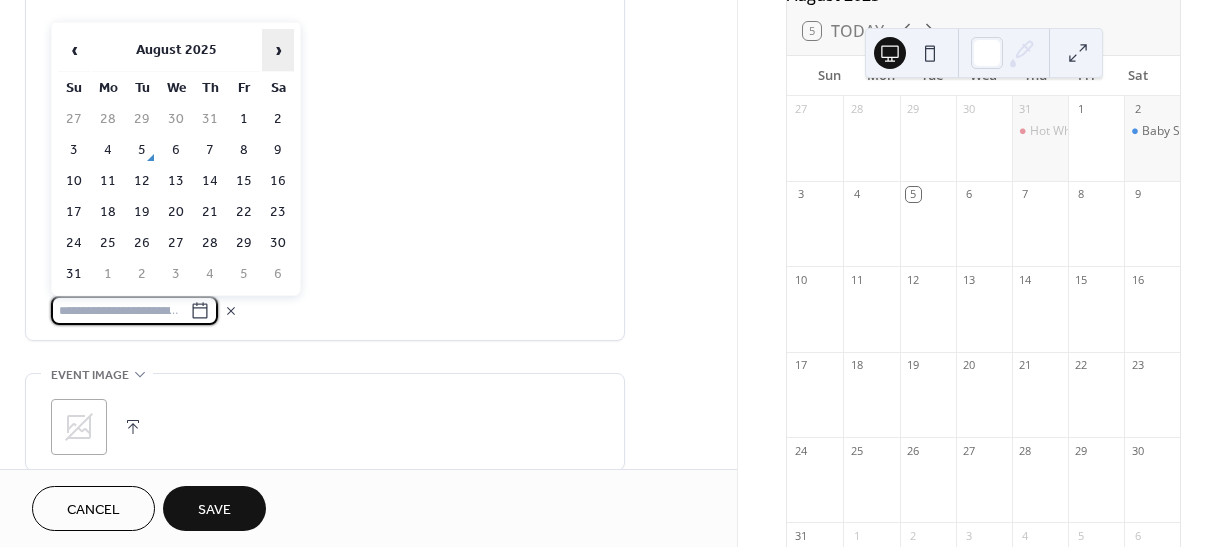 click on "›" at bounding box center [278, 50] 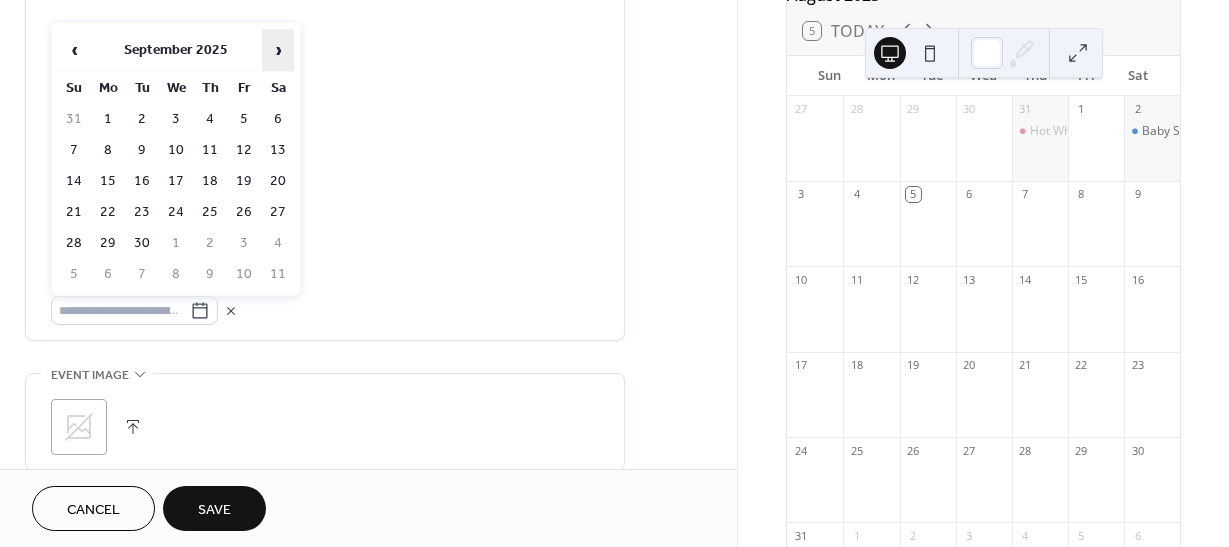 click on "›" at bounding box center (278, 50) 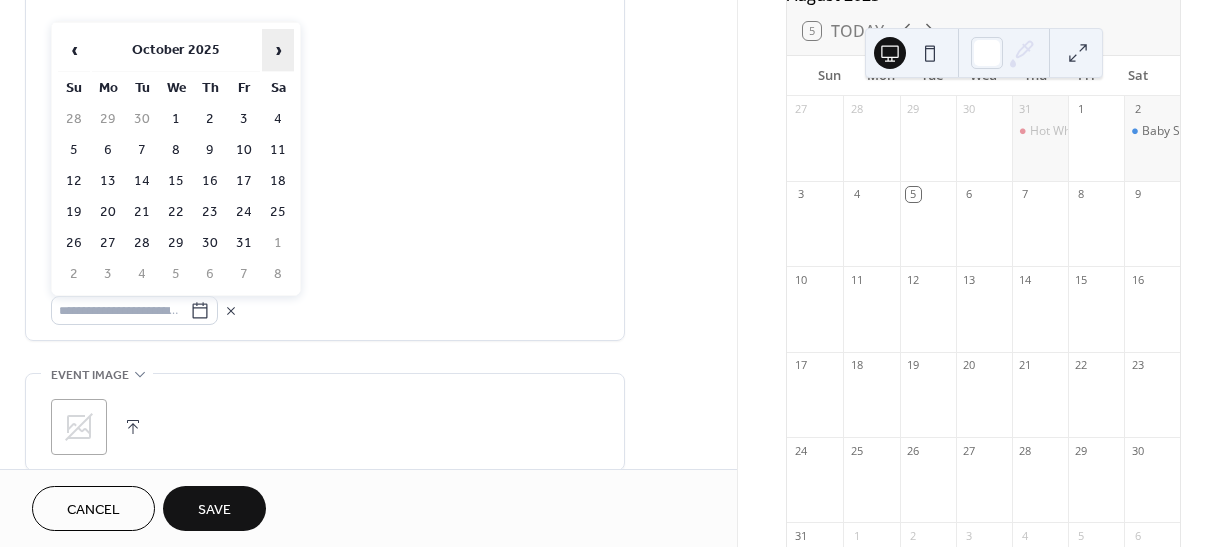 click on "›" at bounding box center (278, 50) 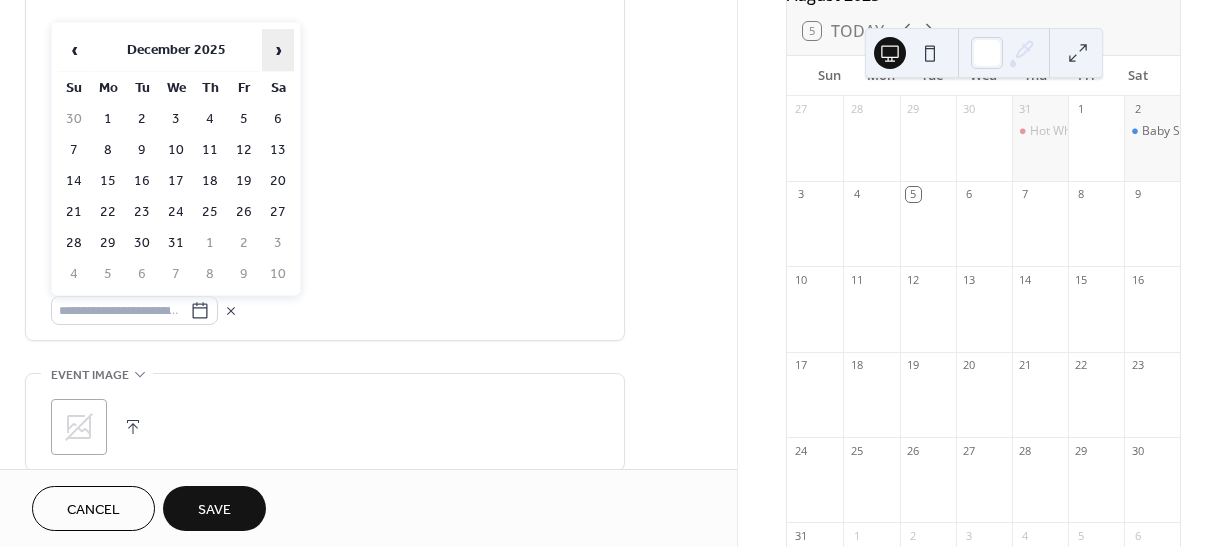 click on "›" at bounding box center [278, 50] 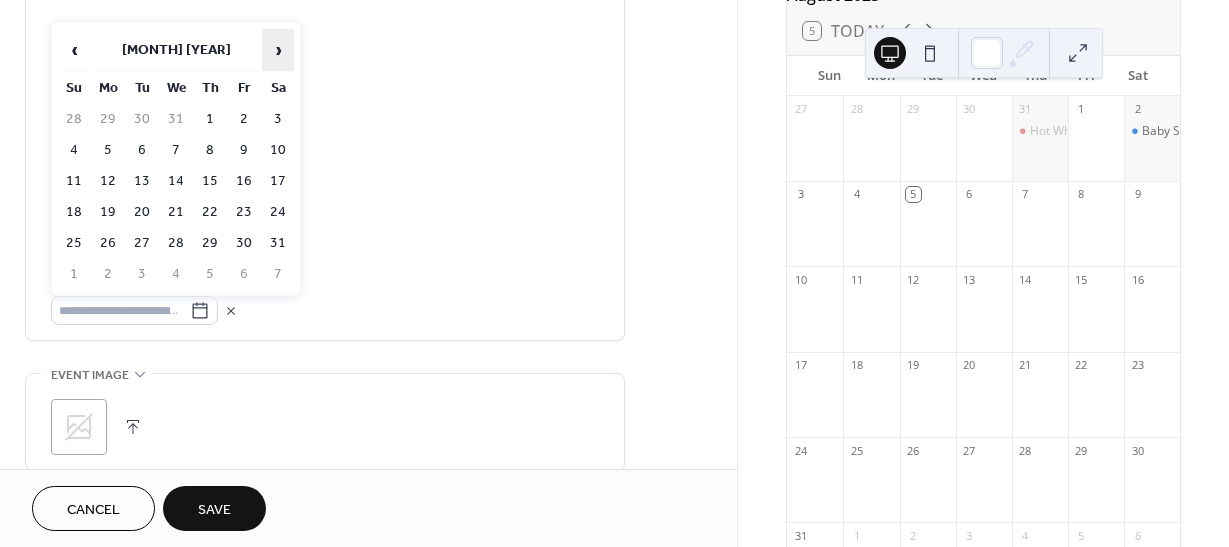 click on "›" at bounding box center (278, 50) 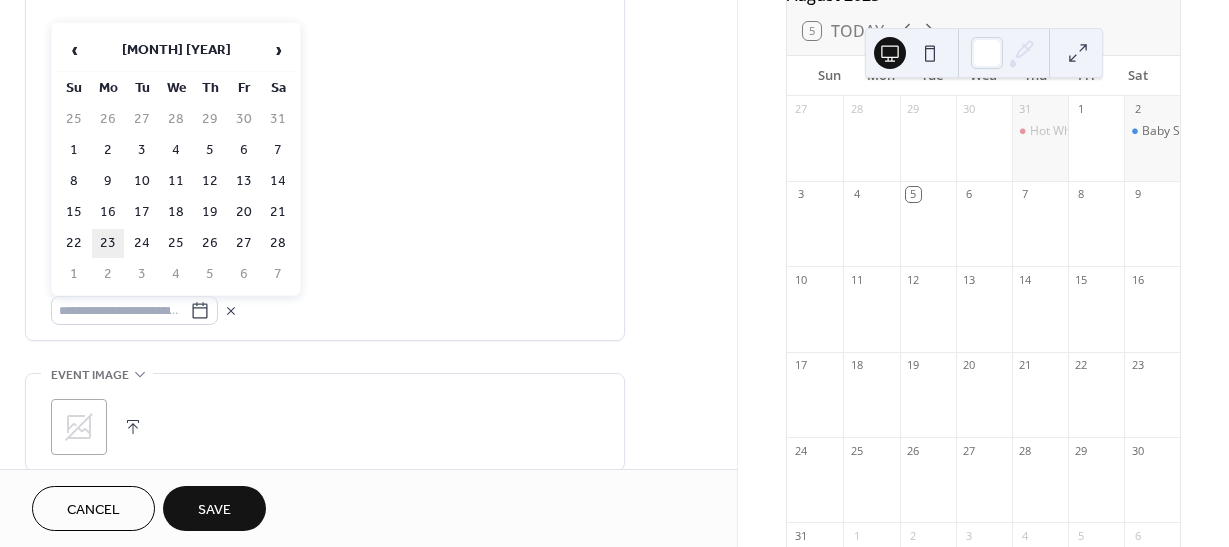 click on "23" at bounding box center (108, 243) 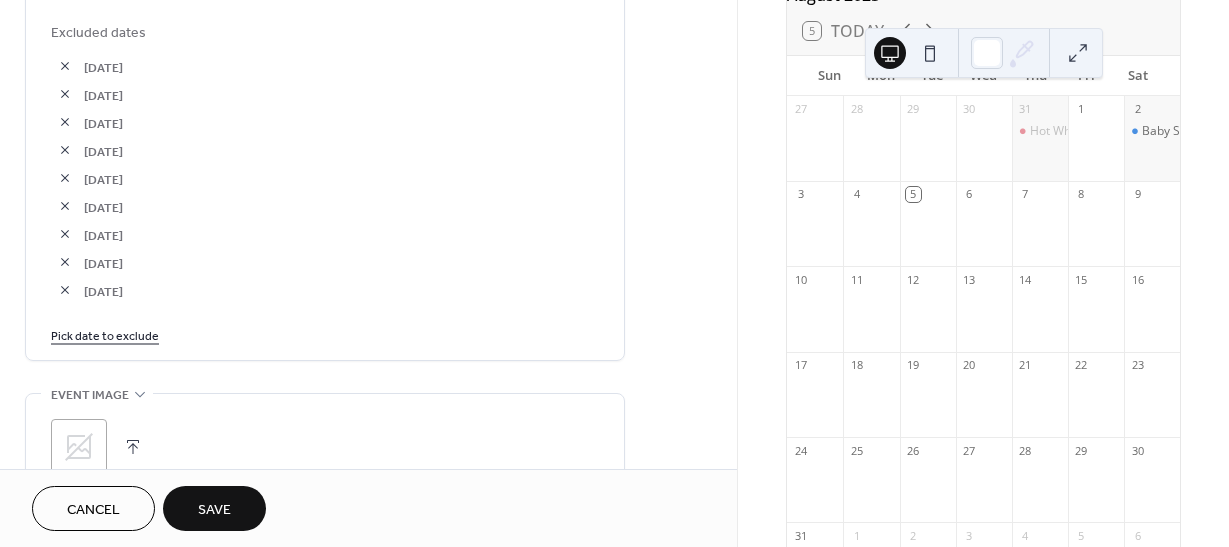 click on "Pick date to exclude" at bounding box center [105, 334] 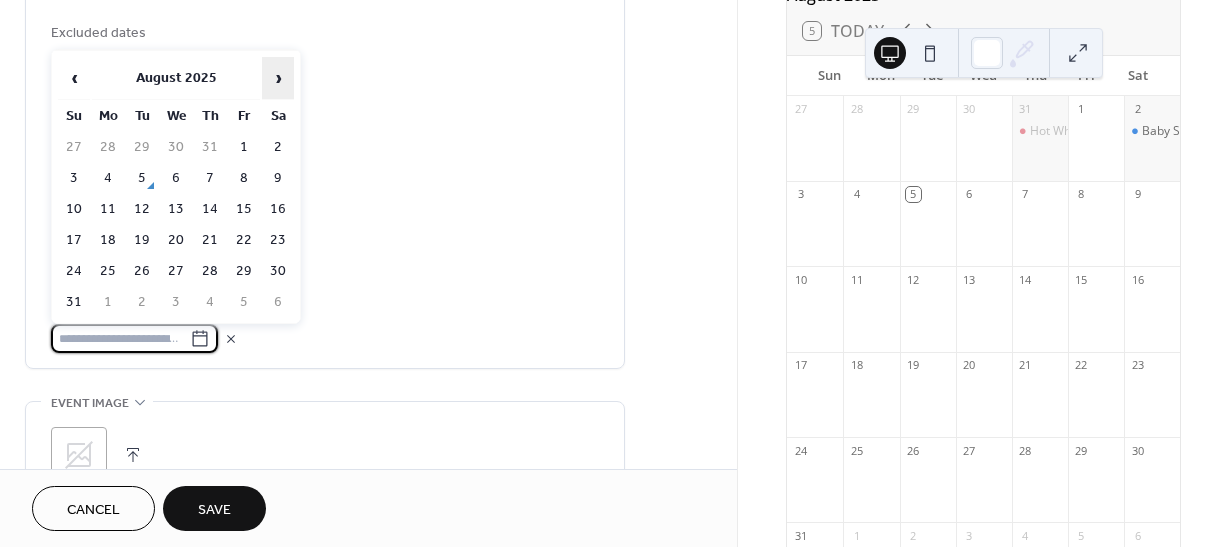 click on "›" at bounding box center [278, 78] 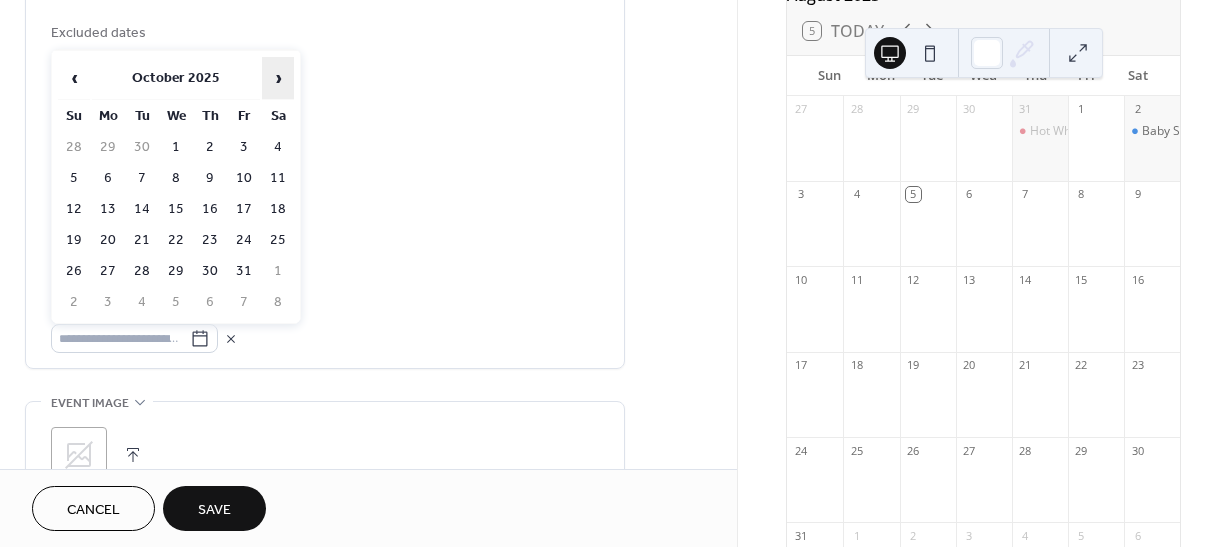 click on "›" at bounding box center (278, 78) 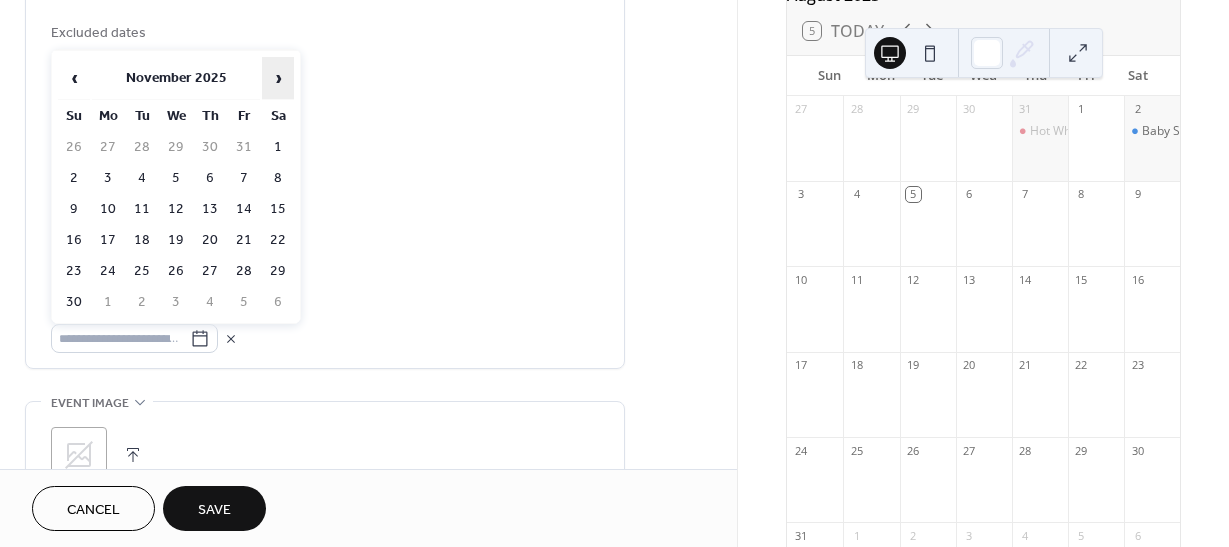 click on "›" at bounding box center [278, 78] 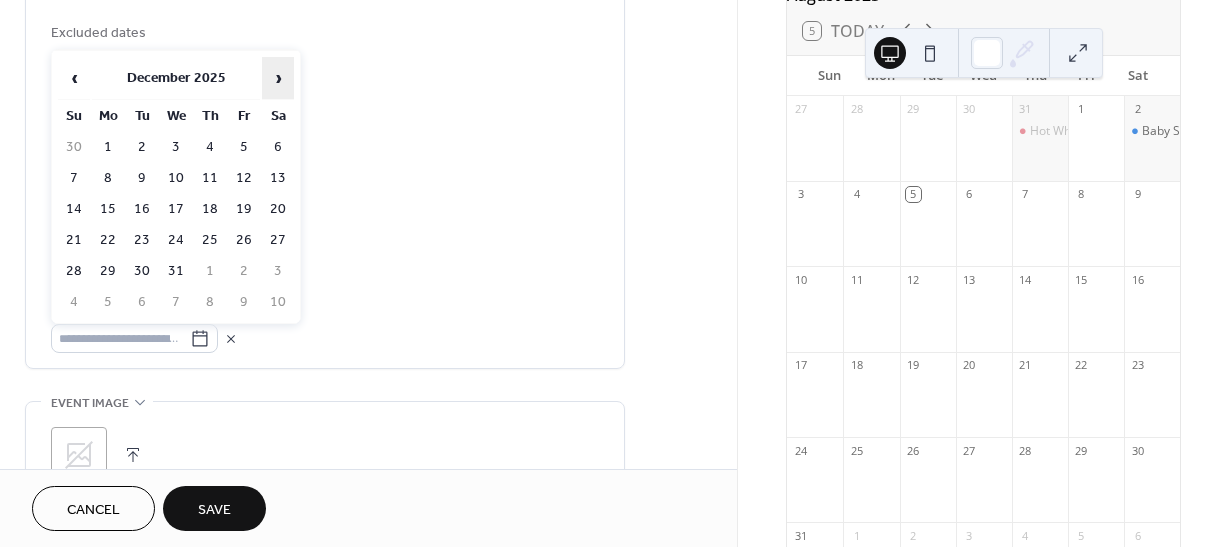 click on "›" at bounding box center [278, 78] 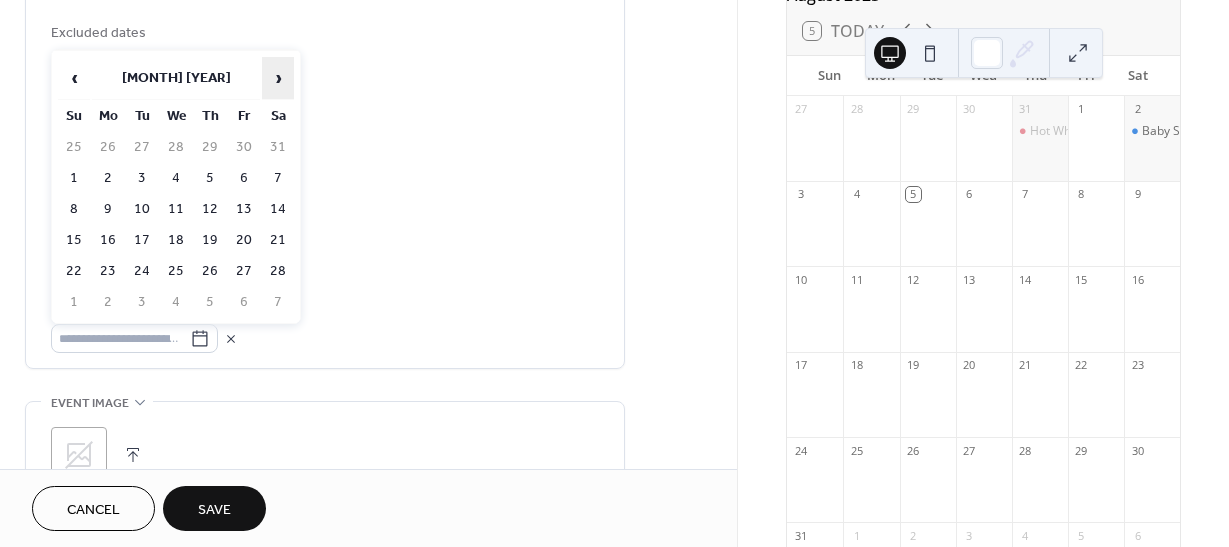 click on "›" at bounding box center [278, 78] 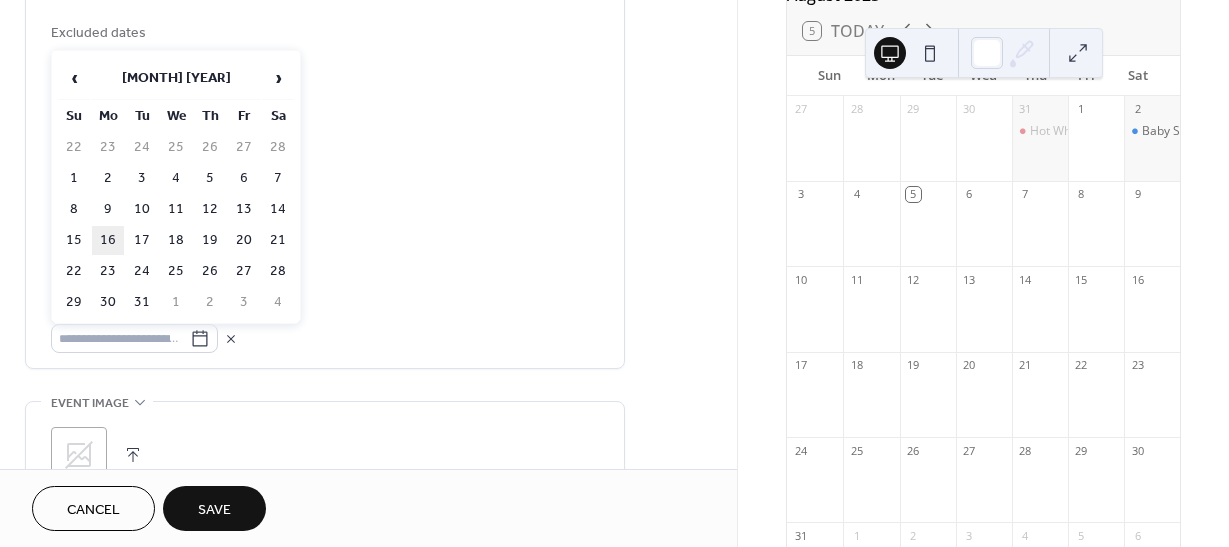 click on "16" at bounding box center (108, 240) 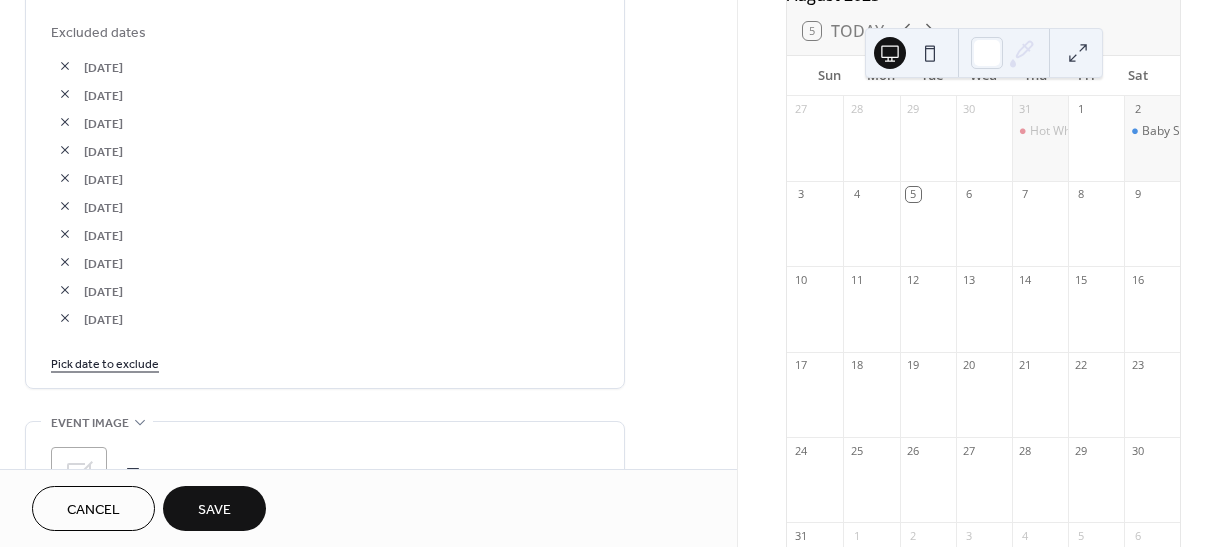 click on "Pick date to exclude" at bounding box center (105, 362) 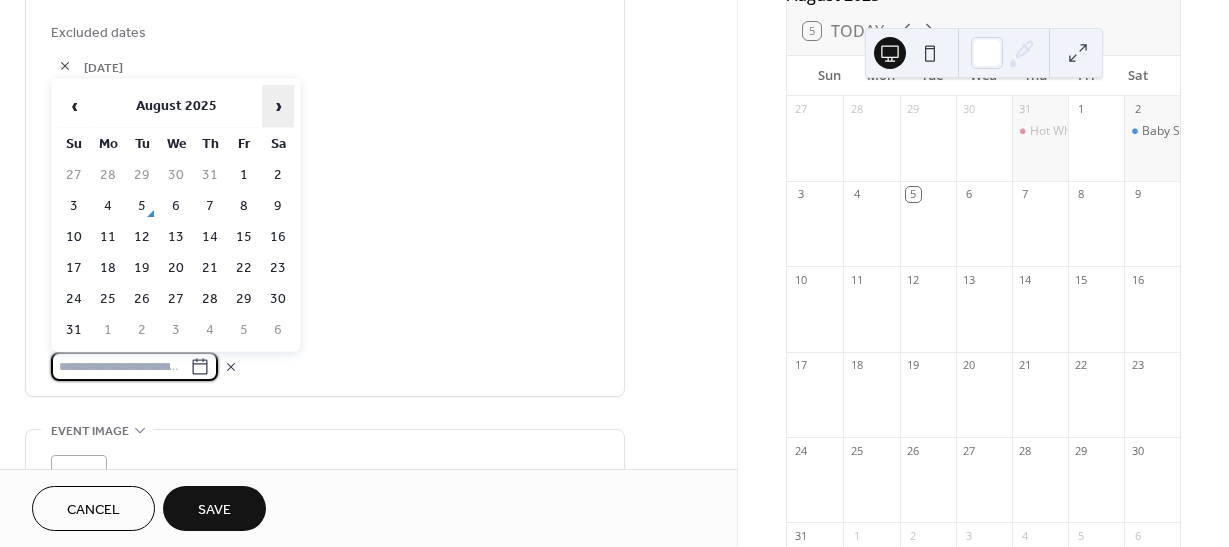 click on "›" at bounding box center [278, 106] 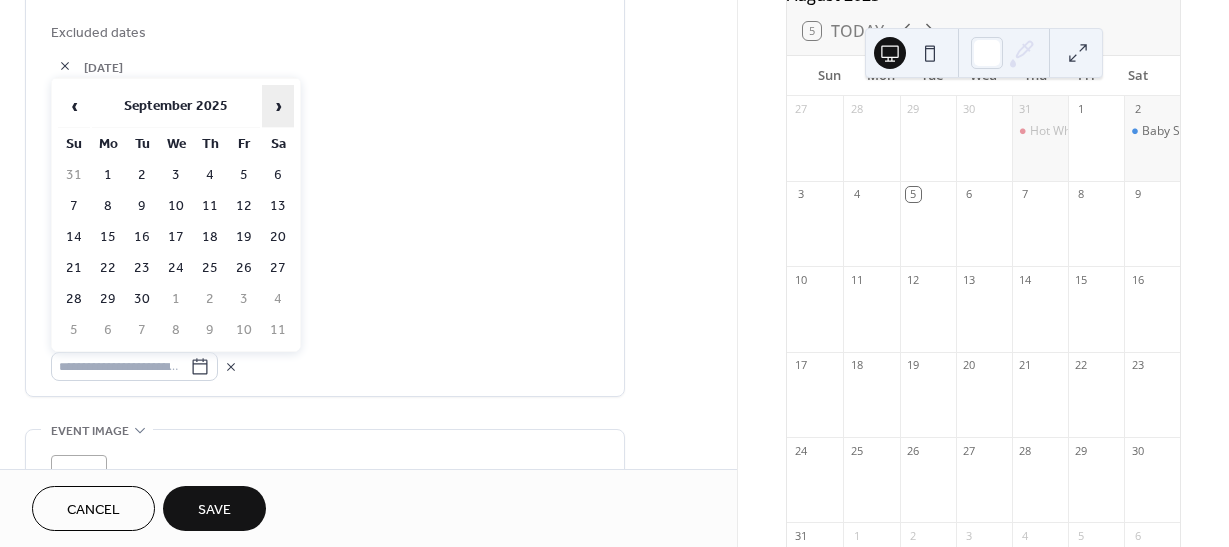 click on "›" at bounding box center (278, 106) 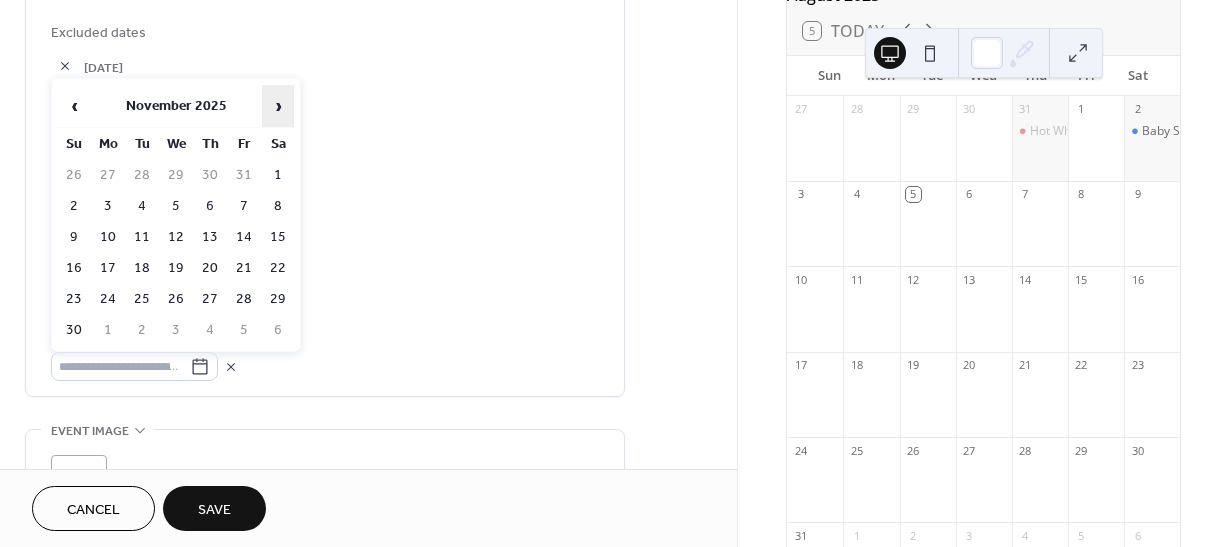 click on "›" at bounding box center (278, 106) 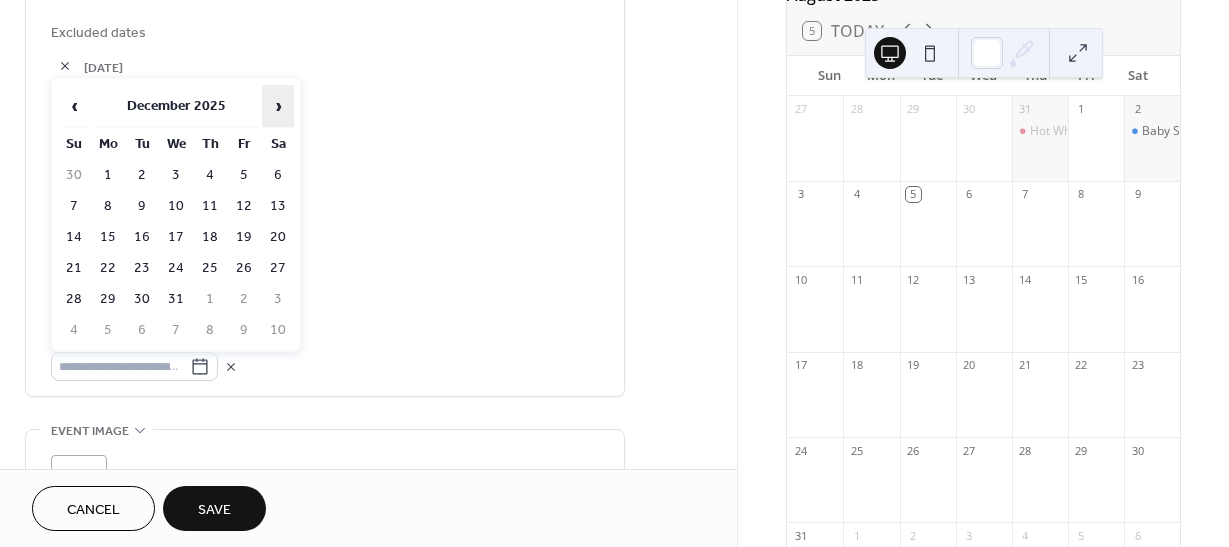 click on "›" at bounding box center (278, 106) 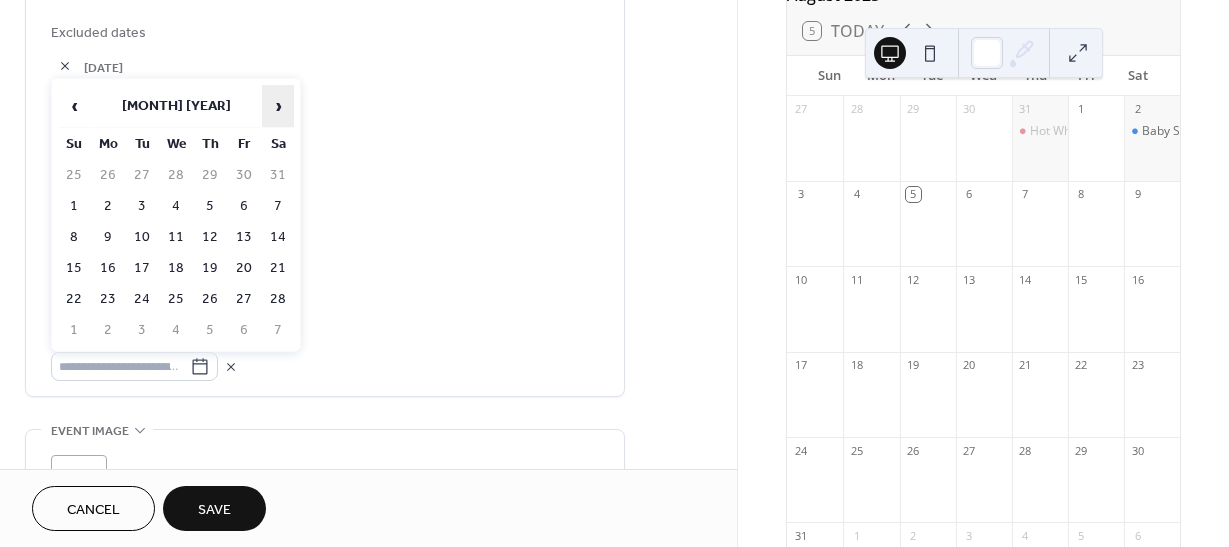 click on "›" at bounding box center (278, 106) 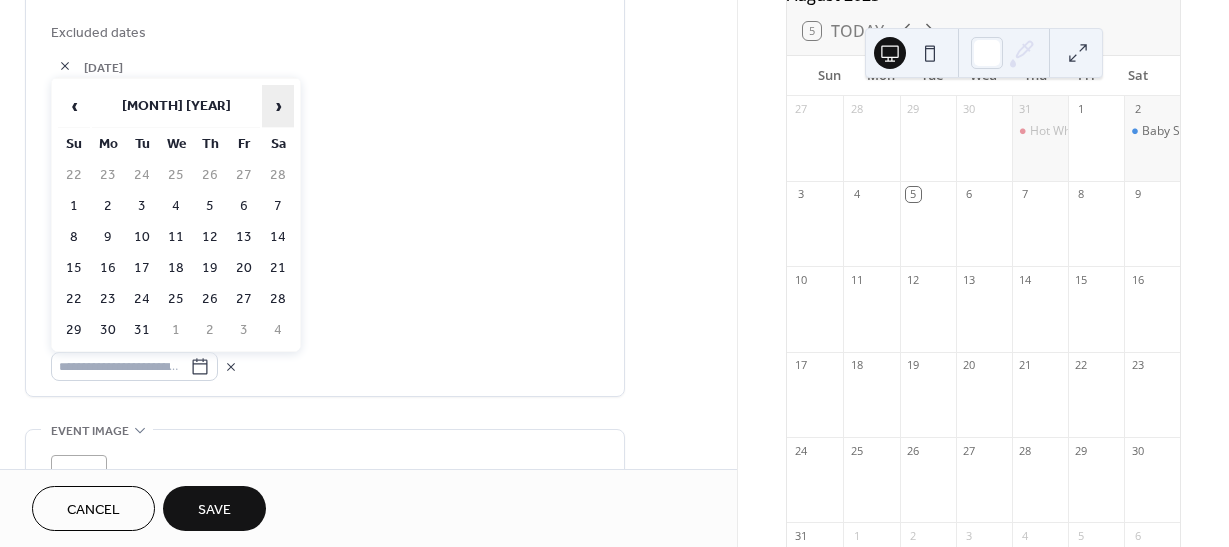 click on "›" at bounding box center (278, 106) 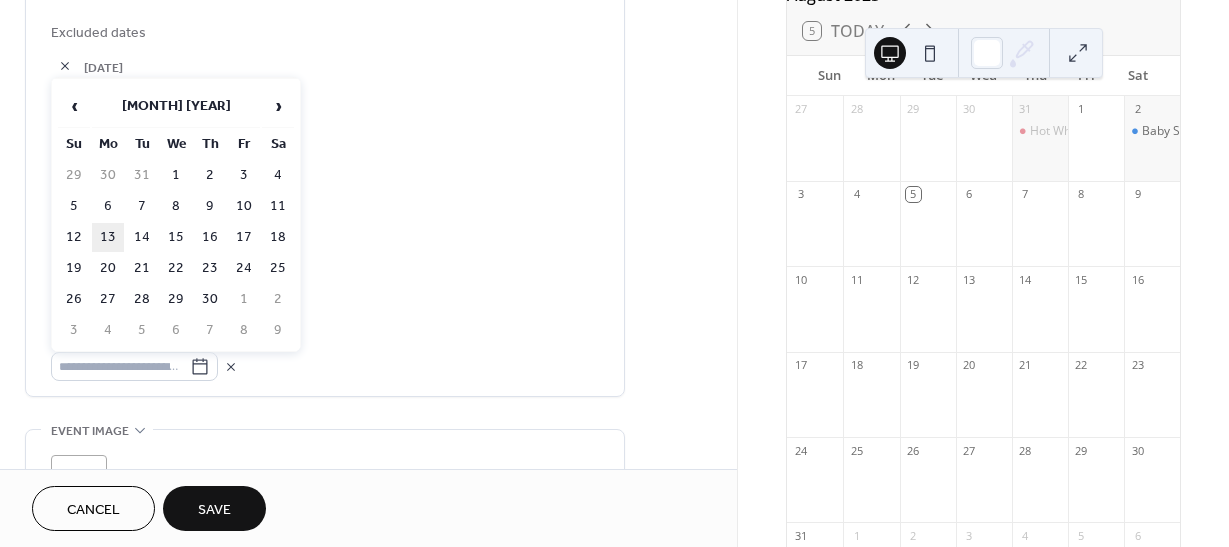 click on "13" at bounding box center (108, 237) 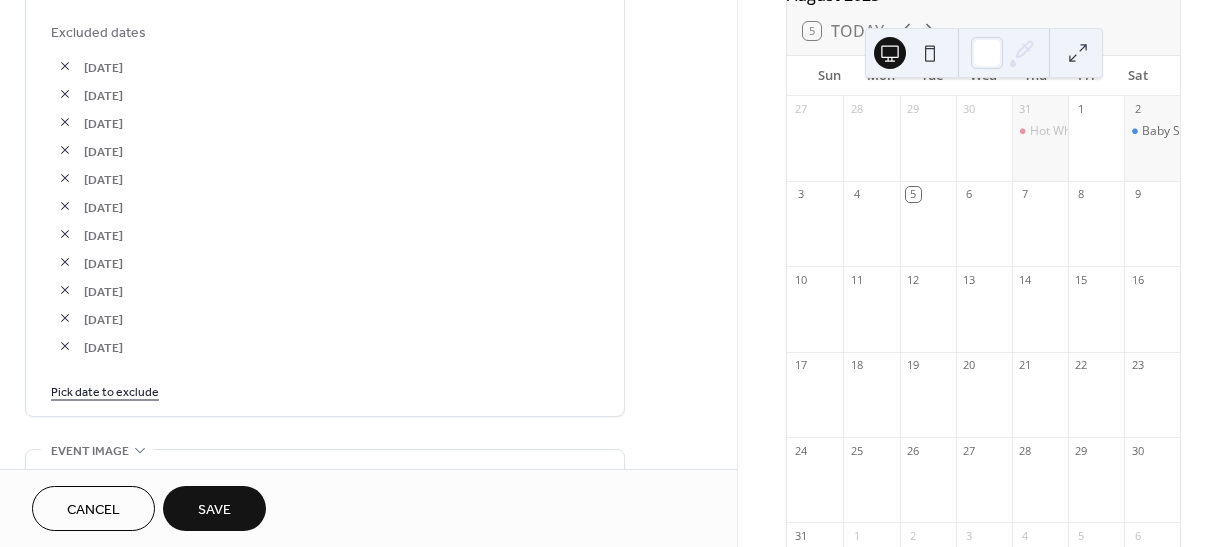click on "Pick date to exclude" at bounding box center (105, 390) 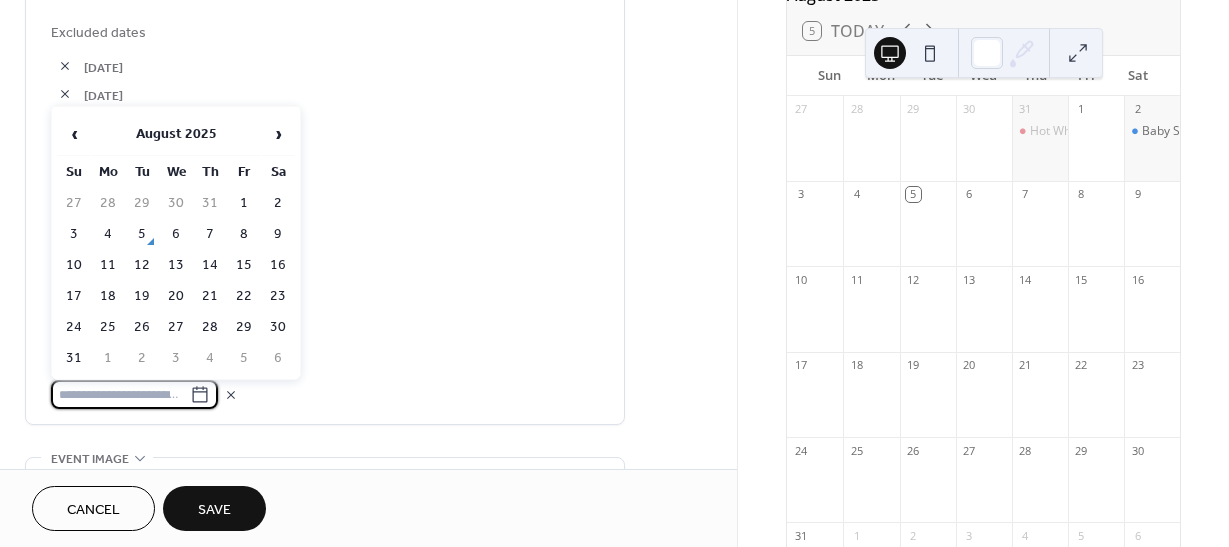 click on "[DATE]" at bounding box center (341, 347) 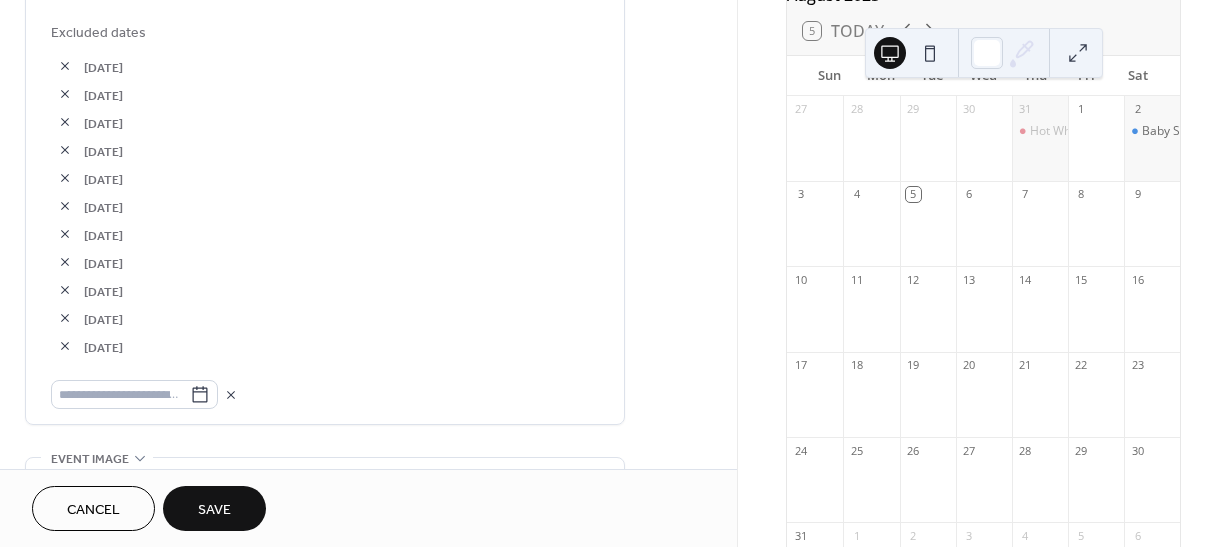 scroll, scrollTop: 1369, scrollLeft: 0, axis: vertical 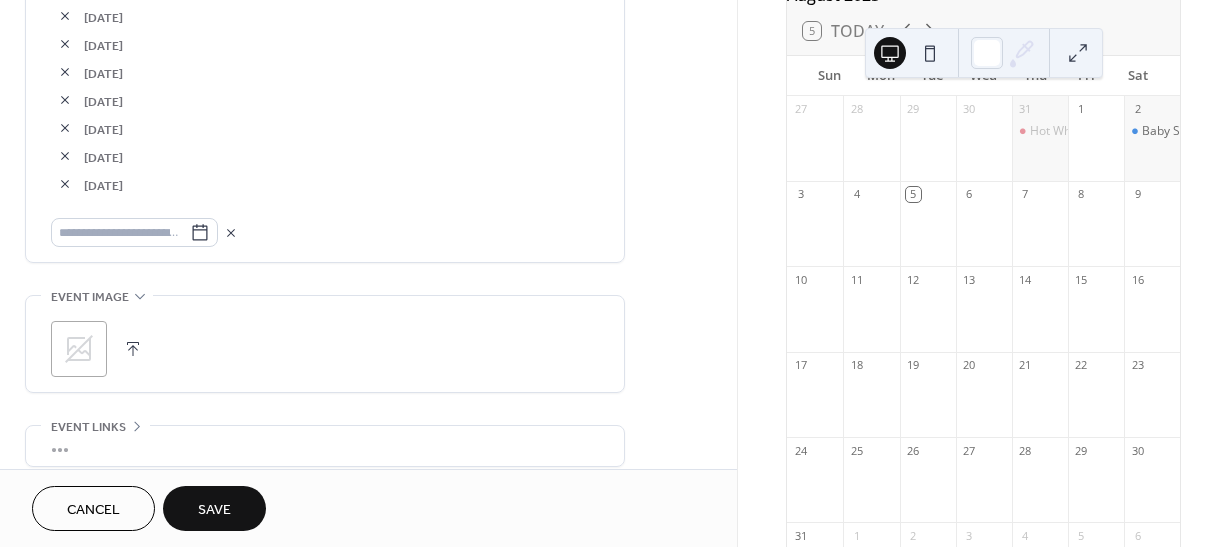 click on ";" at bounding box center (79, 349) 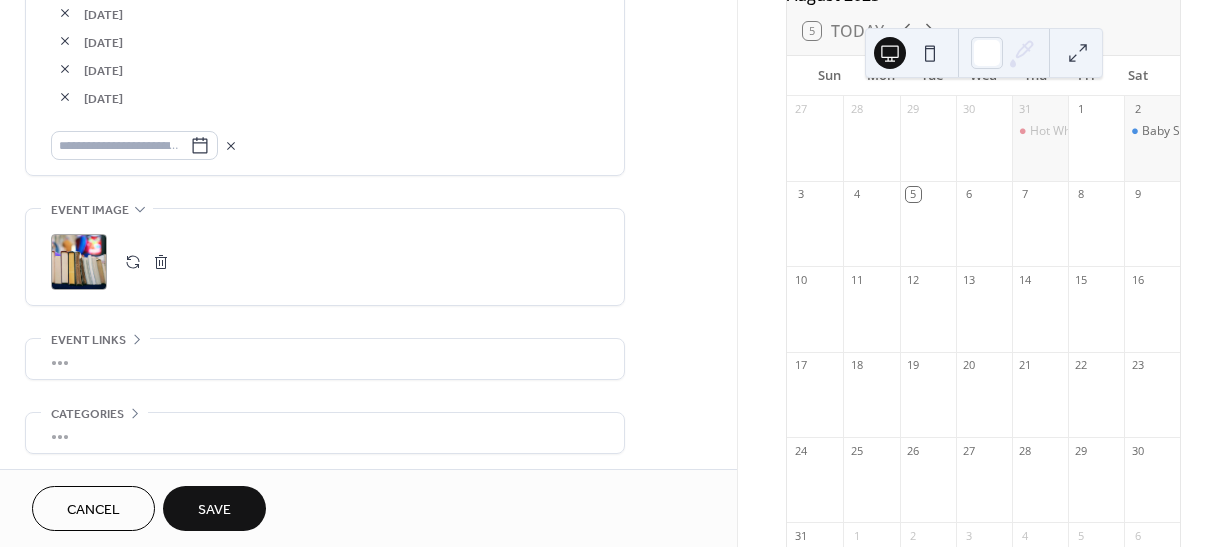 scroll, scrollTop: 1457, scrollLeft: 0, axis: vertical 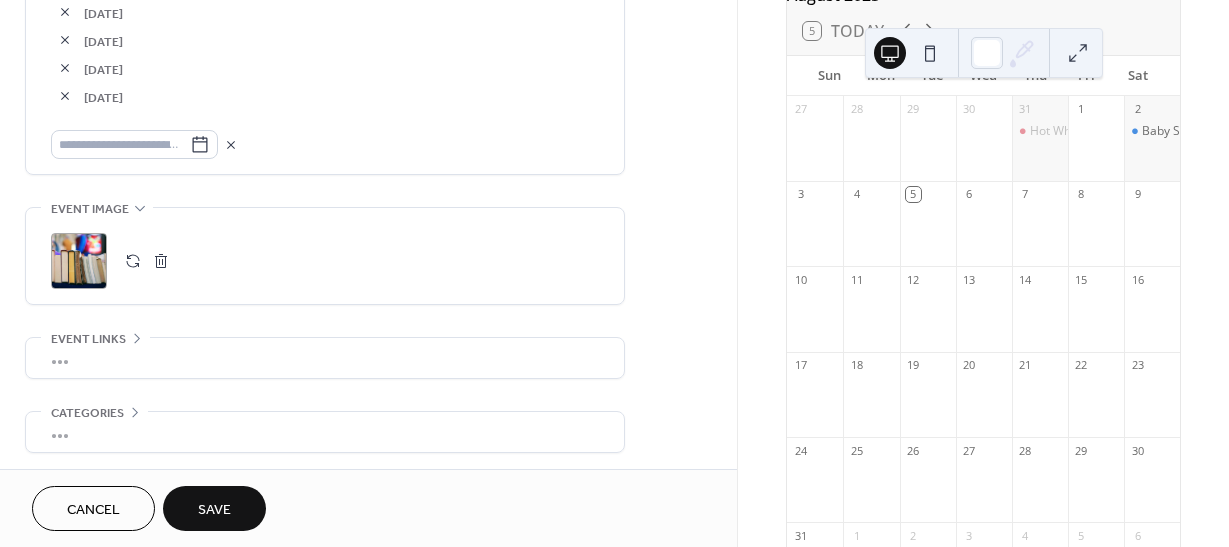 click on "Save" at bounding box center [214, 508] 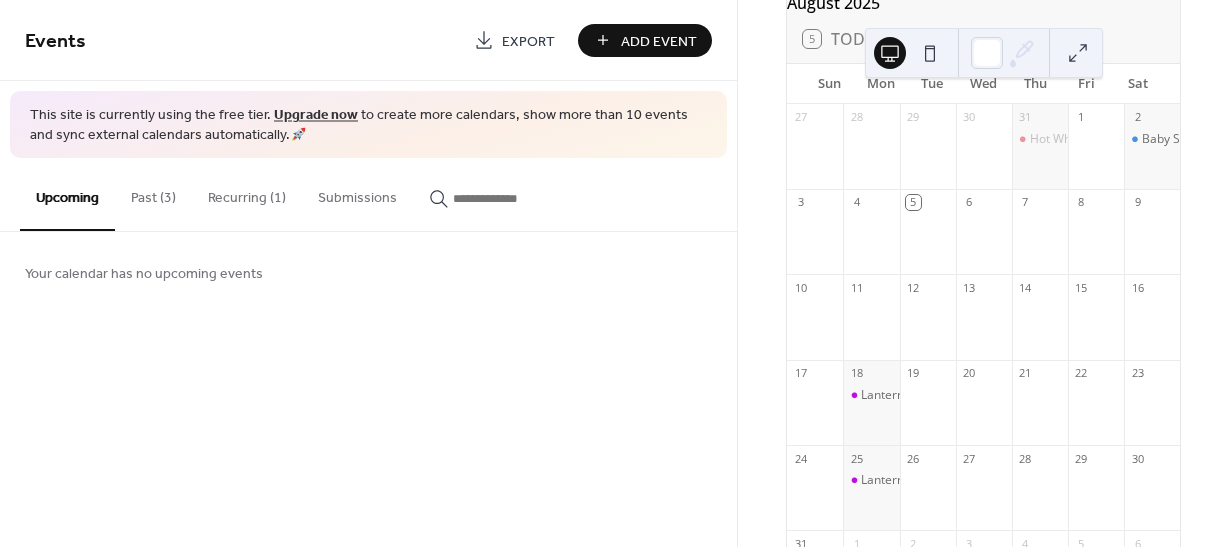 click at bounding box center [984, 327] 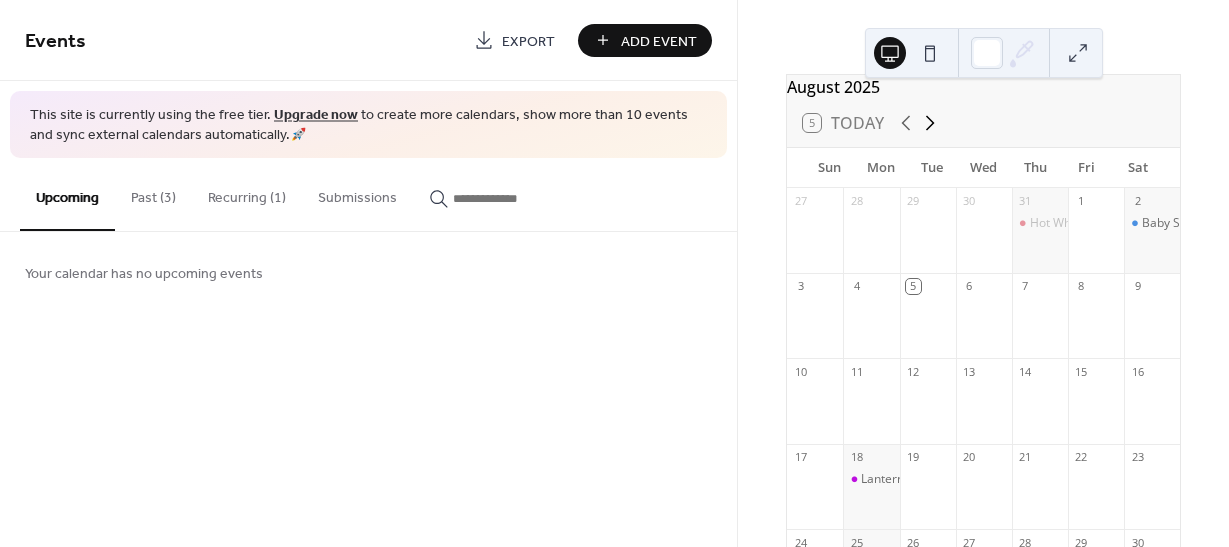 click 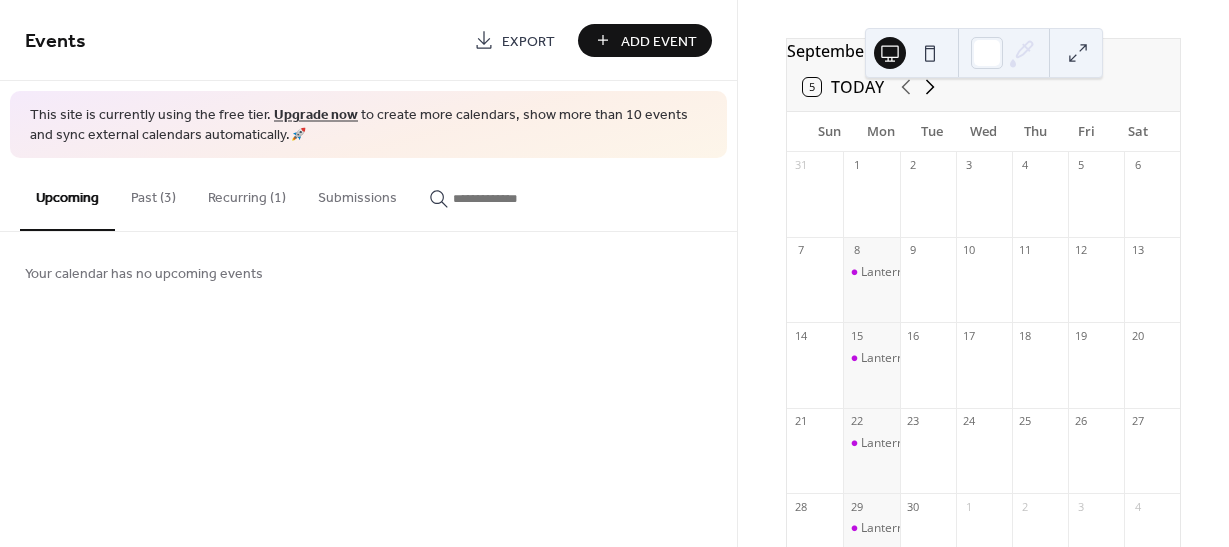 scroll, scrollTop: 69, scrollLeft: 0, axis: vertical 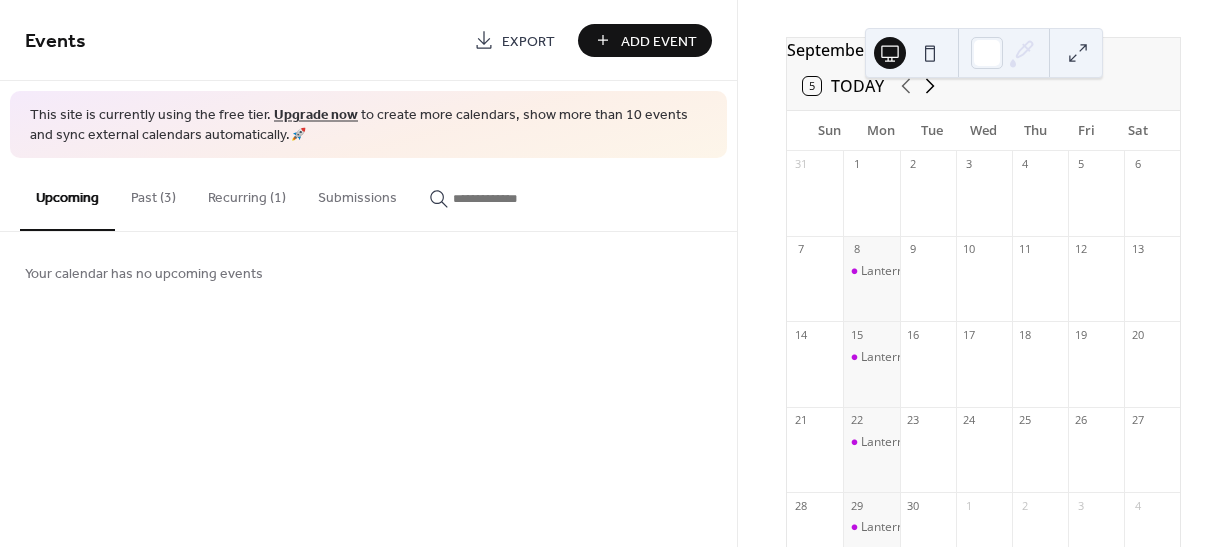 click 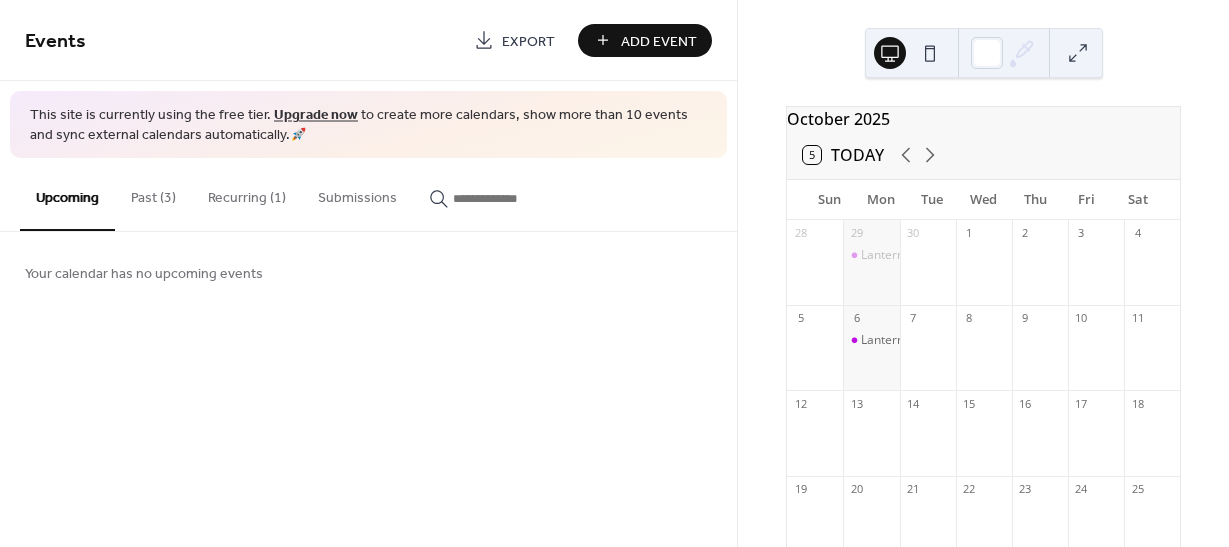 scroll, scrollTop: 1, scrollLeft: 0, axis: vertical 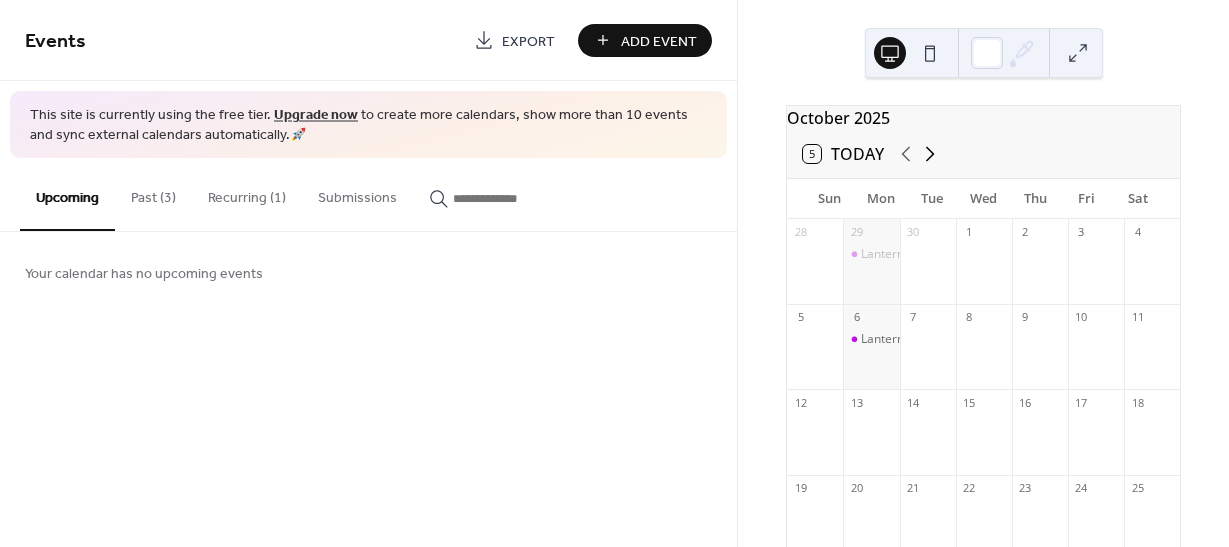 click 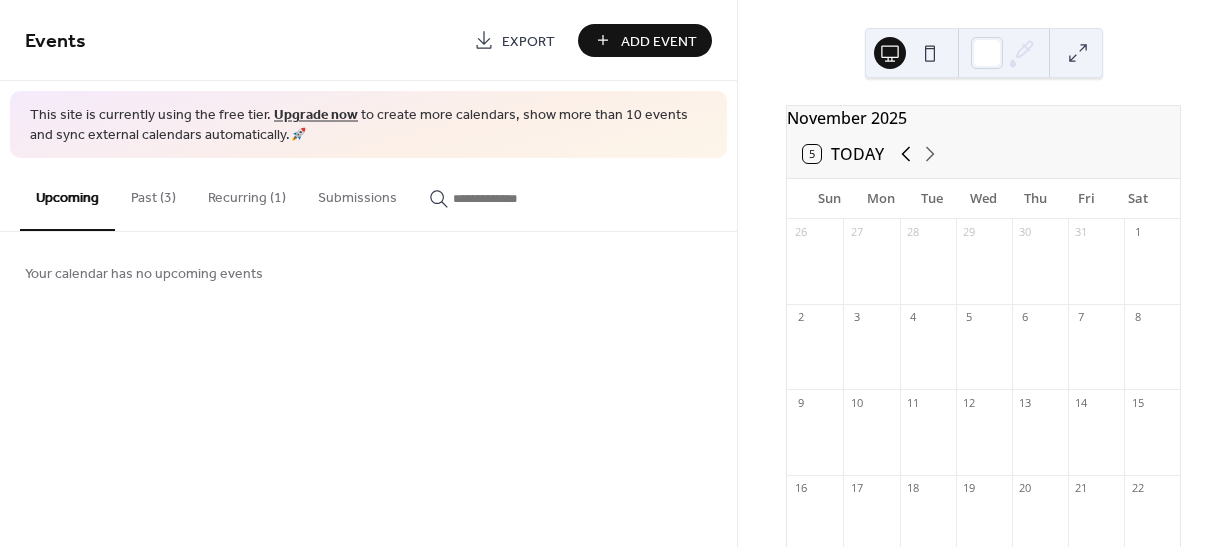 click 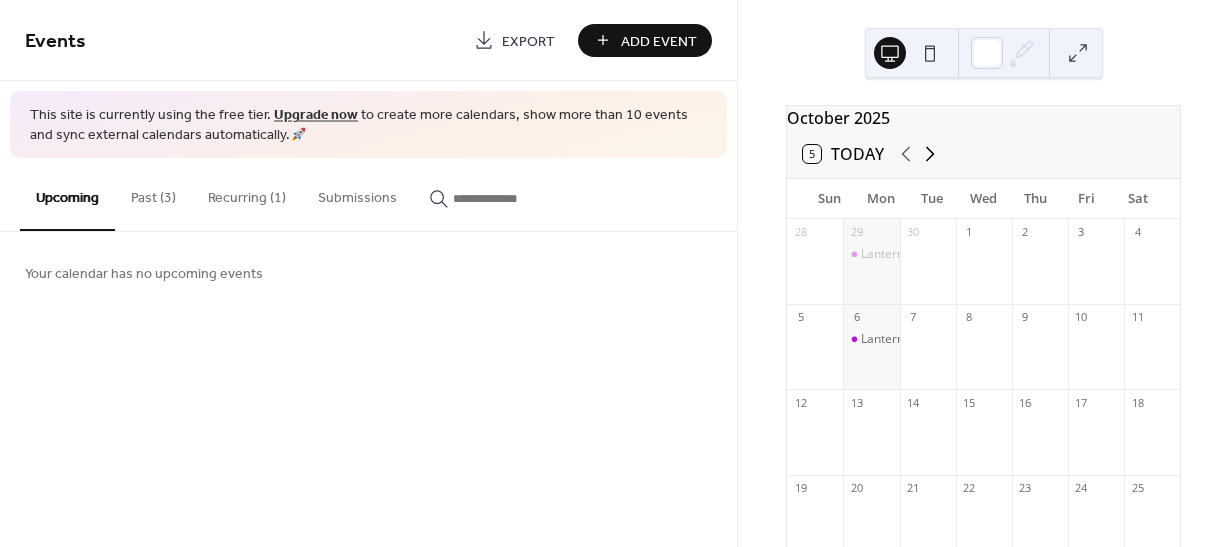 click 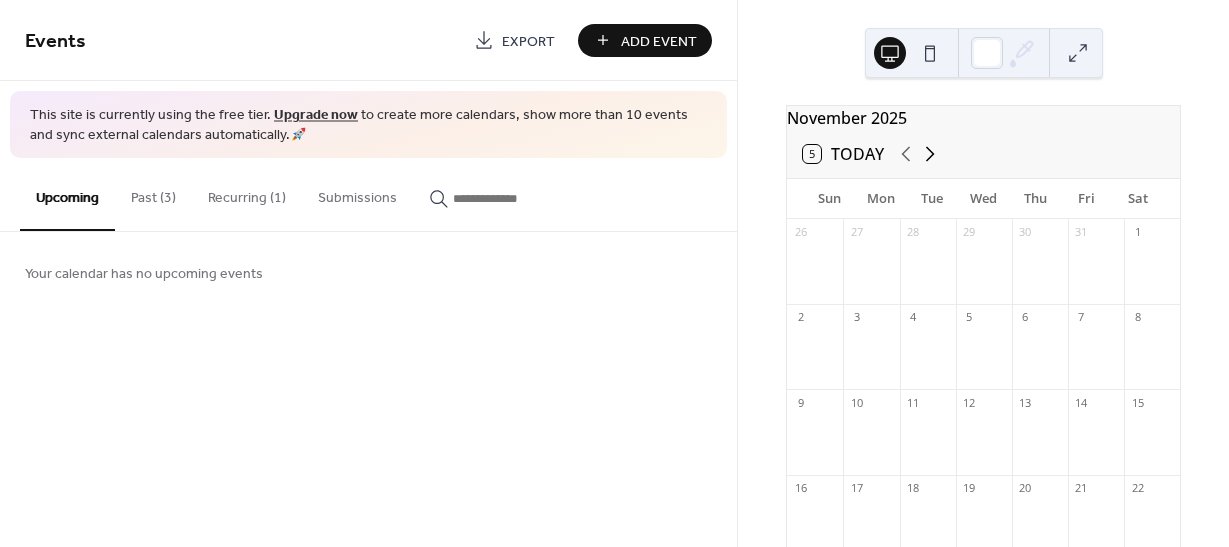 click 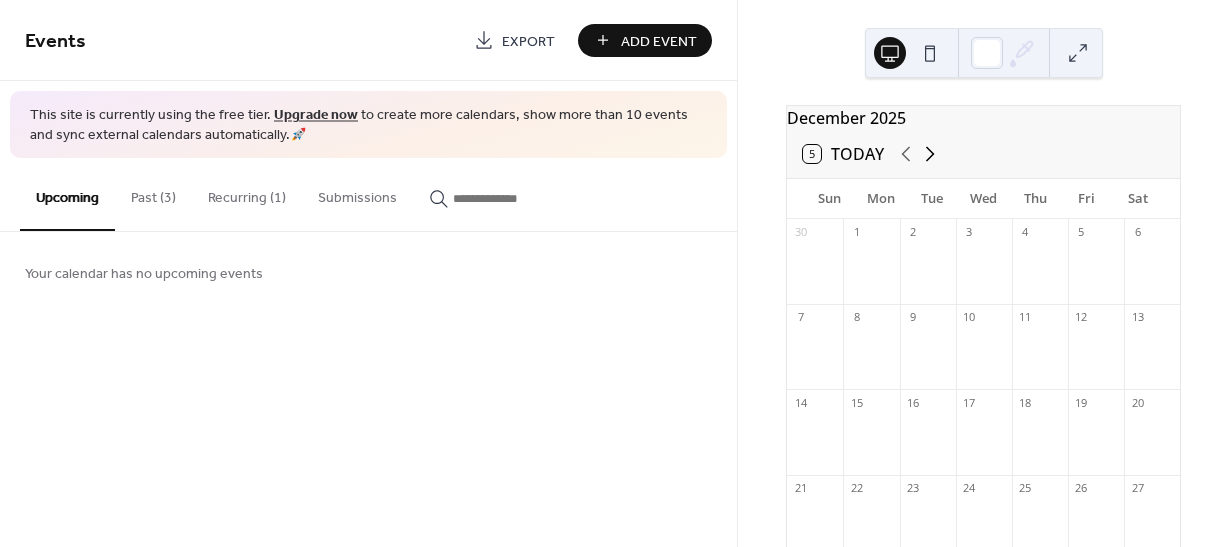 click 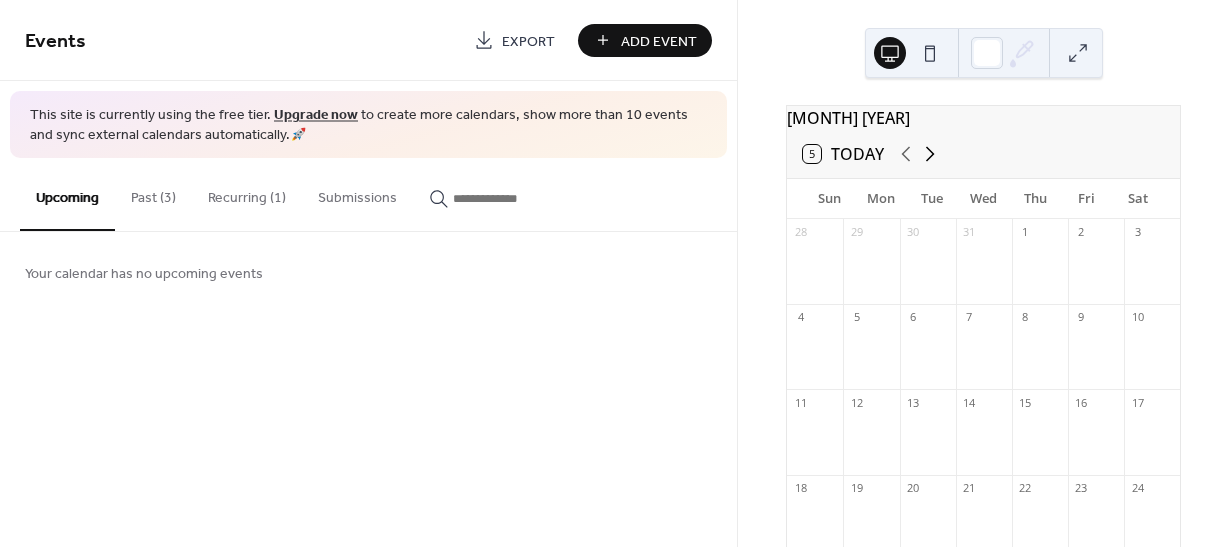 click 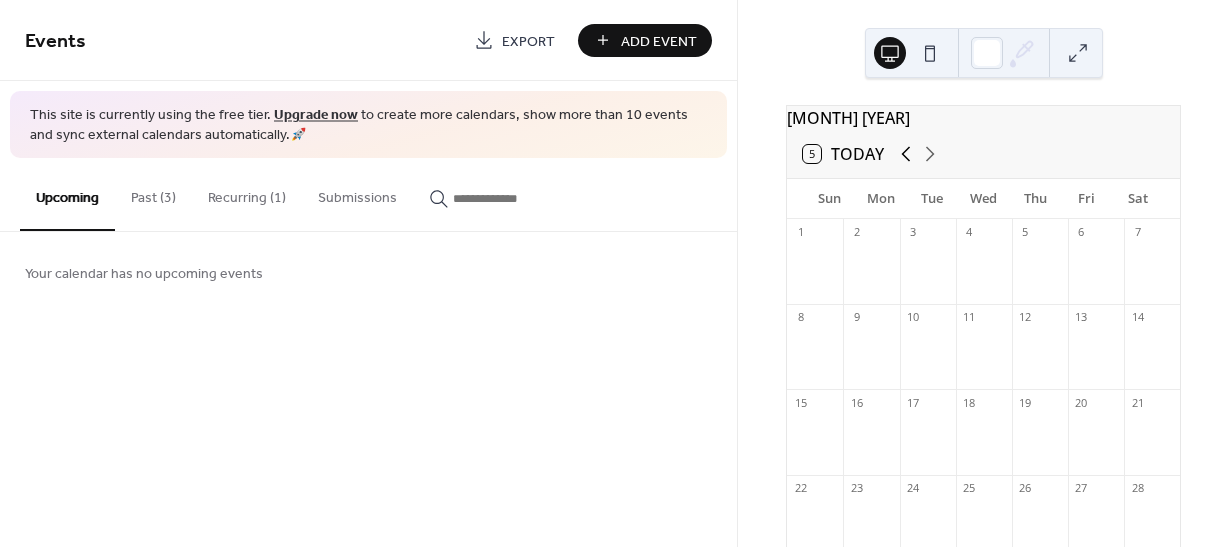 click 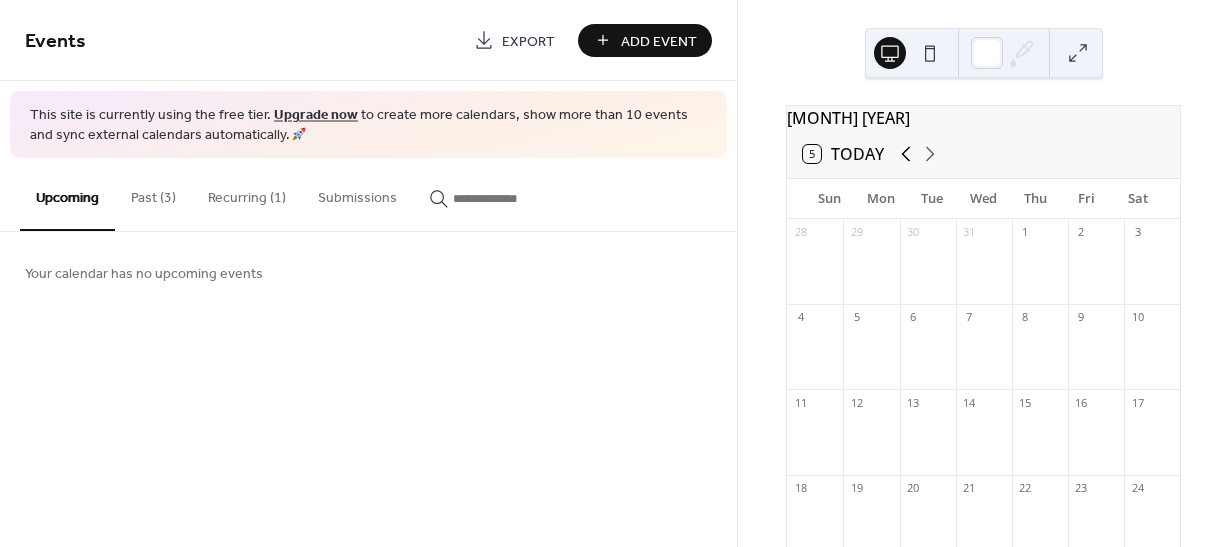 click 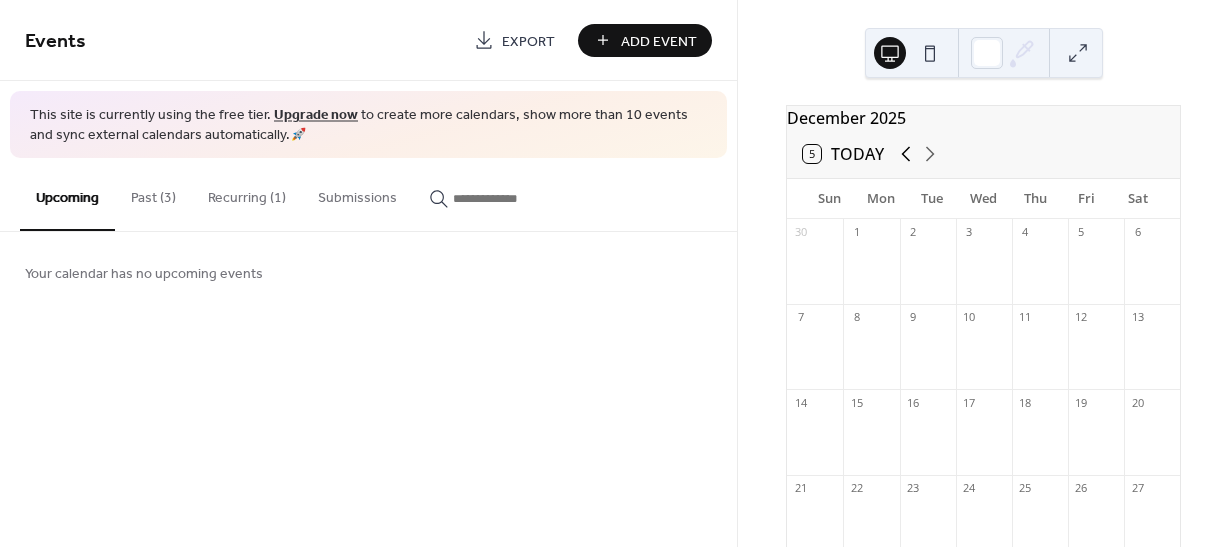 click 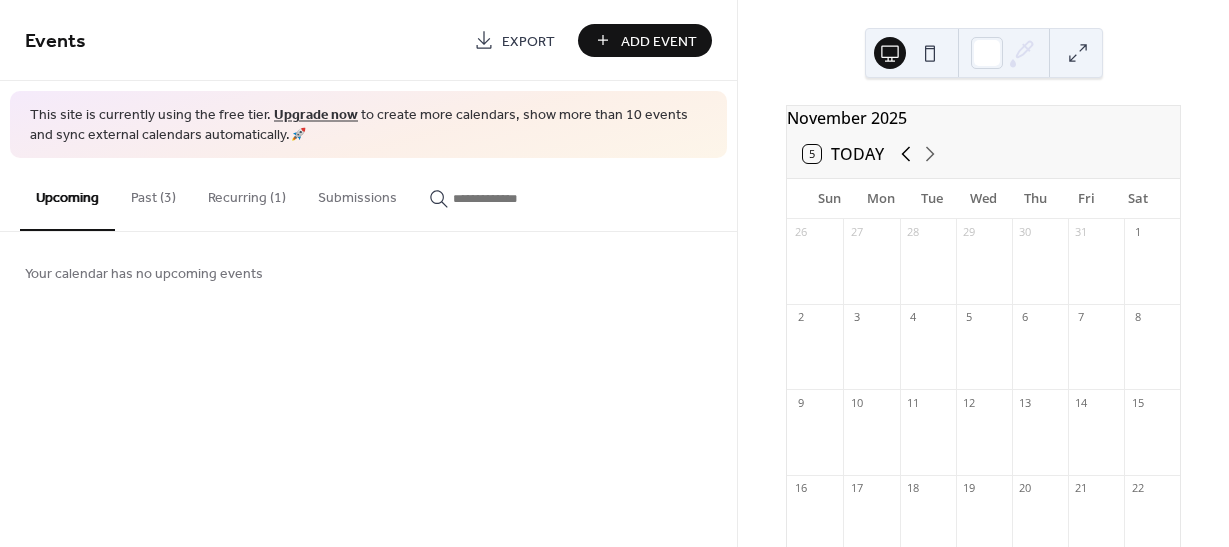 click 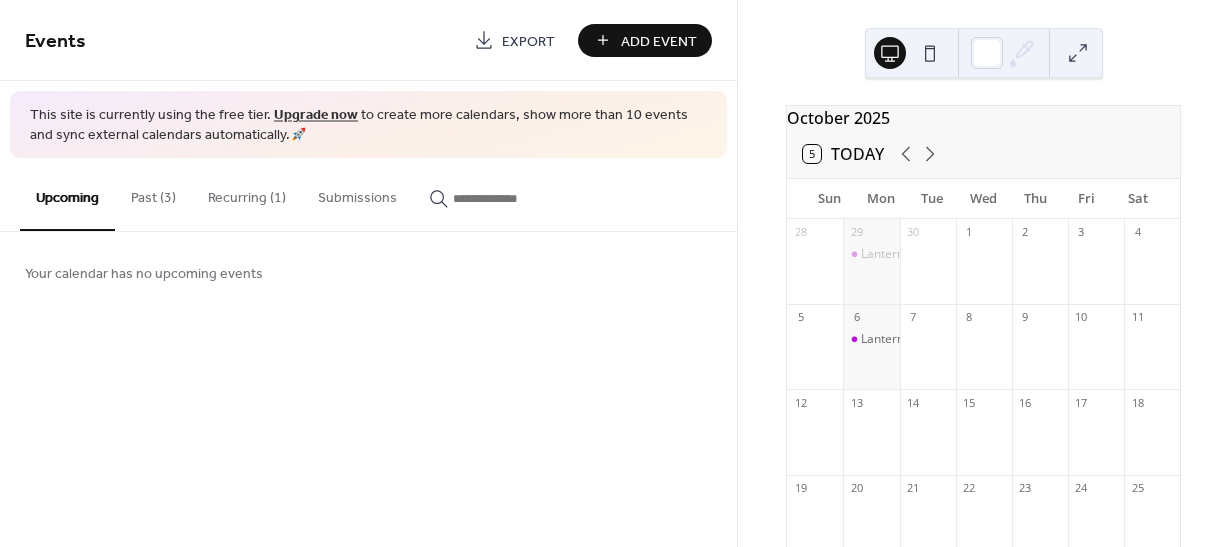click on "Your calendar has no upcoming events" at bounding box center (368, 272) 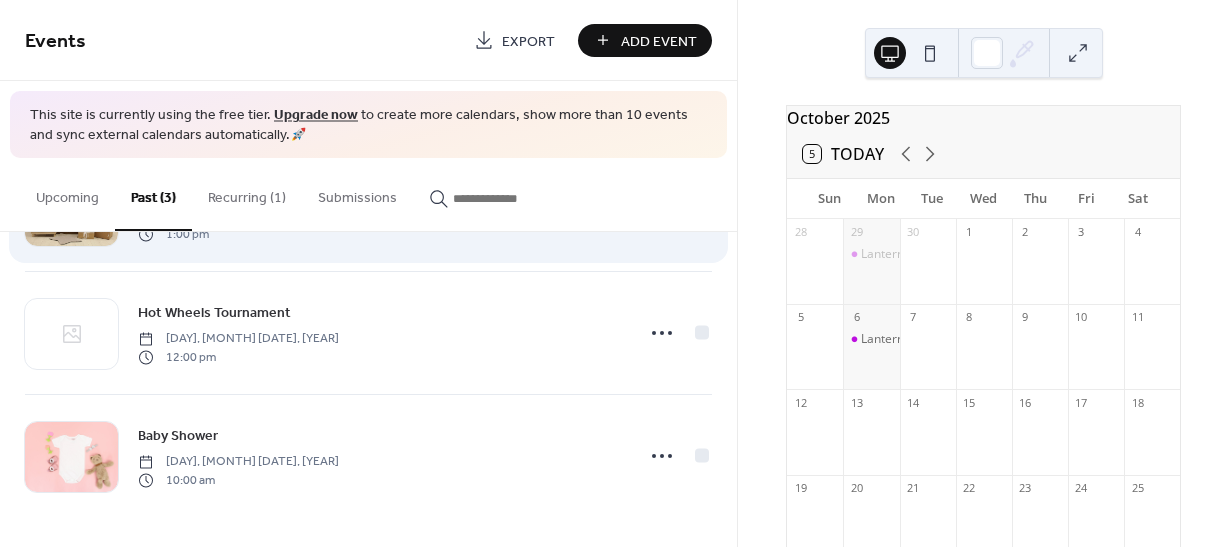 scroll, scrollTop: 0, scrollLeft: 0, axis: both 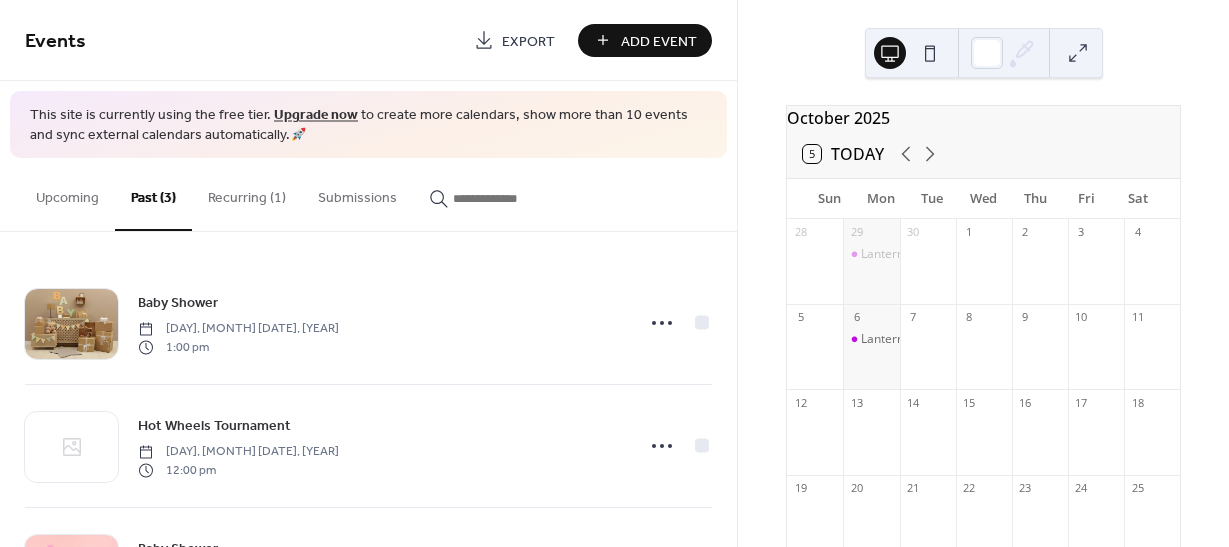 click on "Upcoming Past (3) Recurring (1) Submissions" at bounding box center [368, 195] 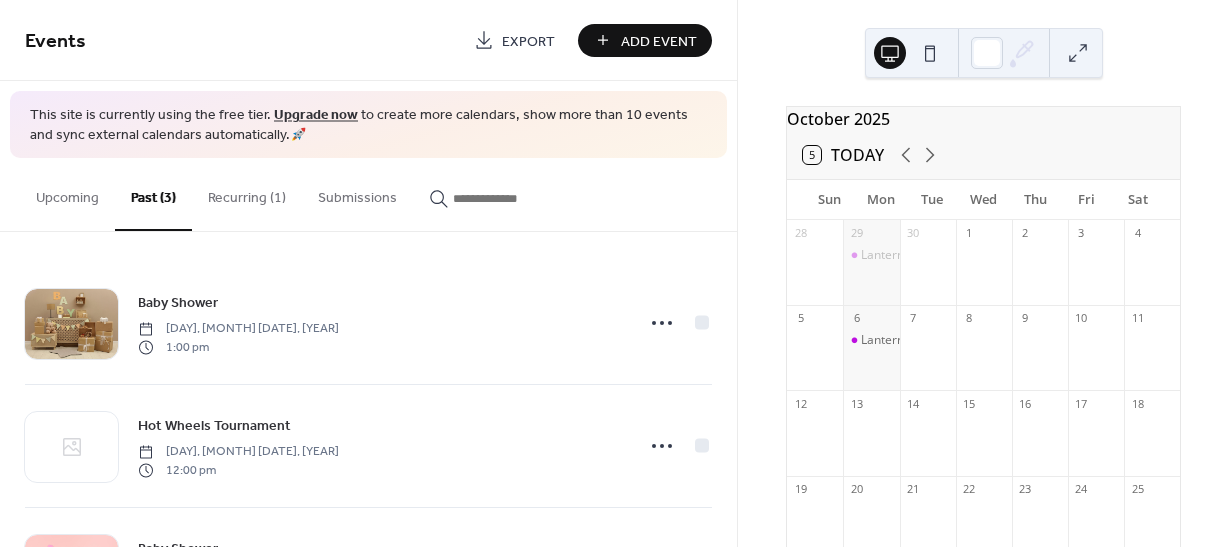 scroll, scrollTop: 1, scrollLeft: 0, axis: vertical 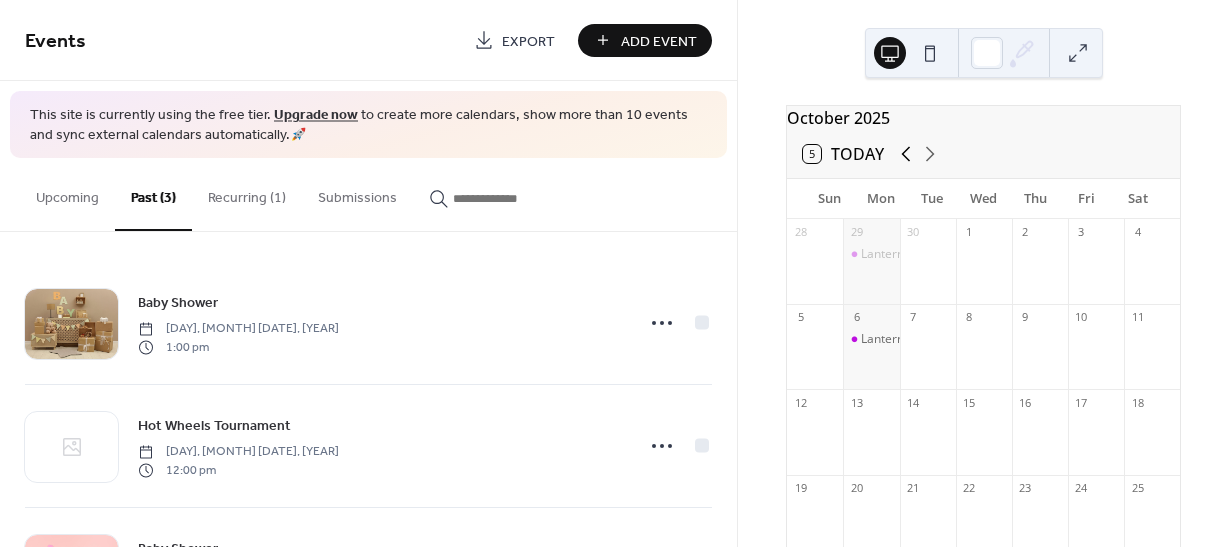 click 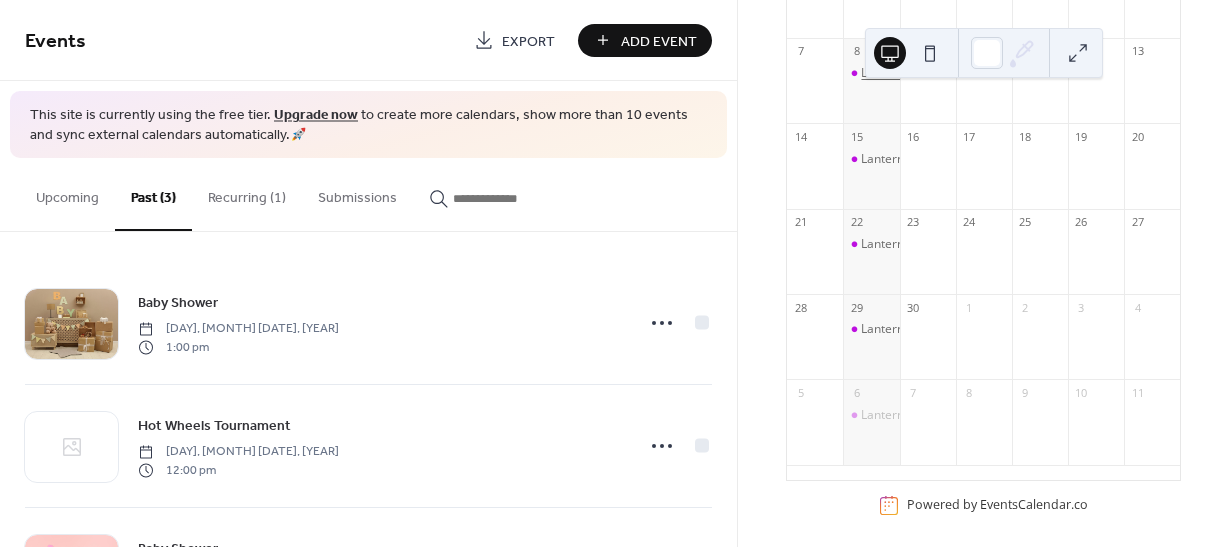 scroll, scrollTop: 0, scrollLeft: 0, axis: both 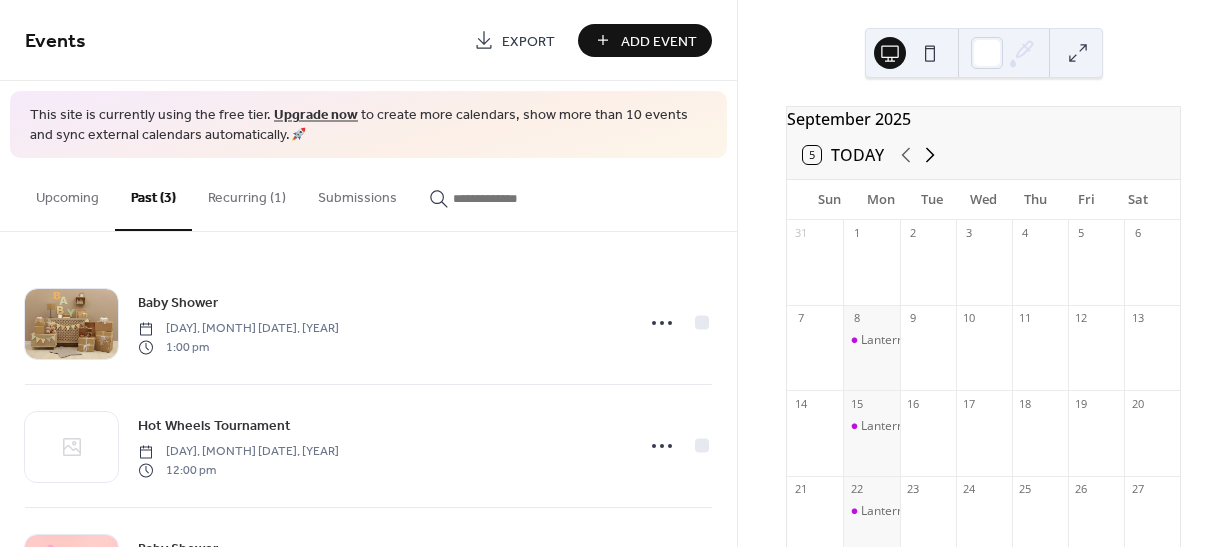 click 